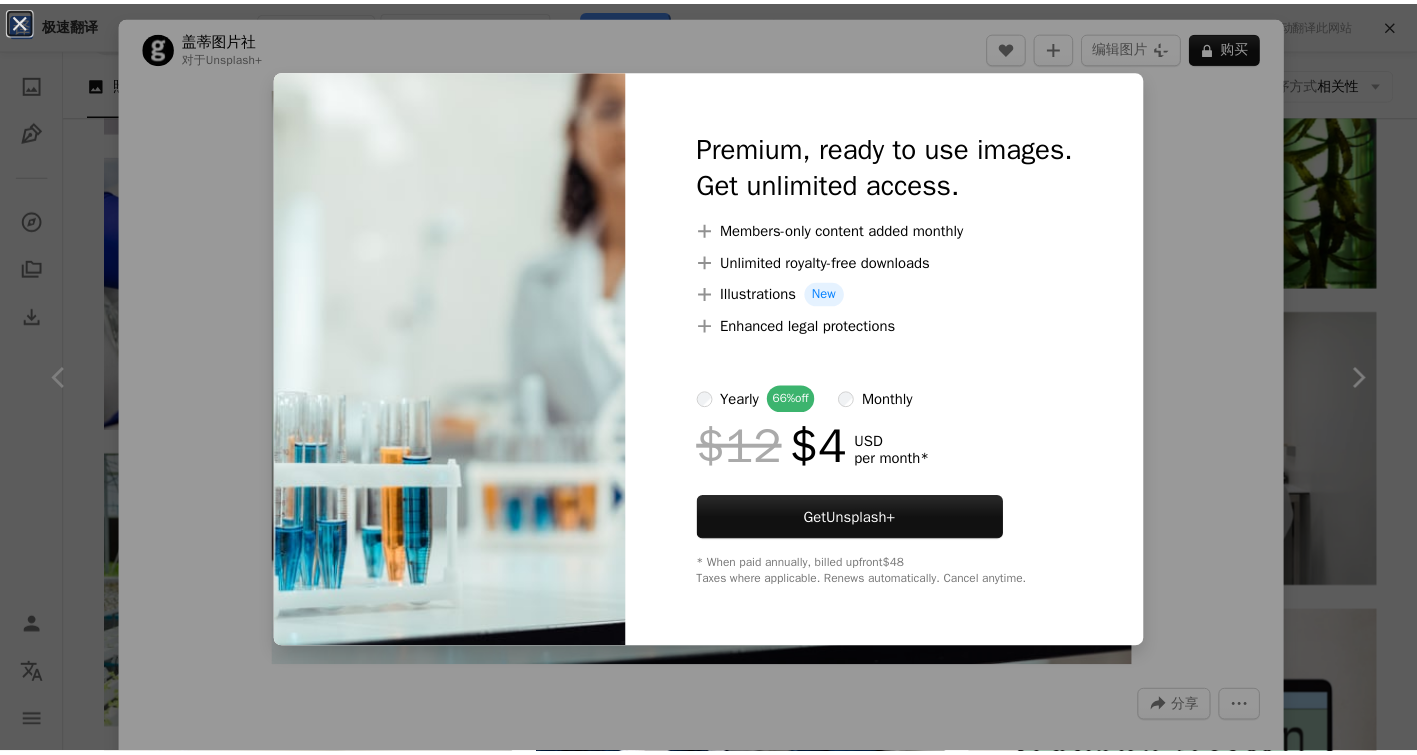 scroll, scrollTop: 8198, scrollLeft: 0, axis: vertical 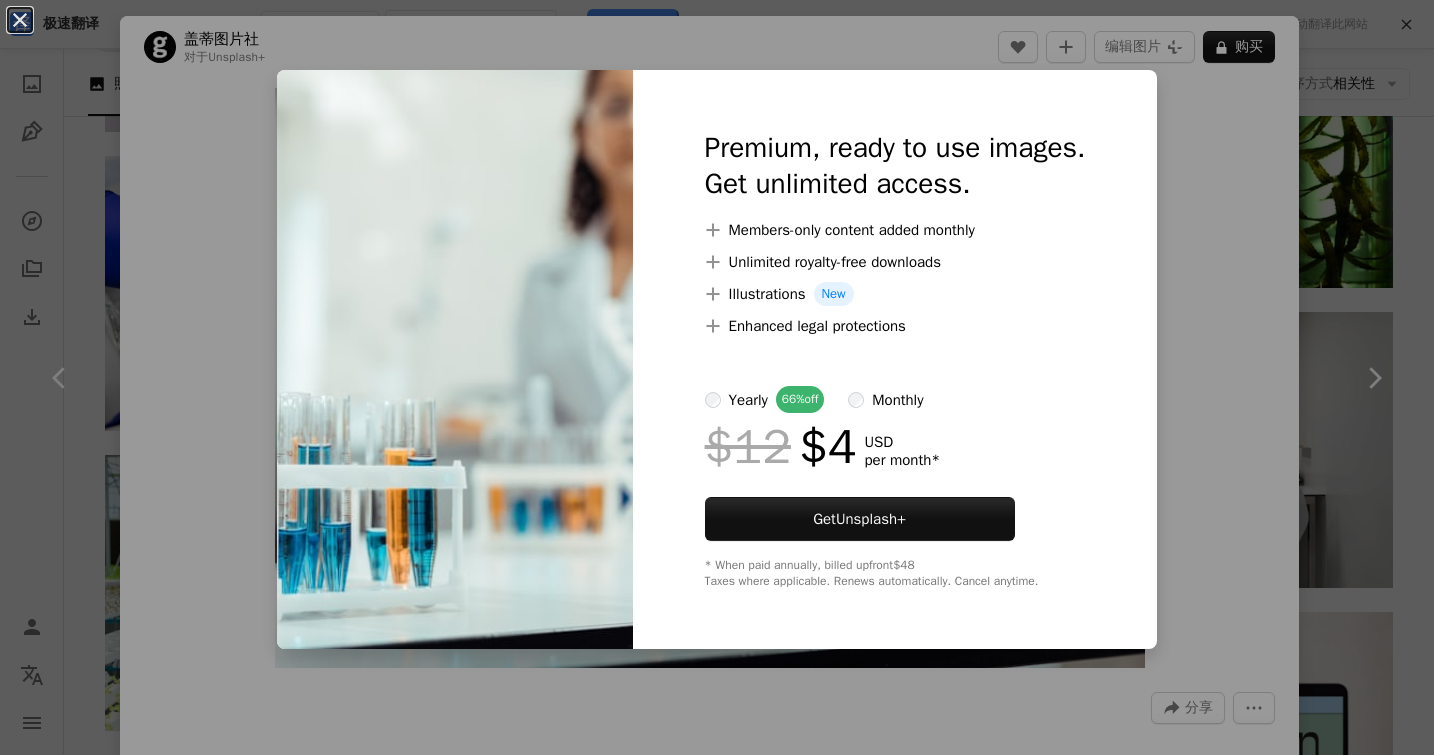click on "An X shape Premium, ready to use images. Get unlimited access. A plus sign Members-only content added monthly A plus sign Unlimited royalty-free downloads A plus sign Illustrations  New A plus sign Enhanced legal protections yearly 66%  off monthly $12   $4 USD per month * Get  Unsplash+ * When paid annually, billed upfront  $48 Taxes where applicable. Renews automatically. Cancel anytime." at bounding box center (717, 377) 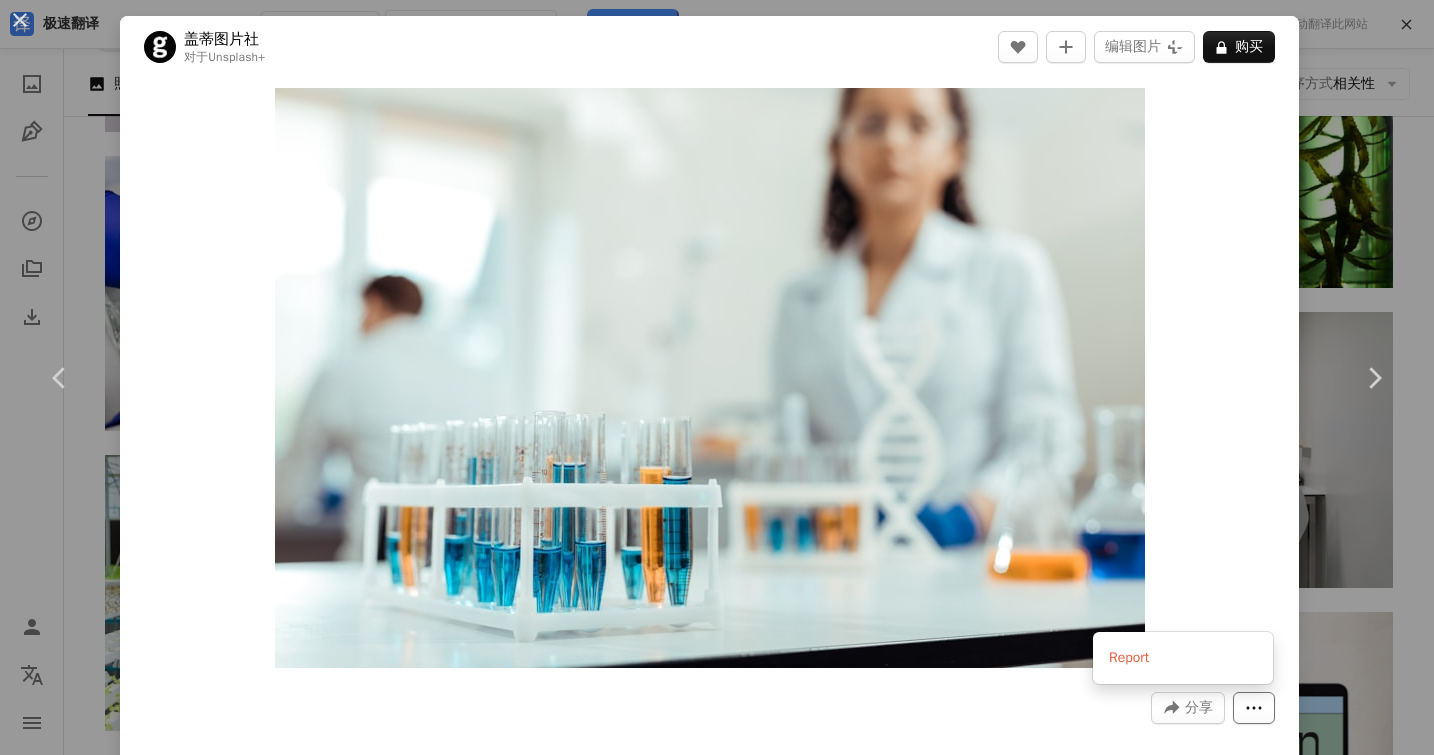 click on "More Actions" 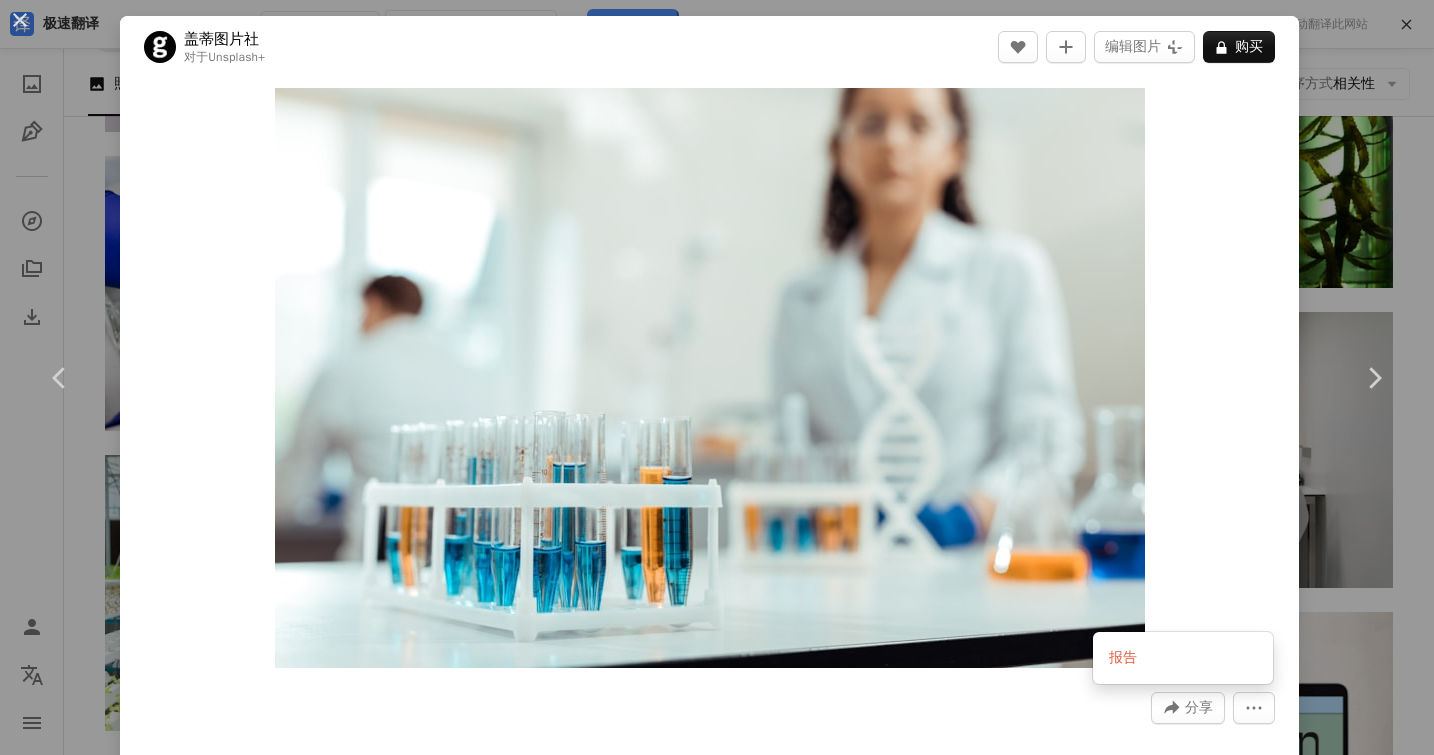 click on "An X shape Chevron left Chevron right [LAST] [FIRST] For  Unsplash+ A heart A plus sign 编辑图片   Plus sign for Unsplash+ A lock   购买 Zoom in A forward-right arrow 分享 More Actions Calendar outlined Published on  [DATE] Safety Licensed under the  Unsplash+ License people adults only beautiful woman research working scientist horizontal young adult biotechnology equipment white people expertise test tube hygiene lab coat biochemistry one young woman only scrutiny origins grey Free stock photos From this series Plus sign for Unsplash+ Plus sign for Unsplash+ Plus sign for Unsplash+ 相关图片 Plus sign for Unsplash+ A heart A plus sign [LAST] [FIRST] For  Unsplash+ A lock   Purchase Plus sign for Unsplash+ A heart A plus sign [LAST] [FIRST] For  Unsplash+ A lock   Purchase Plus sign for Unsplash+ A heart A plus sign [LAST] [FIRST] For  Unsplash+ A lock   Purchase Plus sign for Unsplash+ A heart A plus sign [LAST] [FIRST] For  Unsplash+ A lock   Purchase Plus sign for Unsplash+ A heart For" at bounding box center [717, 377] 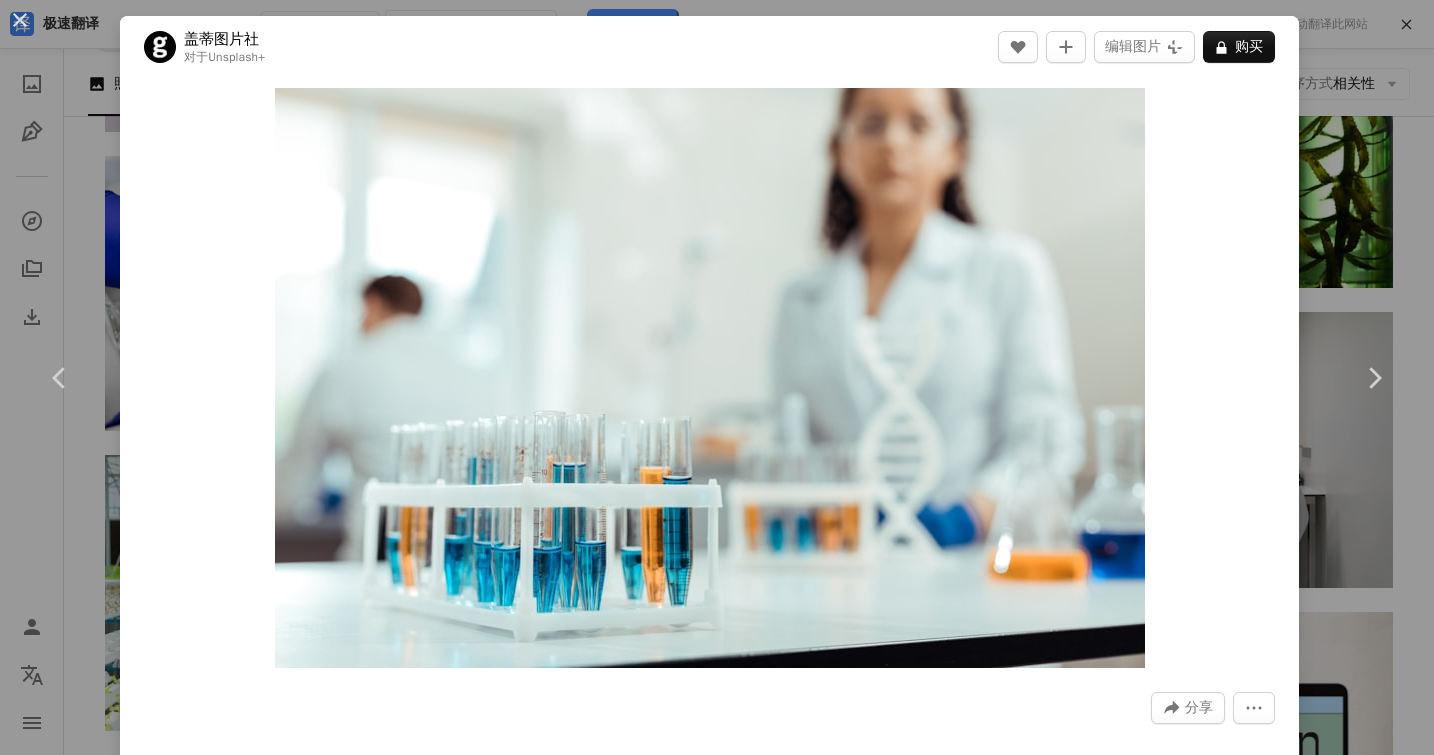 click on "An X shape Chevron left Chevron right [LAST] [FIRST] For  Unsplash+ A heart A plus sign 编辑图片   Plus sign for Unsplash+ A lock   购买 Zoom in A forward-right arrow 分享 More Actions Calendar outlined Published on  [DATE] Safety Licensed under the  Unsplash+ License people adults only beautiful woman research working scientist horizontal young adult biotechnology equipment white people expertise test tube hygiene lab coat biochemistry one young woman only scrutiny origins grey Free stock photos From this series Plus sign for Unsplash+ Plus sign for Unsplash+ Plus sign for Unsplash+ 相关图片 Plus sign for Unsplash+ A heart A plus sign [LAST] [FIRST] For  Unsplash+ A lock   Purchase Plus sign for Unsplash+ A heart A plus sign [LAST] [FIRST] For  Unsplash+ A lock   Purchase Plus sign for Unsplash+ A heart A plus sign [LAST] [FIRST] For  Unsplash+ A lock   Purchase Plus sign for Unsplash+ A heart A plus sign [LAST] [FIRST] For  Unsplash+ A lock   Purchase Plus sign for Unsplash+ A heart For" at bounding box center [717, 377] 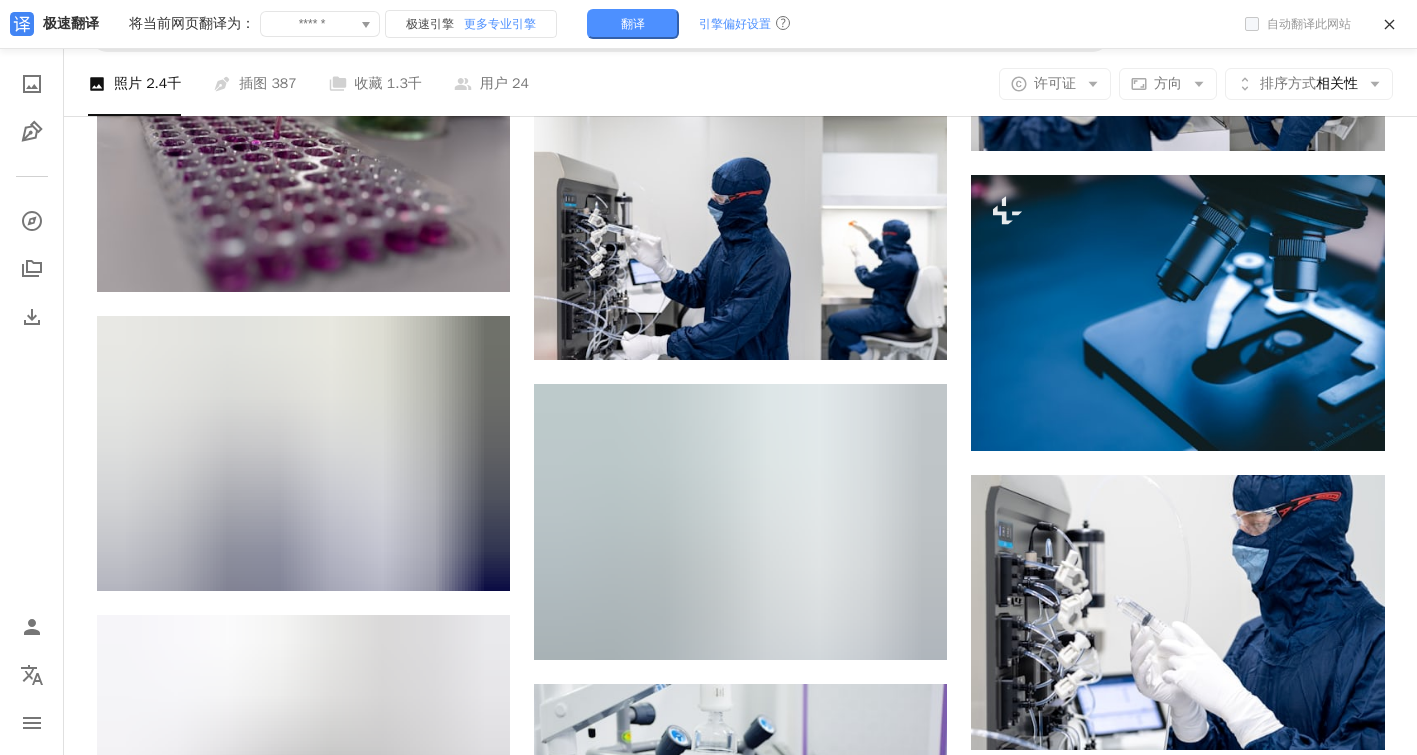 scroll, scrollTop: 10669, scrollLeft: 0, axis: vertical 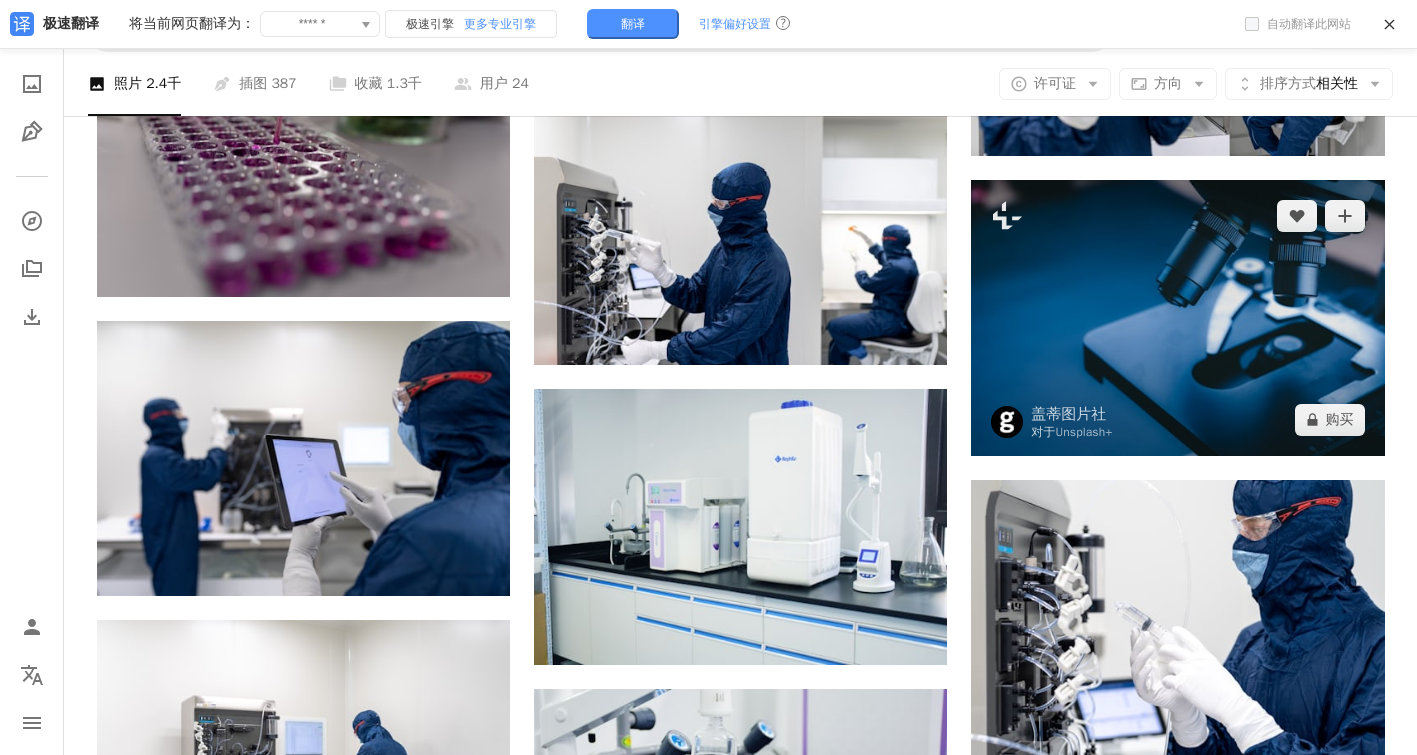 click at bounding box center (1177, 317) 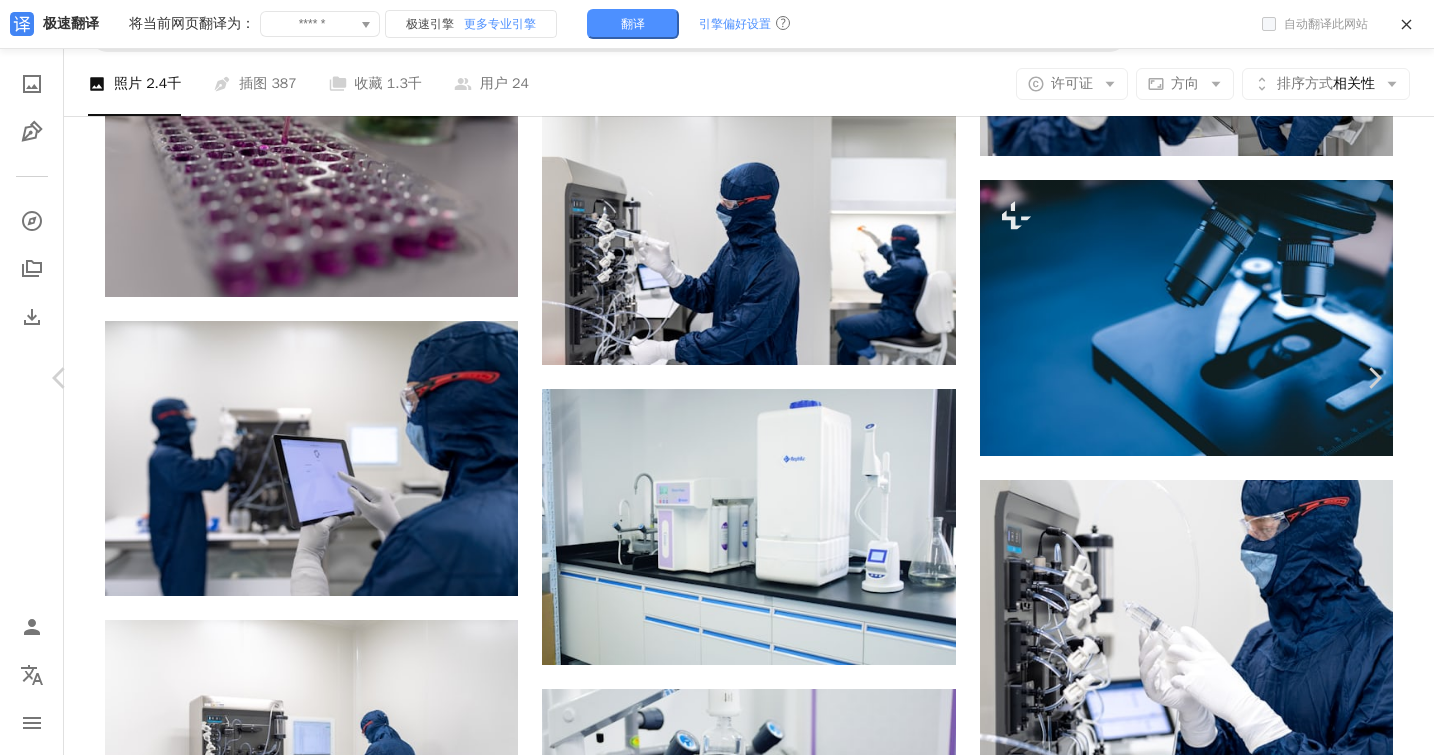 click on "An X shape Chevron left Chevron right [LAST] [FIRST] 可供雇佣 A checkmark inside of a circle A heart A plus sign 编辑图片   Plus sign for Unsplash+ 免费下载 Chevron down Zoom in 浏览量 684,932 下载 3,534 精选展示于 照片 A forward-right arrow 分享 Info icon 信息 More Actions 莫哈韦 Calendar outlined 发布于 [DATE] Camera 佳能，EOS 7D Safety 在  Unsplash 许可证下免费使用 黑色 沙漠 苹果 灵感 桌子 椅子 苹果笔记本电脑 设置 专业 莫哈韦 计算机 笔记本电脑 家具 电子产品 屏幕 显示器 画布 显示 液晶显示屏 平板电脑 免费的库存照片 浏览 iStock 上的高级相关图片  |  使用代码 UNSPLASH20 享受 20% 的折扣 View more on iStock  ↗ 相关图片 A heart A plus sign [FIRST] [LAST] Arrow pointing down Plus sign for Unsplash+ A heart A plus sign [LAST] [FIRST] Available for hire A checkmark inside of a circle A heart" at bounding box center [717, 9750] 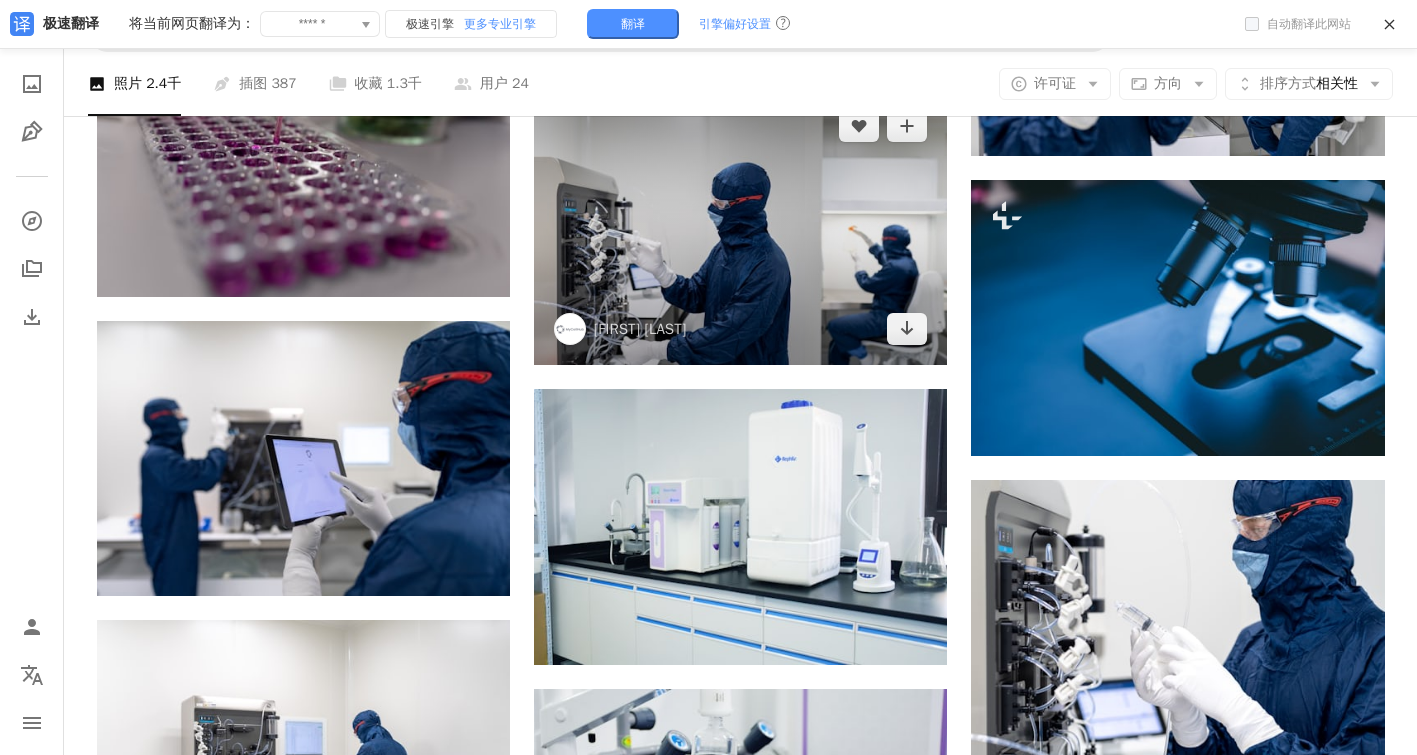 click at bounding box center [740, 227] 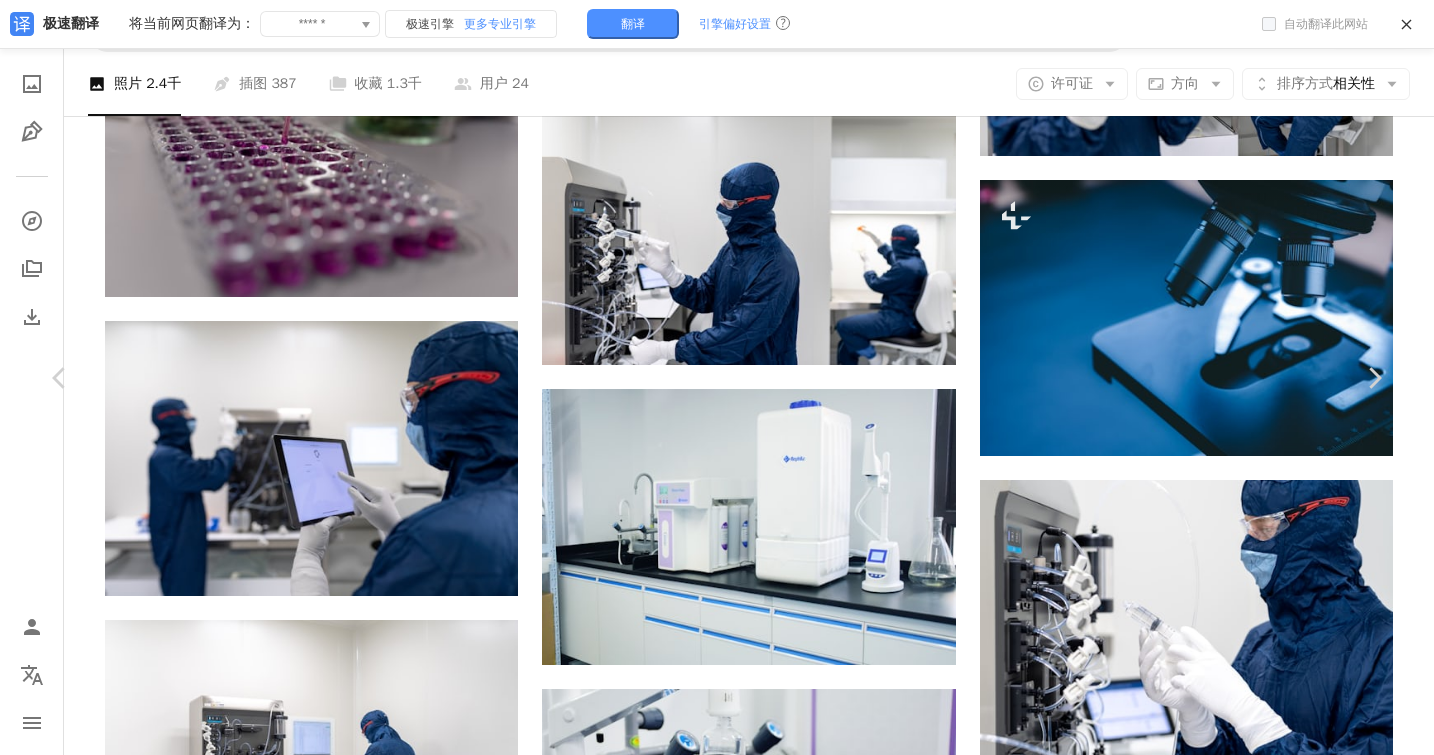 click on "An X shape Chevron left Chevron right [FIRST] [LAST] My cell hub A heart A plus sign Edit image Plus sign for Unsplash+ Free download Chevron down Zoom in Views 77,226 Downloads 284 A forward-right arrow Share Info icon Information More Actions In the lab working technician Calendar outlined Published on November 16, 2022 Safety Free to use under the Unsplash License laboratory lab covid covid 19 biotechnology biotech laboratory equipment laboratory technician cleanroom biomedicine saas software man adult male worker hoodie sweatshirt glove Free images Browse premium images on iStock | Use code UNSPLASH20 for 20% off View more on iStock ↗ Related images A heart A plus sign [FIRST] [LAST] Arrow pointing down Plus sign for Unsplash+ A heart A plus sign JSB Co. For Unsplash+ A lock Purchase A heart A plus sign [FIRST] [LAST] Arrow pointing down A heart A plus sign [FIRST] [LAST] Arrow pointing down A heart A plus sign [FIRST] [LAST] Arrow pointing down A heart For" at bounding box center (717, 9750) 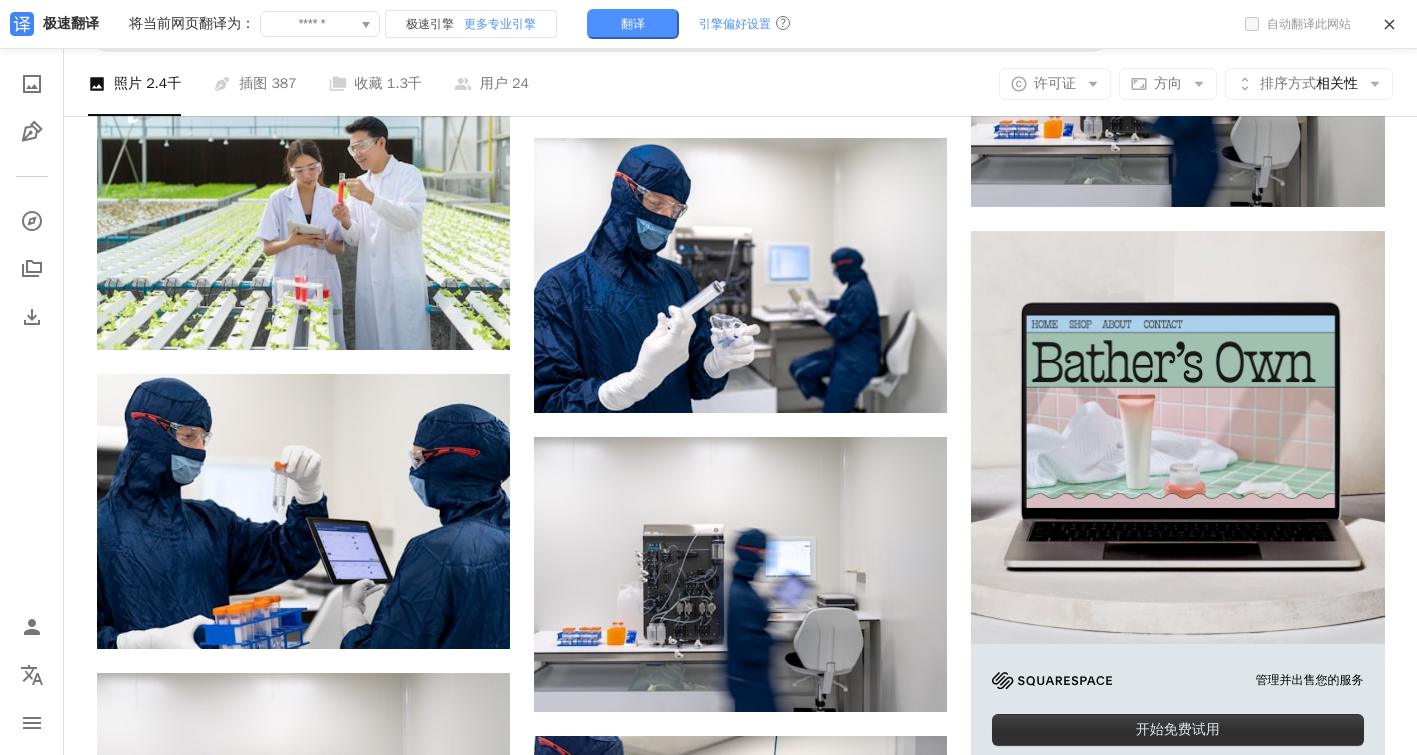 scroll, scrollTop: 8573, scrollLeft: 0, axis: vertical 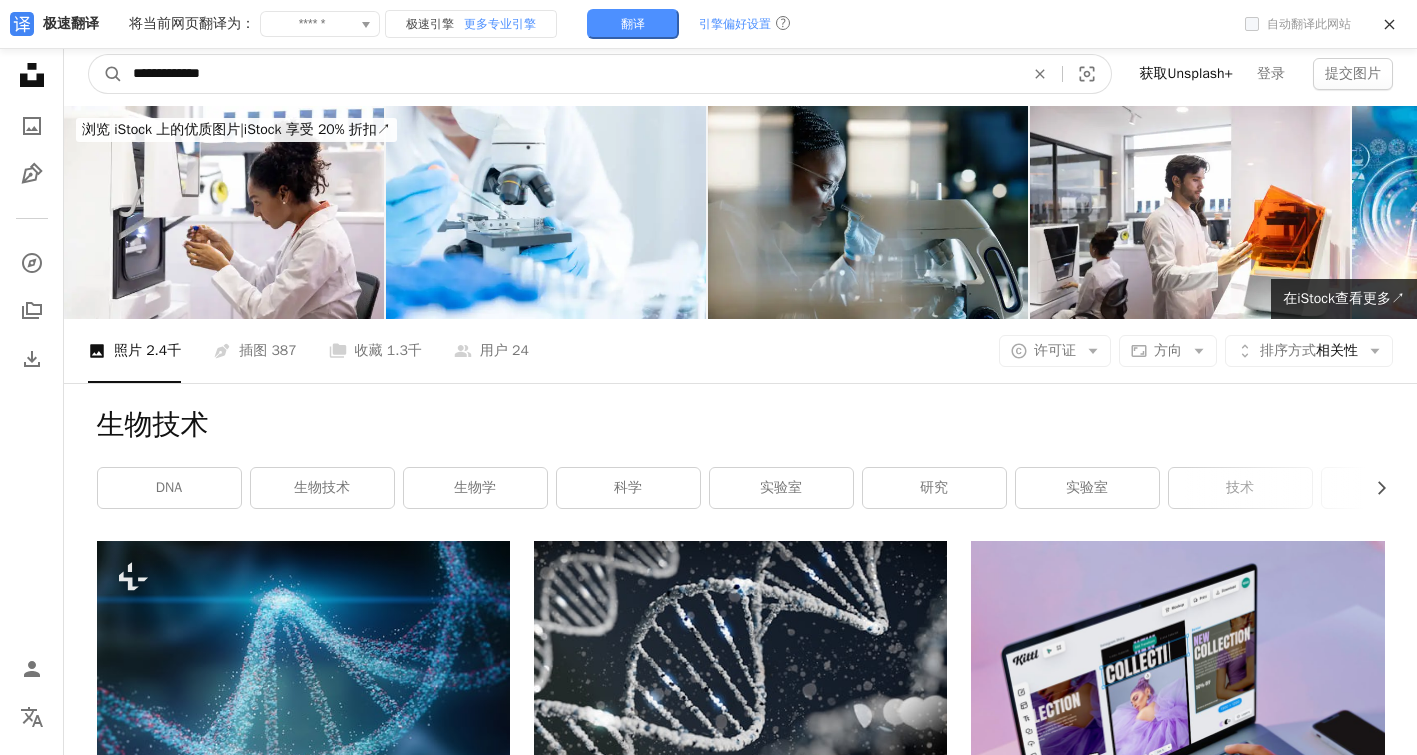 click on "**********" at bounding box center (570, 74) 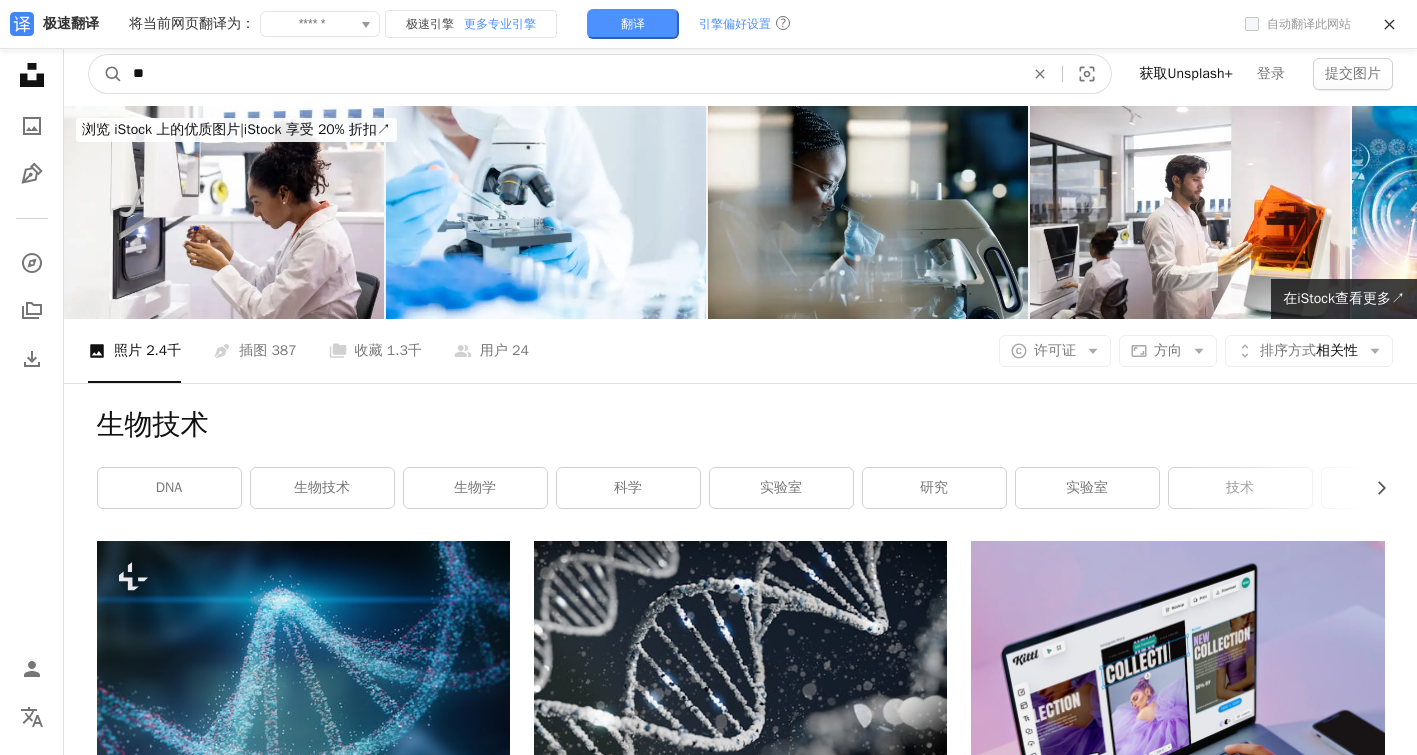 type on "*" 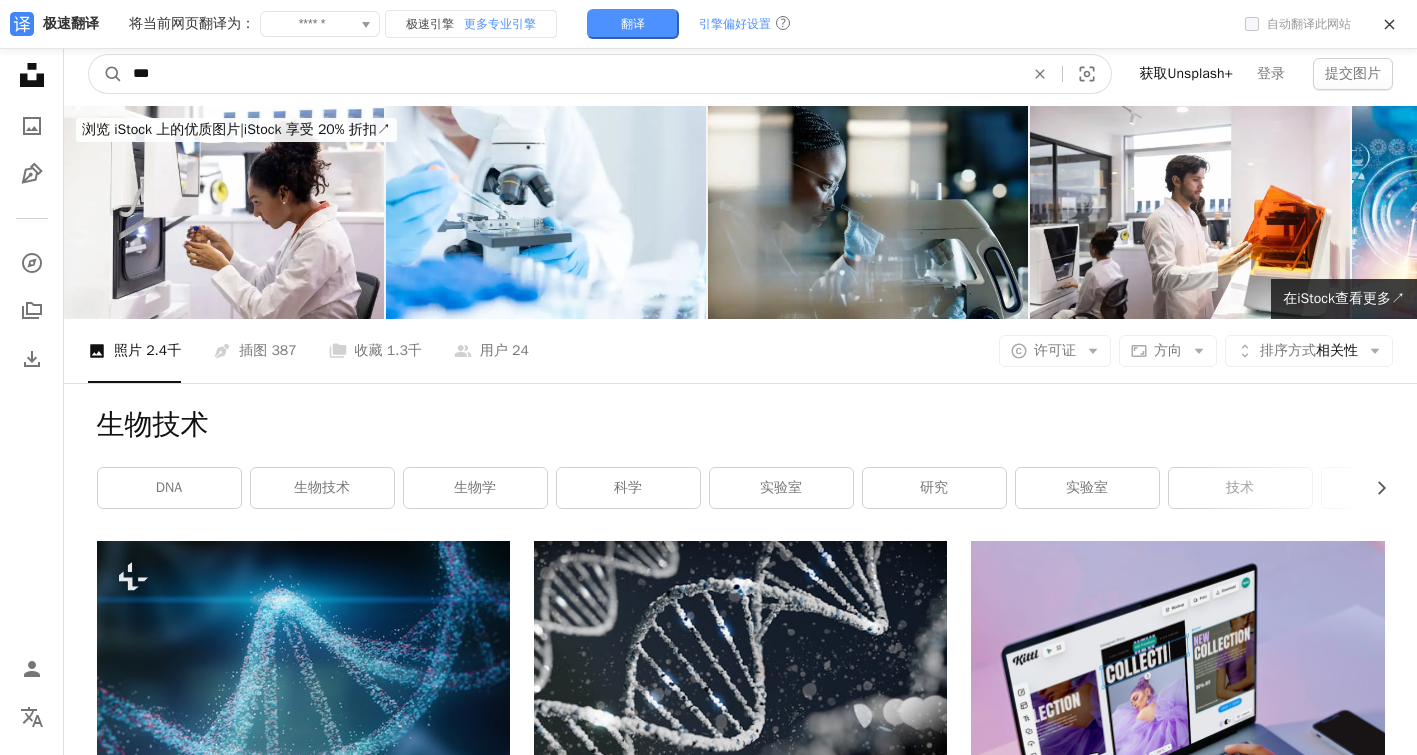 type on "****" 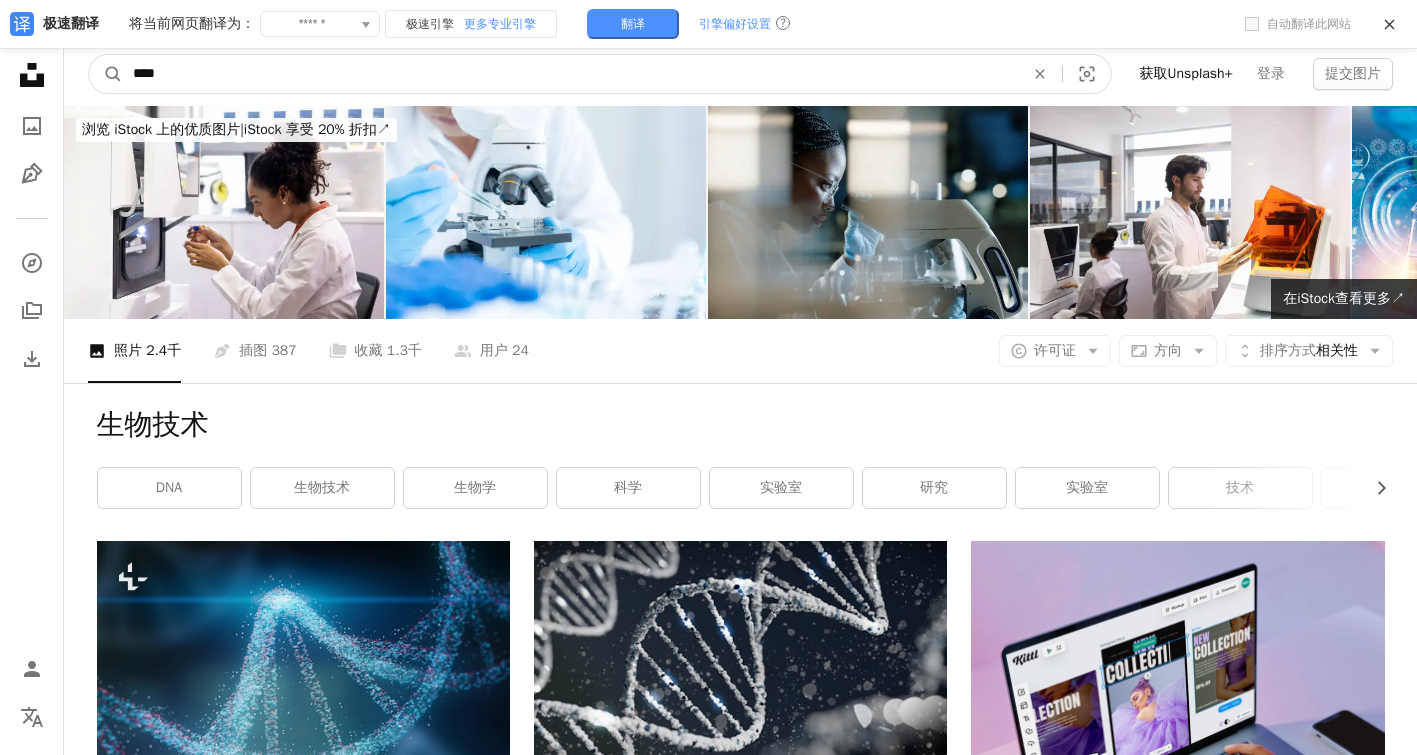 click on "A magnifying glass" at bounding box center (106, 74) 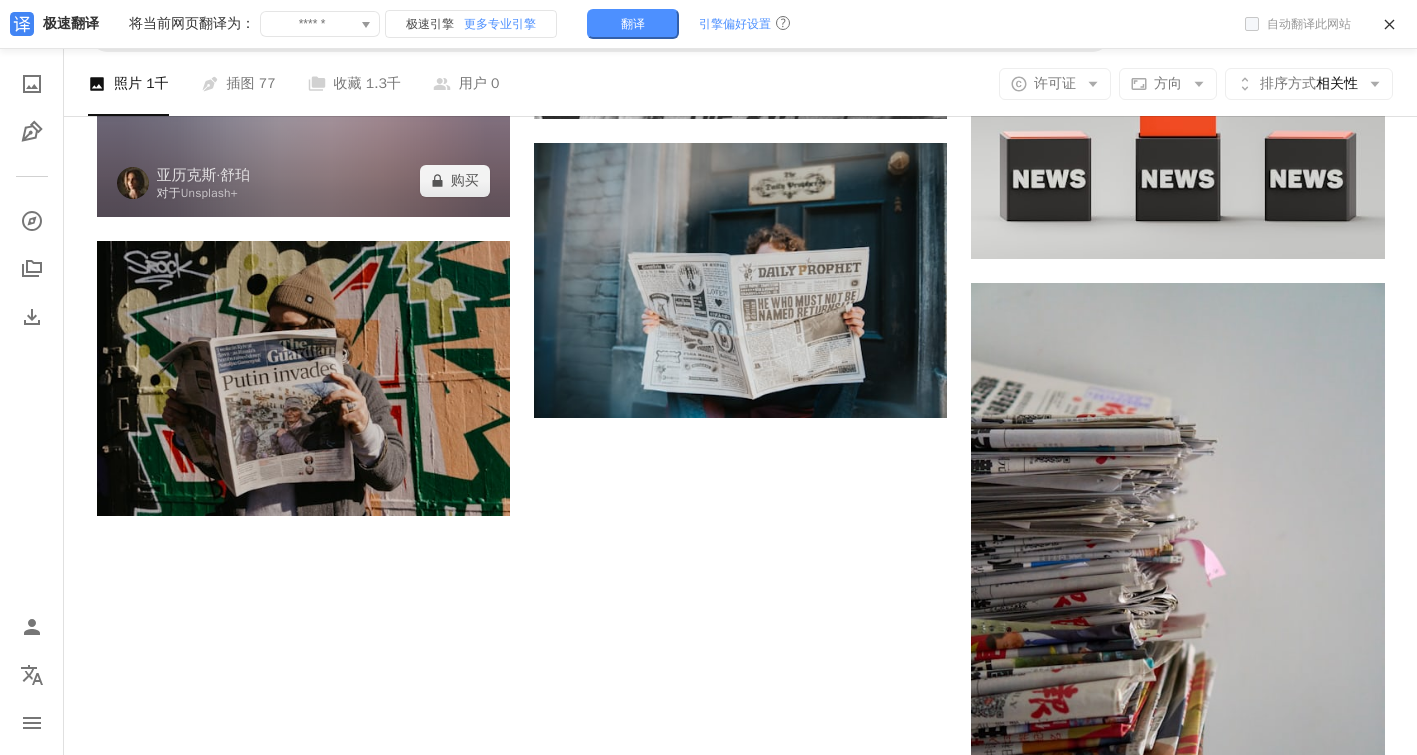 scroll, scrollTop: 2600, scrollLeft: 0, axis: vertical 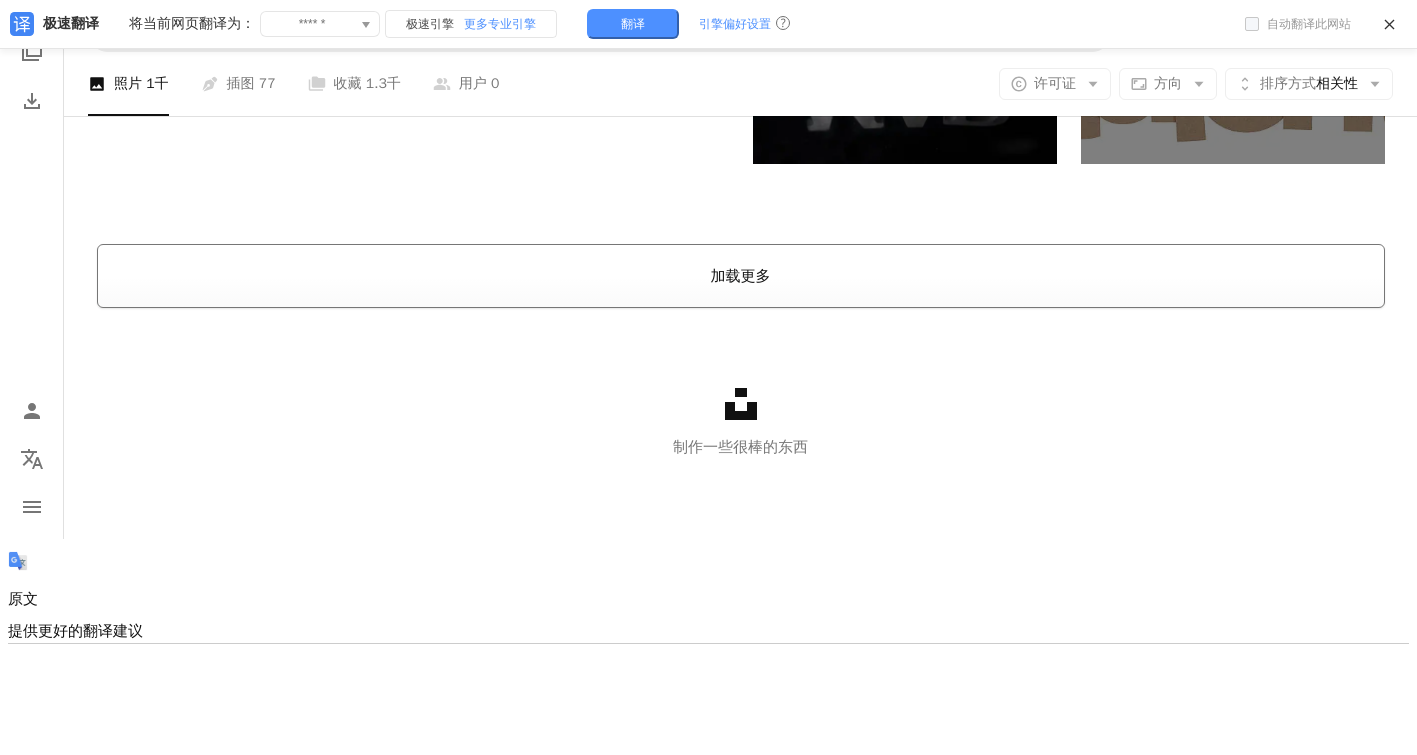 click on "加载更多" at bounding box center [741, 276] 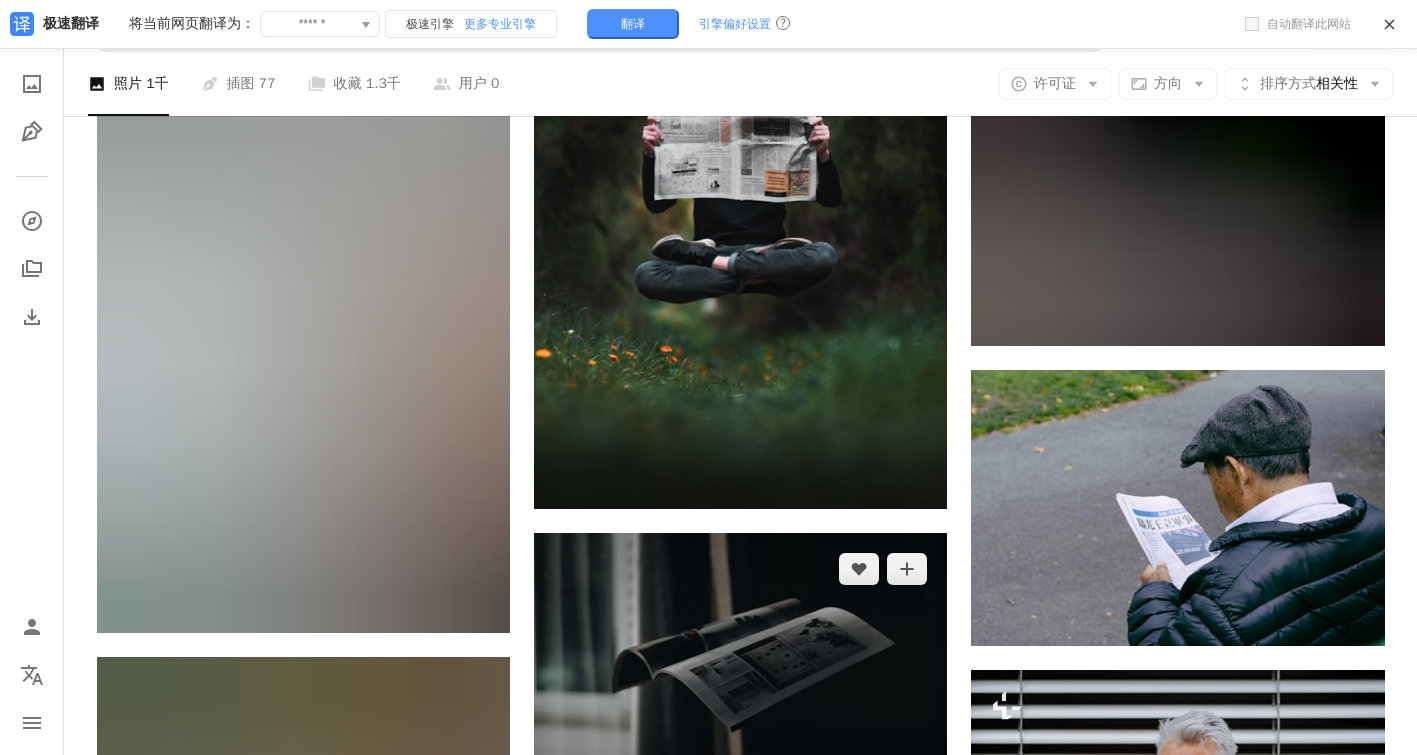 scroll, scrollTop: 7387, scrollLeft: 0, axis: vertical 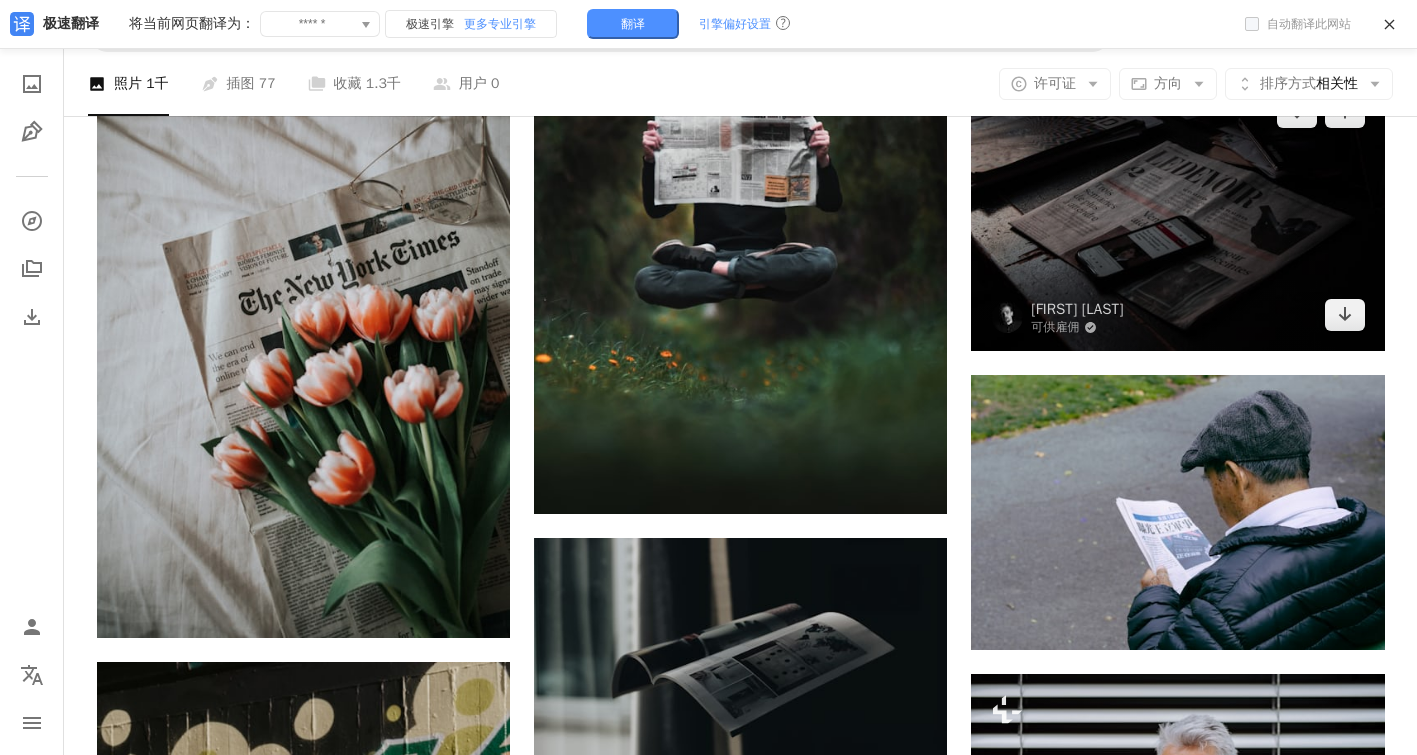 click at bounding box center (1177, 213) 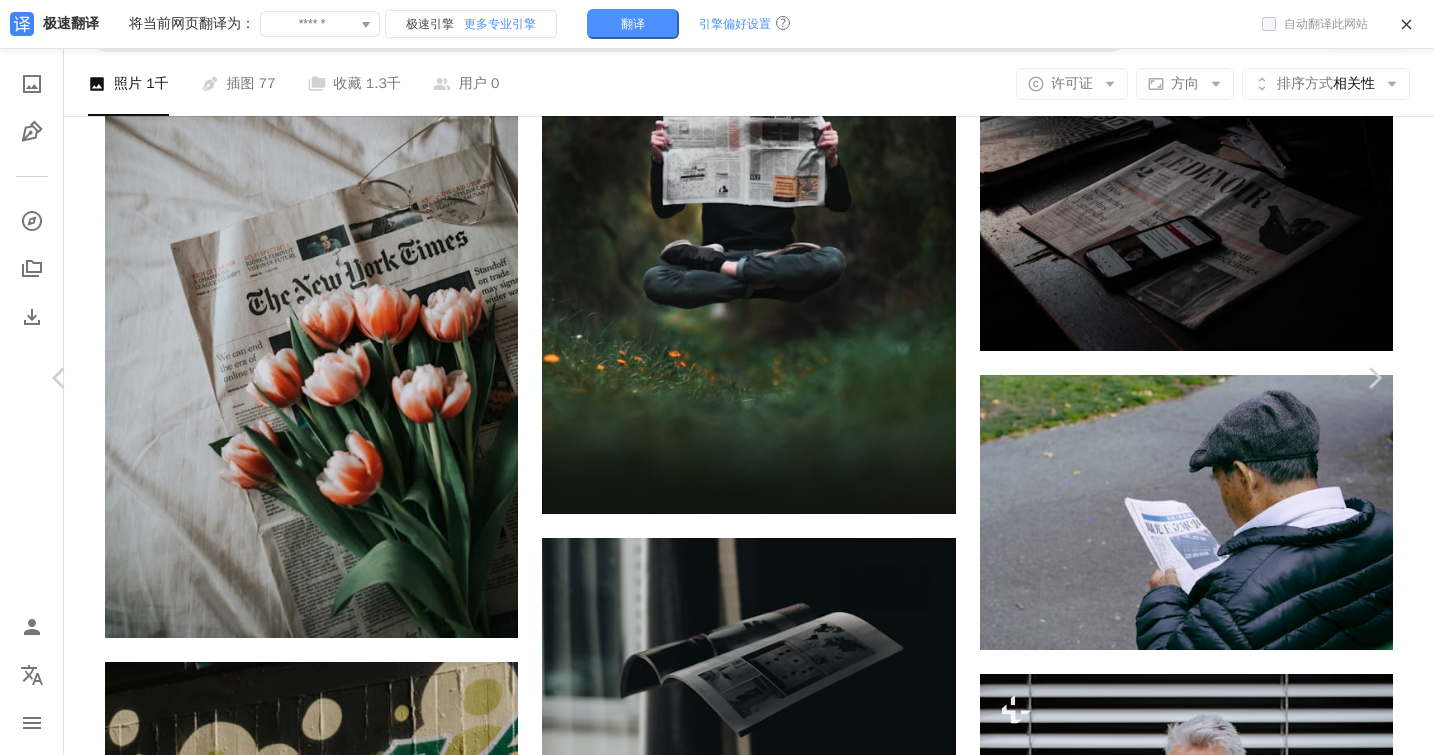 click on "免费下载" at bounding box center [1200, 8933] 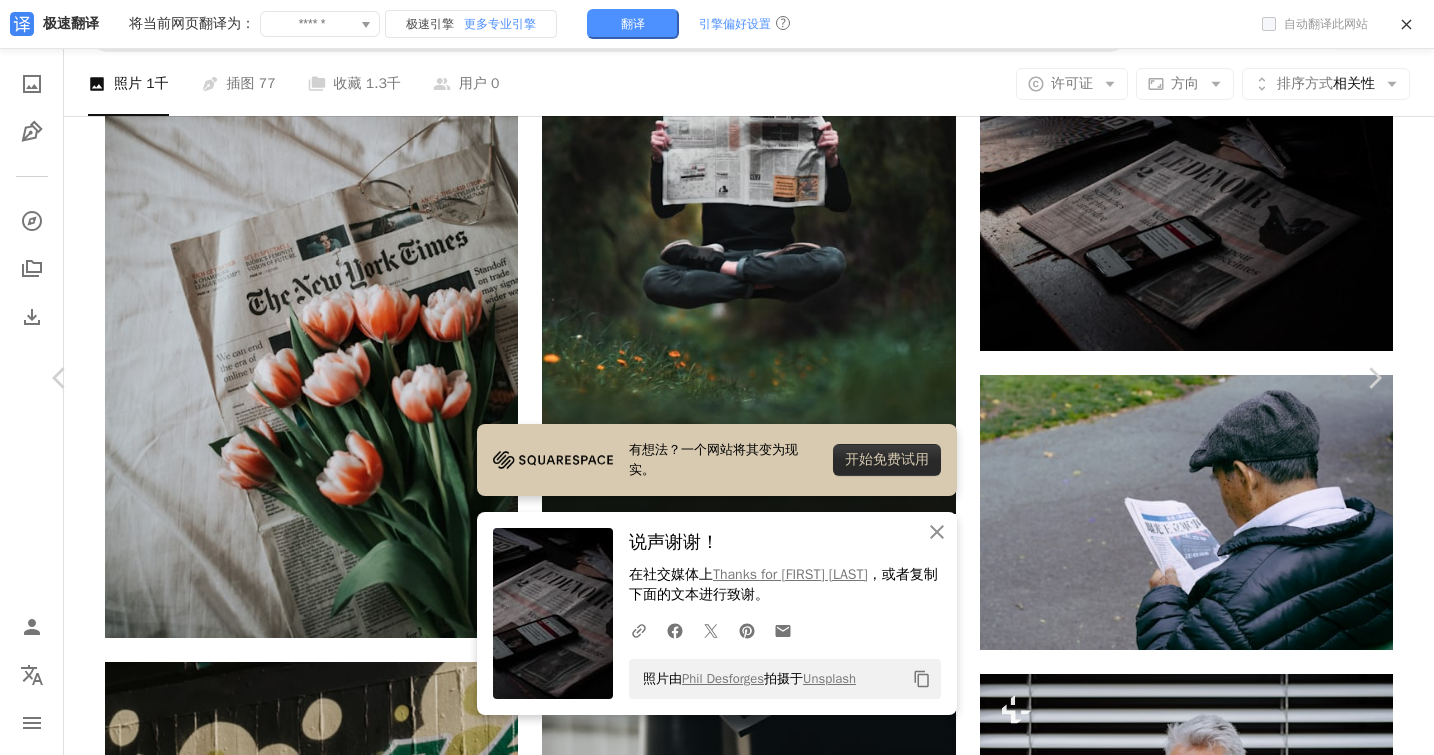 click on "1920 x 1279" at bounding box center (1183, 5516) 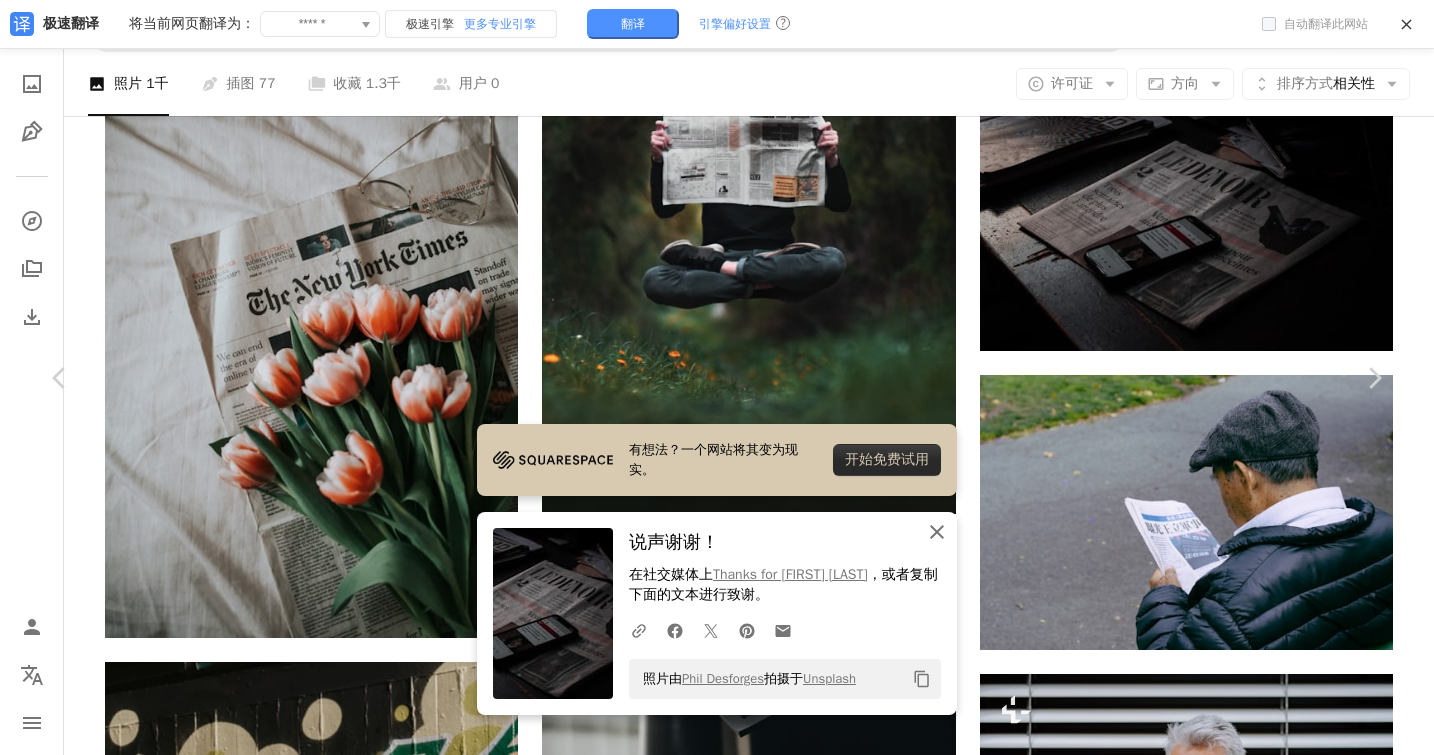 click 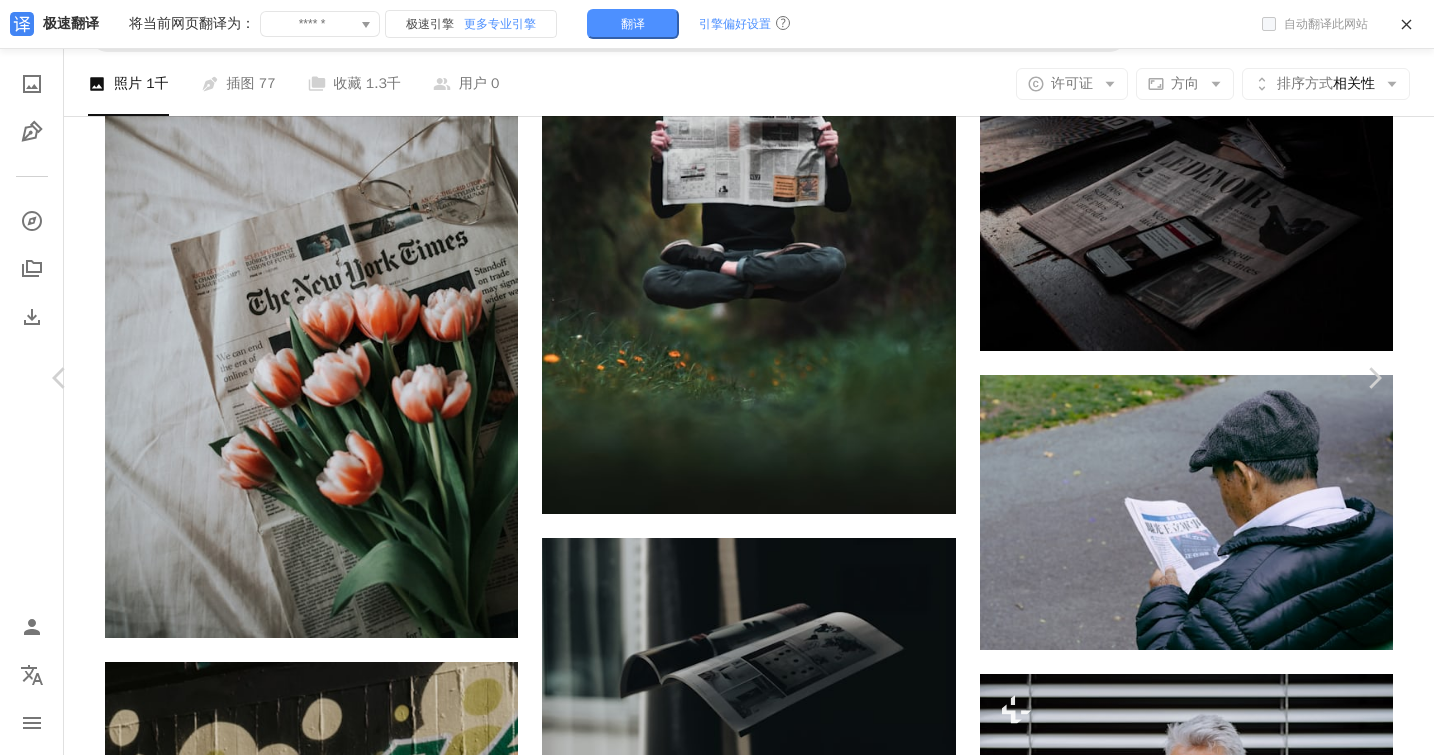 click on "An X shape Chevron left Chevron right [FIRST] [LAST] 可供雇佣 A checkmark inside of a circle A heart A plus sign 编辑图片   Plus sign for Unsplash+ 免费下载 Chevron down Zoom in 浏览量 731,626 下载 2,623 精选展示于 照片 A forward-right arrow 分享 Info icon 信息 More Actions 阅读新闻但让它们变得忧郁。感谢拥有那个绝妙字体的Le Devoir。 A map marker [CITY], [CITY], [COUNTRY] Calendar outlined 发布于 [DATE] Camera 佳能，EOS REBEL T5i Safety 在 Unsplash 许可证下免费使用 计算机 书 纸张 电话 灰色 [COUNTRY] 文本 手机 报纸 电子产品 手机 免费图片 浏览 iStock 上的高级相关图片  |  使用代码 UNSPLASH20 享受 20% 的折扣 View more on iStock  ↗ 相关图片 A heart A plus sign KE ATLAS Arrow pointing down Plus sign for Unsplash+ A heart A plus sign STUDIO 0210 Available for hire A checkmark inside of a circle For" at bounding box center (717, 11856) 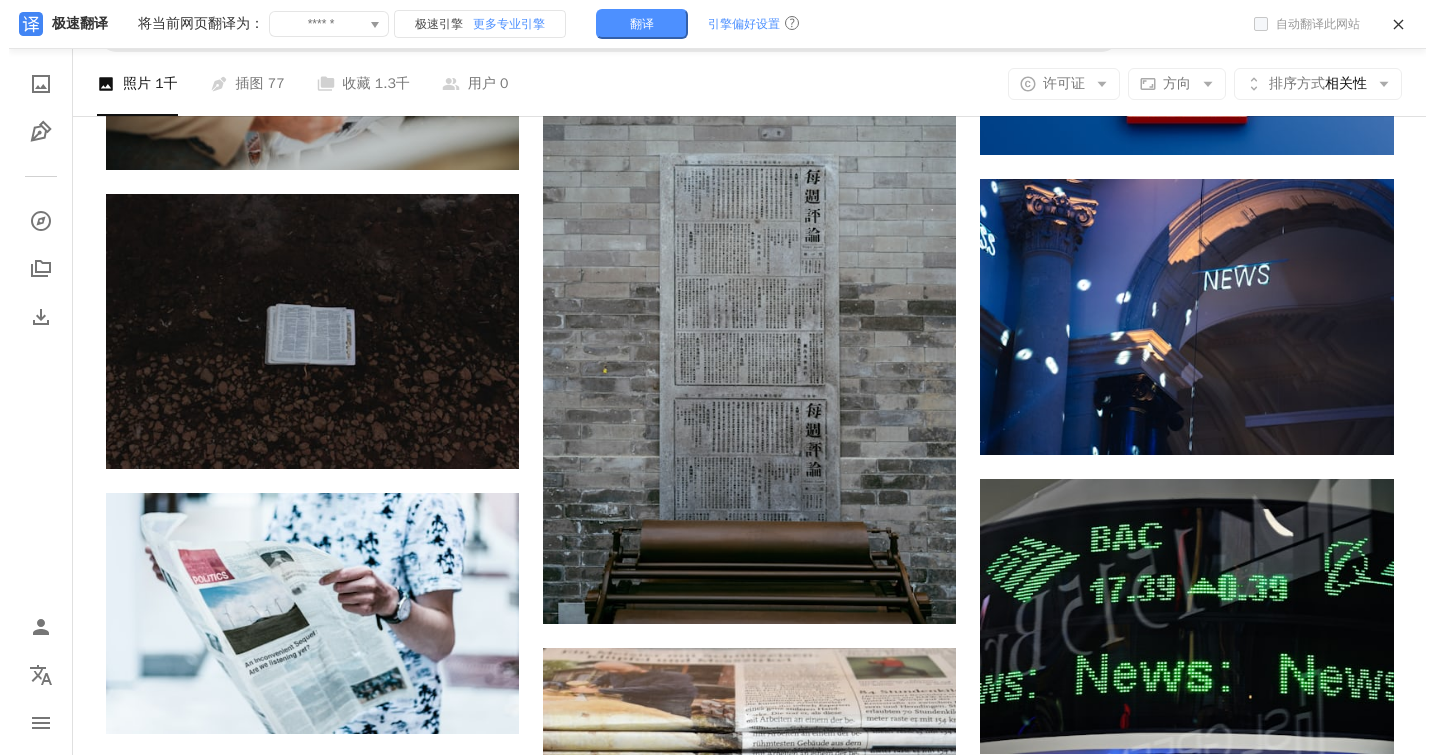 scroll, scrollTop: 22137, scrollLeft: 0, axis: vertical 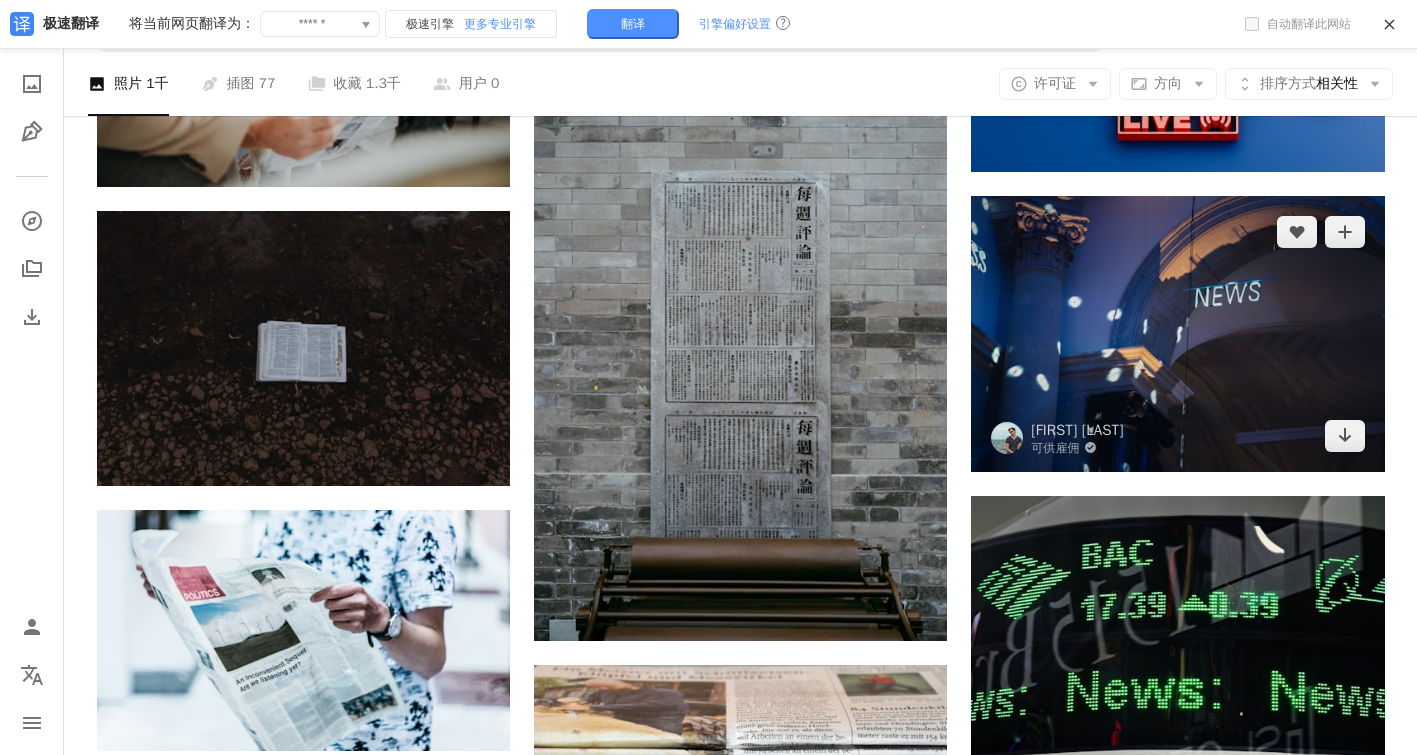 click at bounding box center (1177, 333) 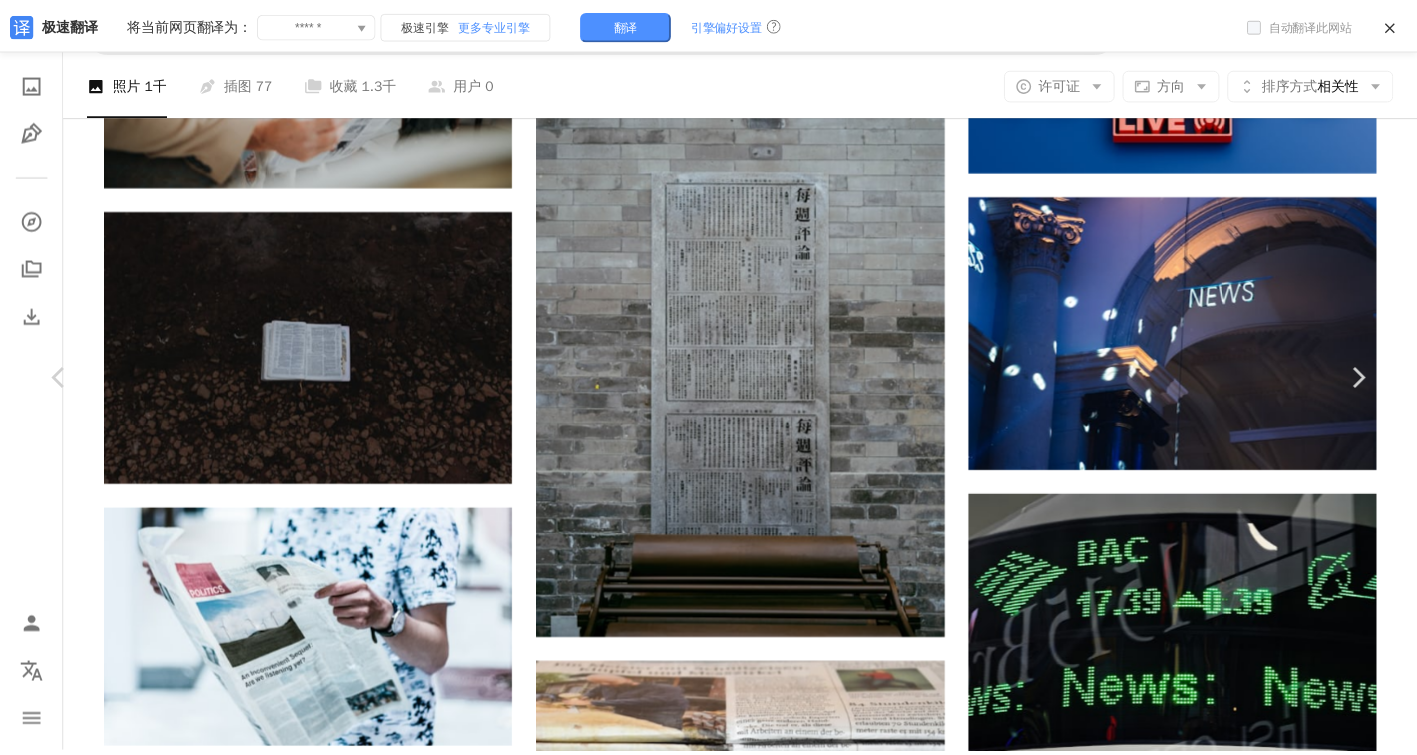 scroll, scrollTop: 200, scrollLeft: 0, axis: vertical 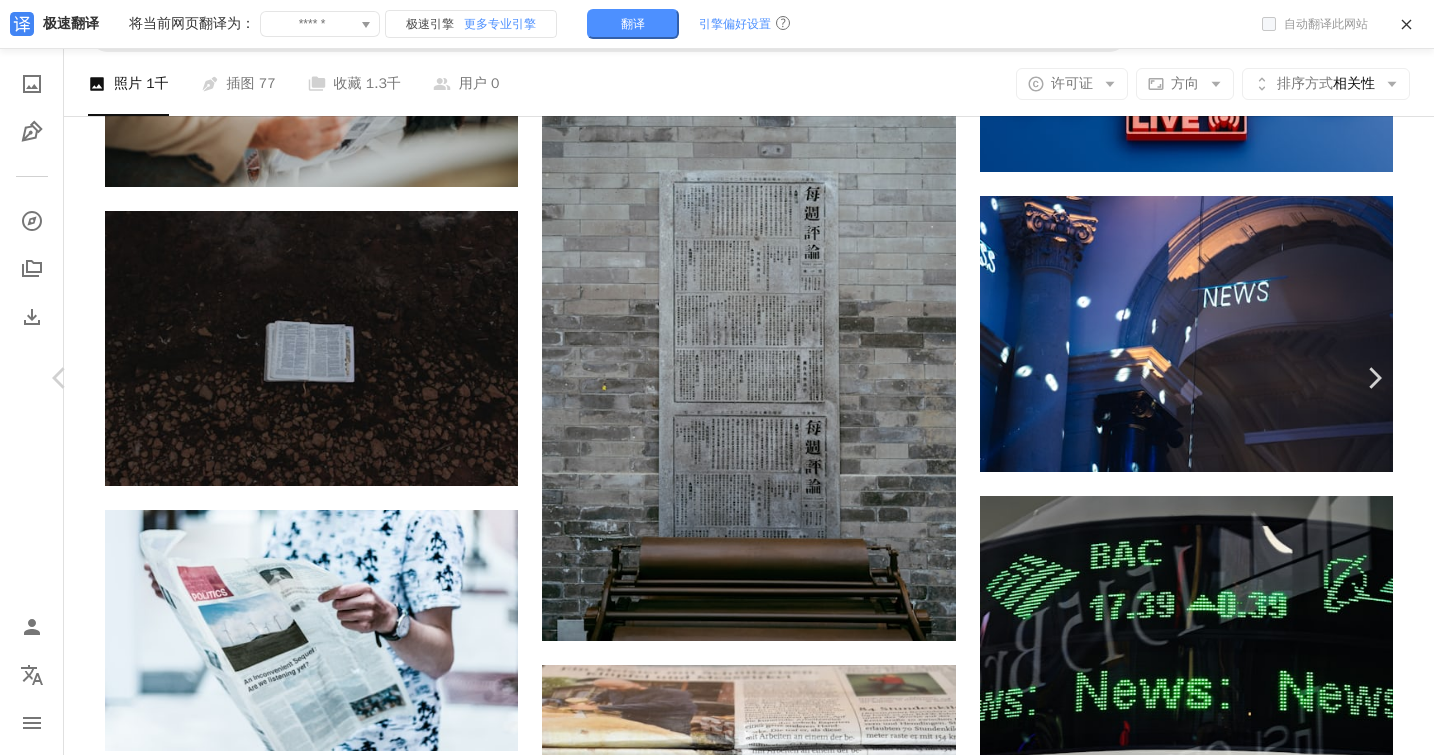 click on "An X shape Chevron left Chevron right [FIRST] [LAST] Available for hire A checkmark inside of a circle A heart A plus sign Edit image Plus sign for Unsplash+ Free download Chevron down Browse 103,322 Downloads 1,341 A forward-right arrow Share Info icon Information More Actions Calendar outlined Published on April 26, 2022 Camera Sony, ILCE-7M3 Safety Free to use under the Unsplash License background news newspaper typography architecture architecture interior design lighting home decor interior pillars columns watch Overwatch Free stock photos Browse premium images on iStock | Use code UNSPLASH20 for 20% off View more on iStock ↗ Related images A heart A plus sign [FIRST] [LAST] Arrow pointing down Plus sign for Unsplash+ A heart A plus sign Mohamed Nohassi For Unsplash+ A lock Purchase A heart A plus sign BBC Creative Arrow pointing down A heart A plus sign [FIRST] [LAST] Arrow pointing down A heart A plus sign Markus Winkler Available for hire A checkmark inside of a circle Arrow pointing down A heart" at bounding box center [717, 17868] 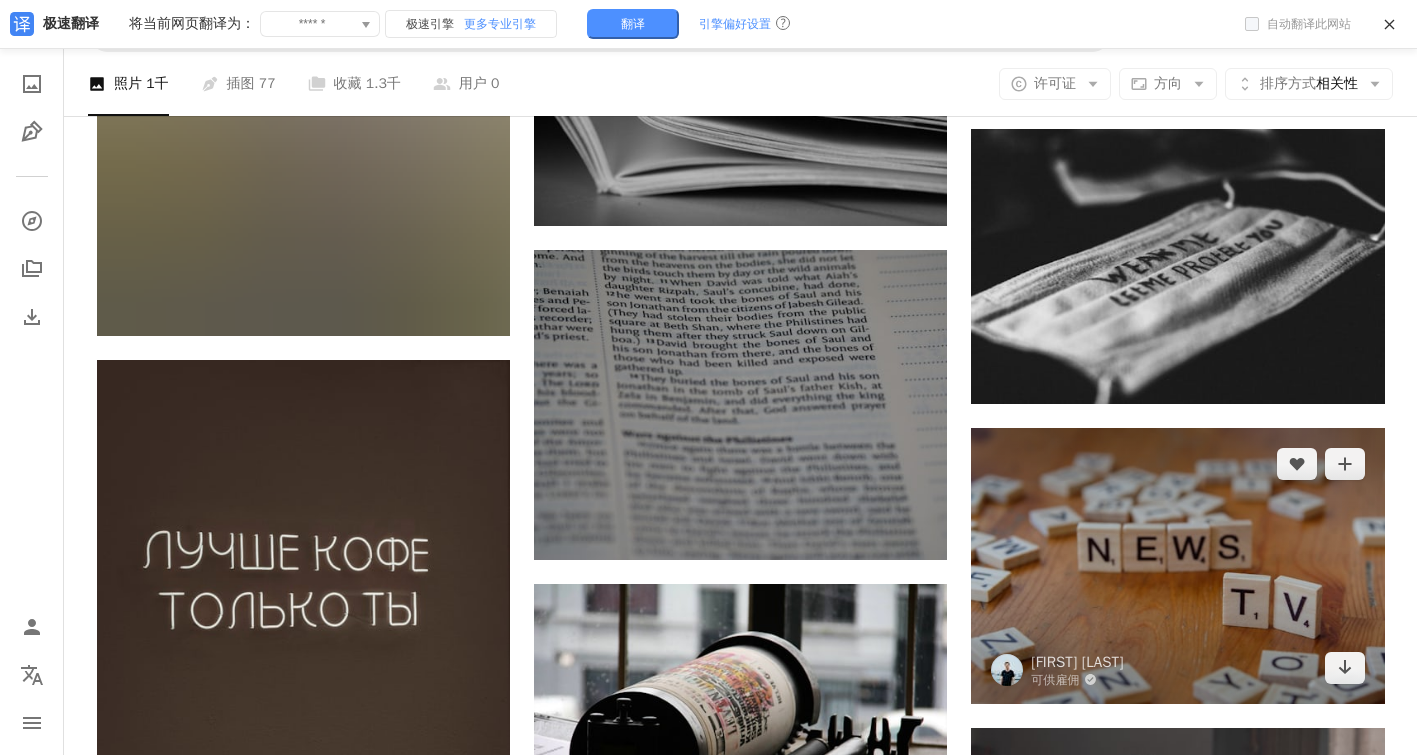 scroll, scrollTop: 44586, scrollLeft: 0, axis: vertical 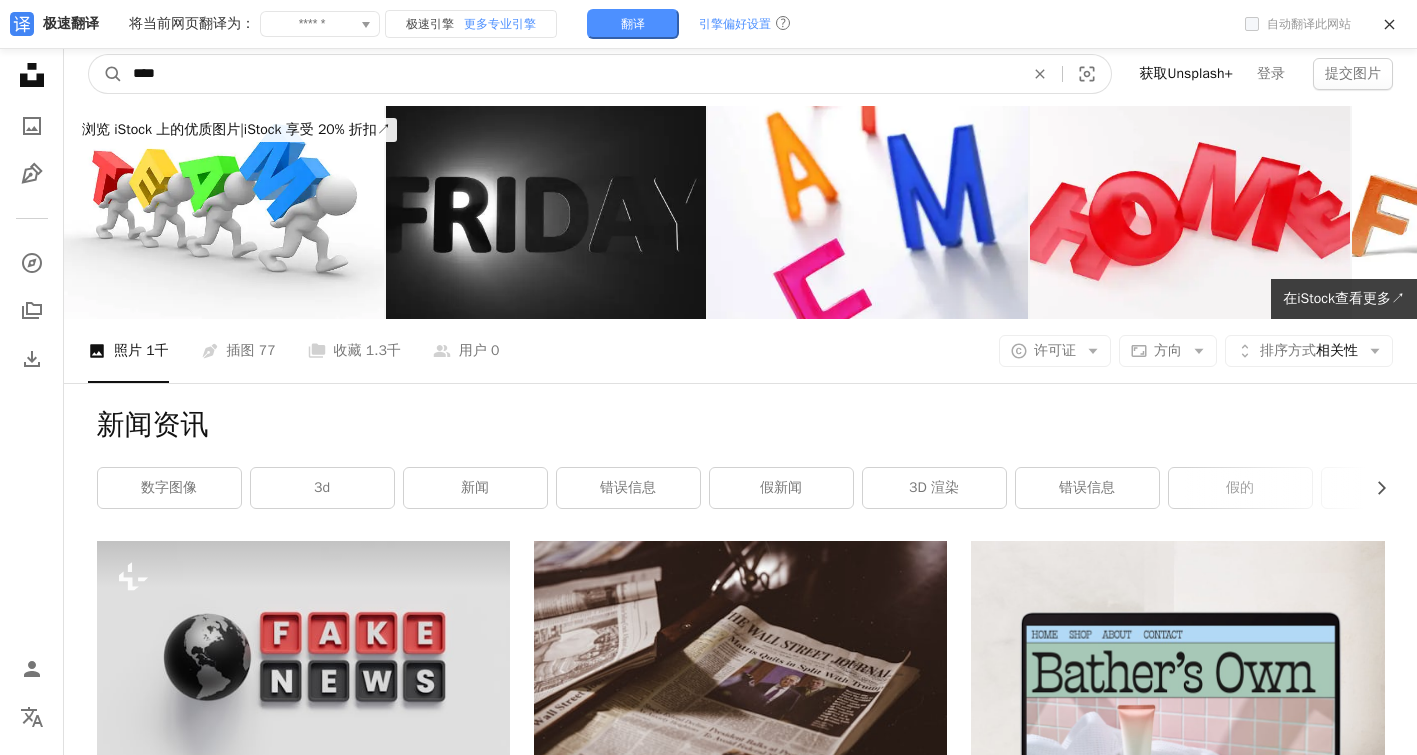 click on "****" at bounding box center (570, 74) 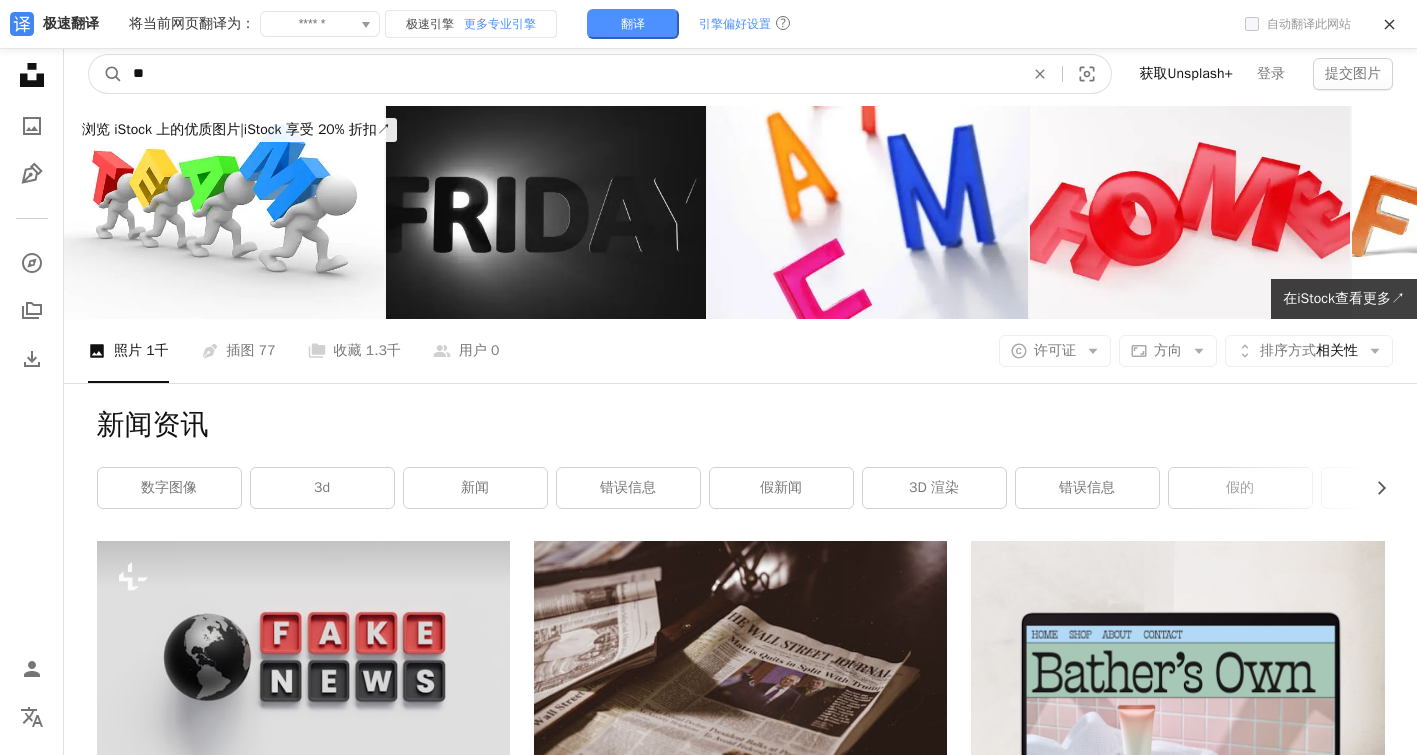 type on "*" 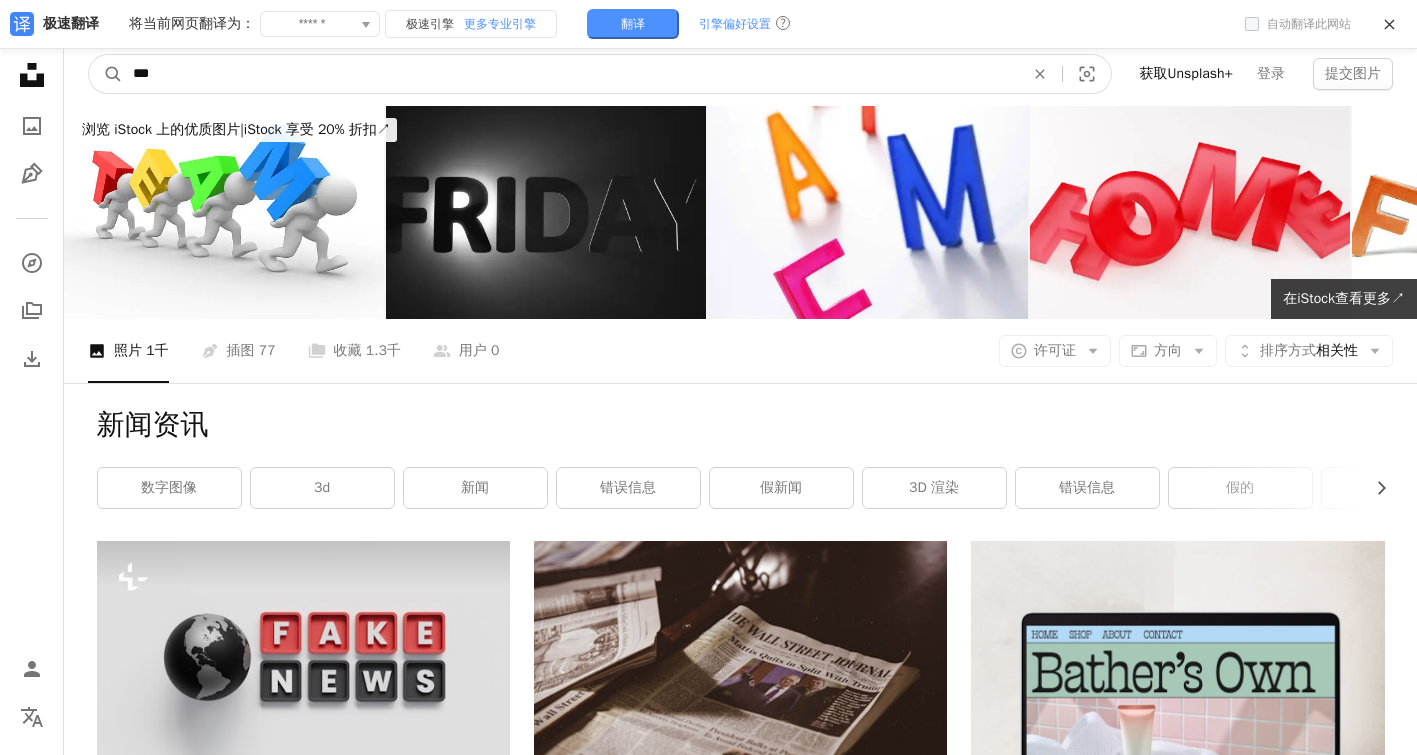 type on "****" 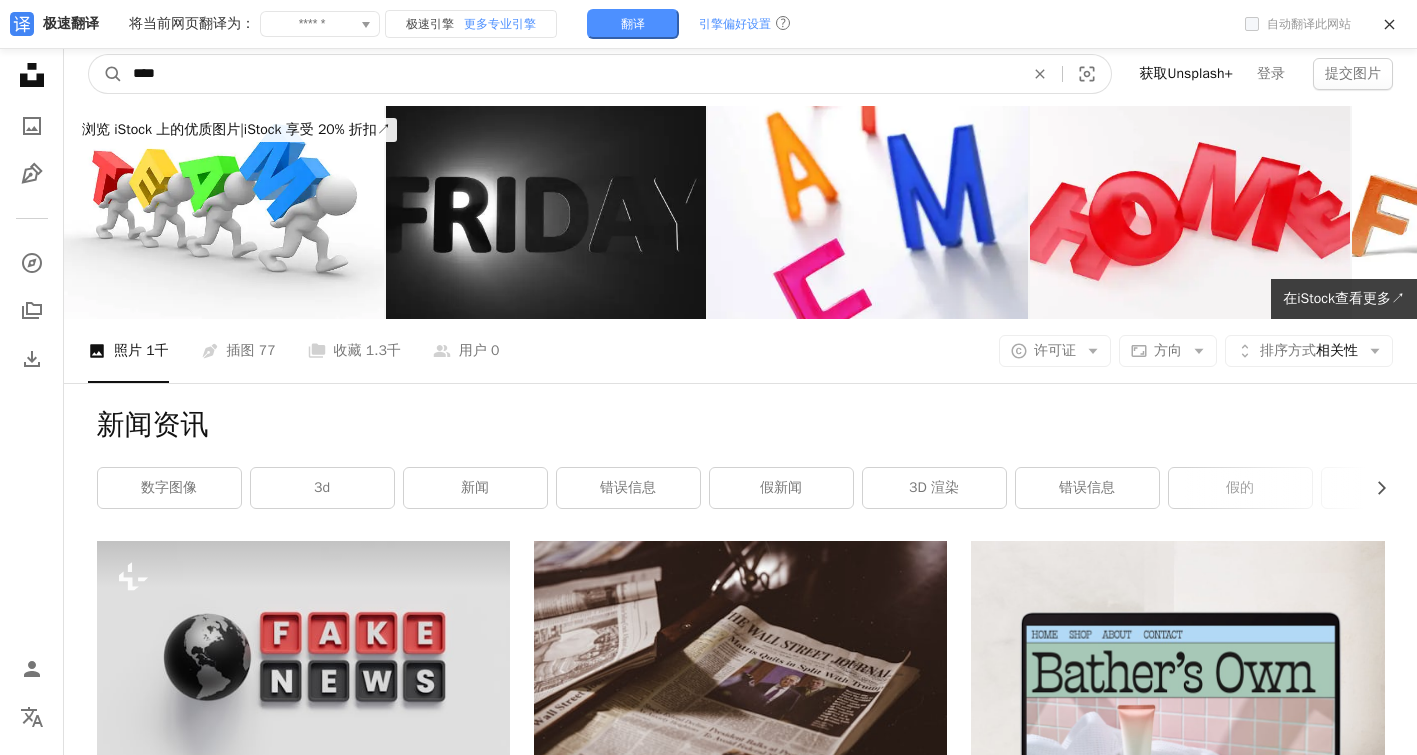 click on "A magnifying glass" at bounding box center [106, 74] 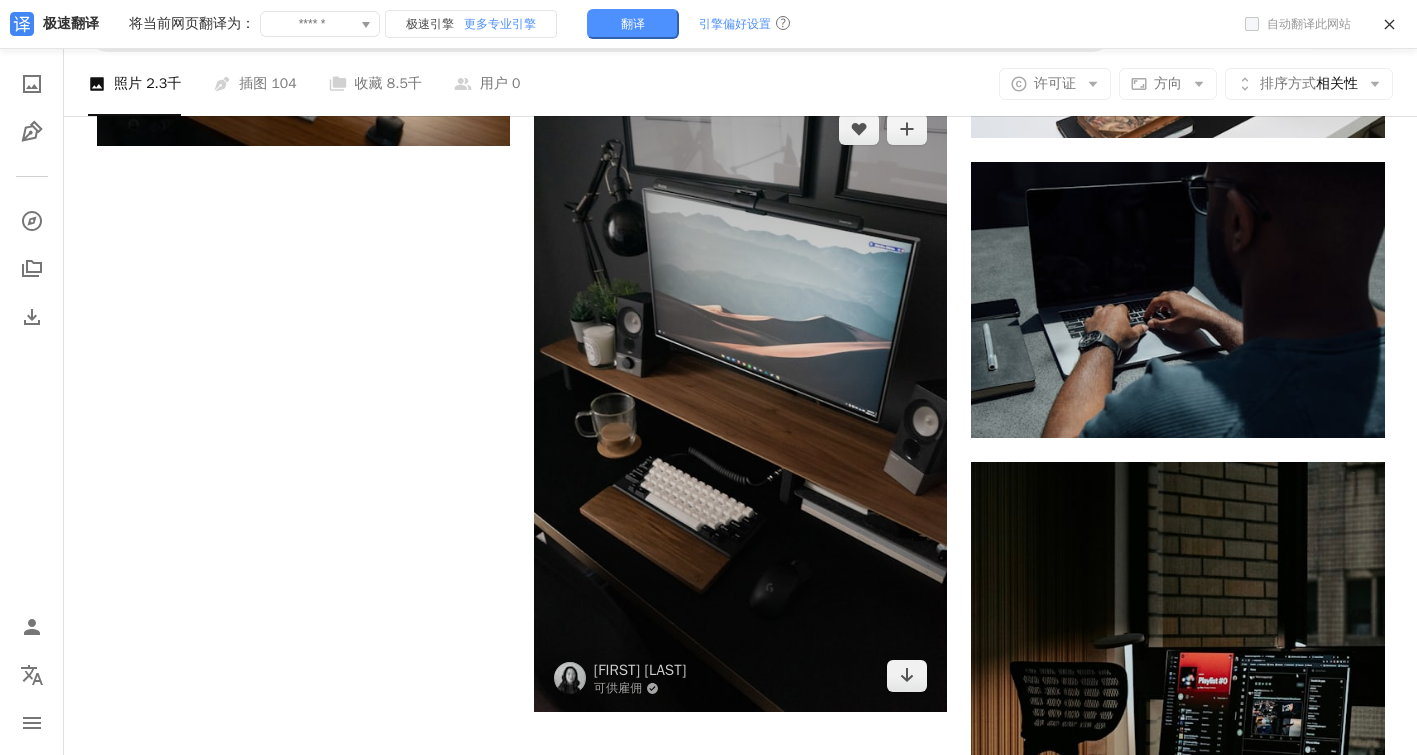 scroll, scrollTop: 3100, scrollLeft: 0, axis: vertical 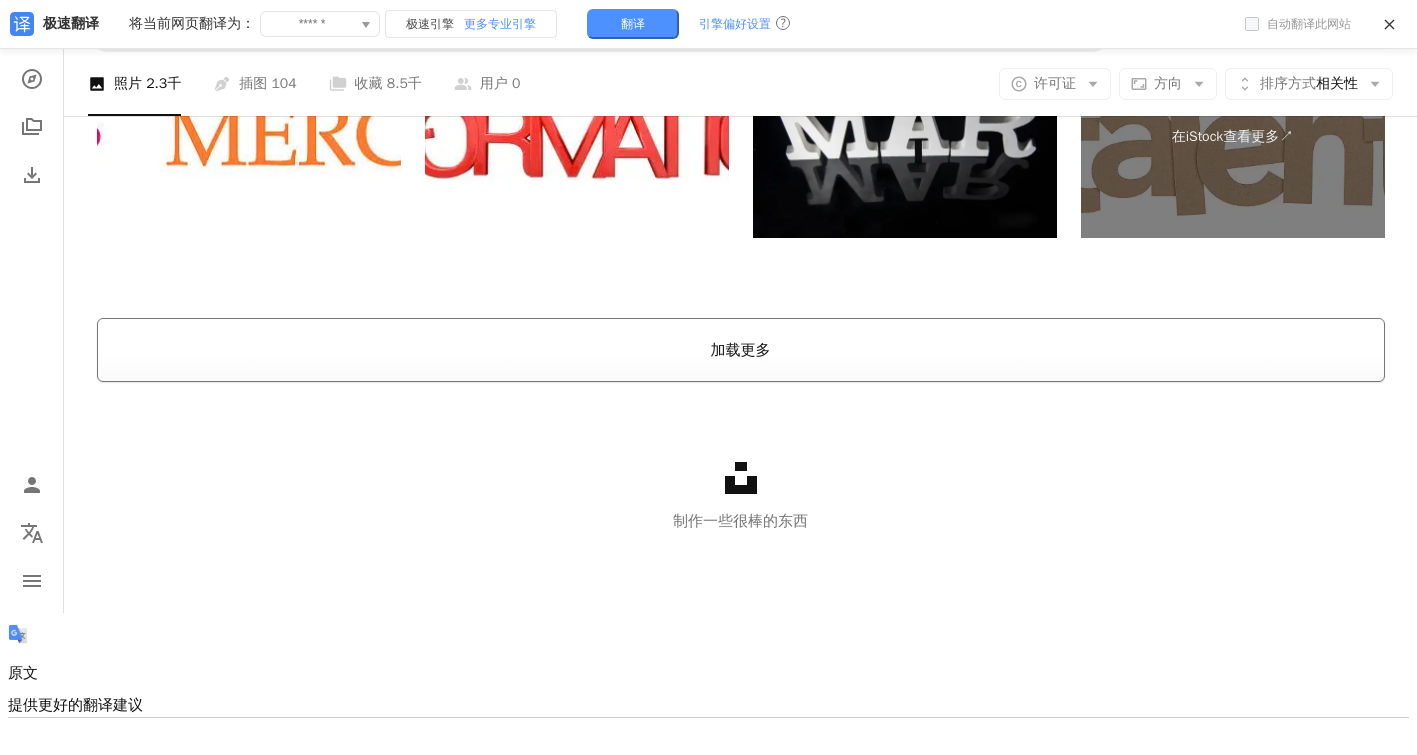 click on "加载更多" at bounding box center (741, 350) 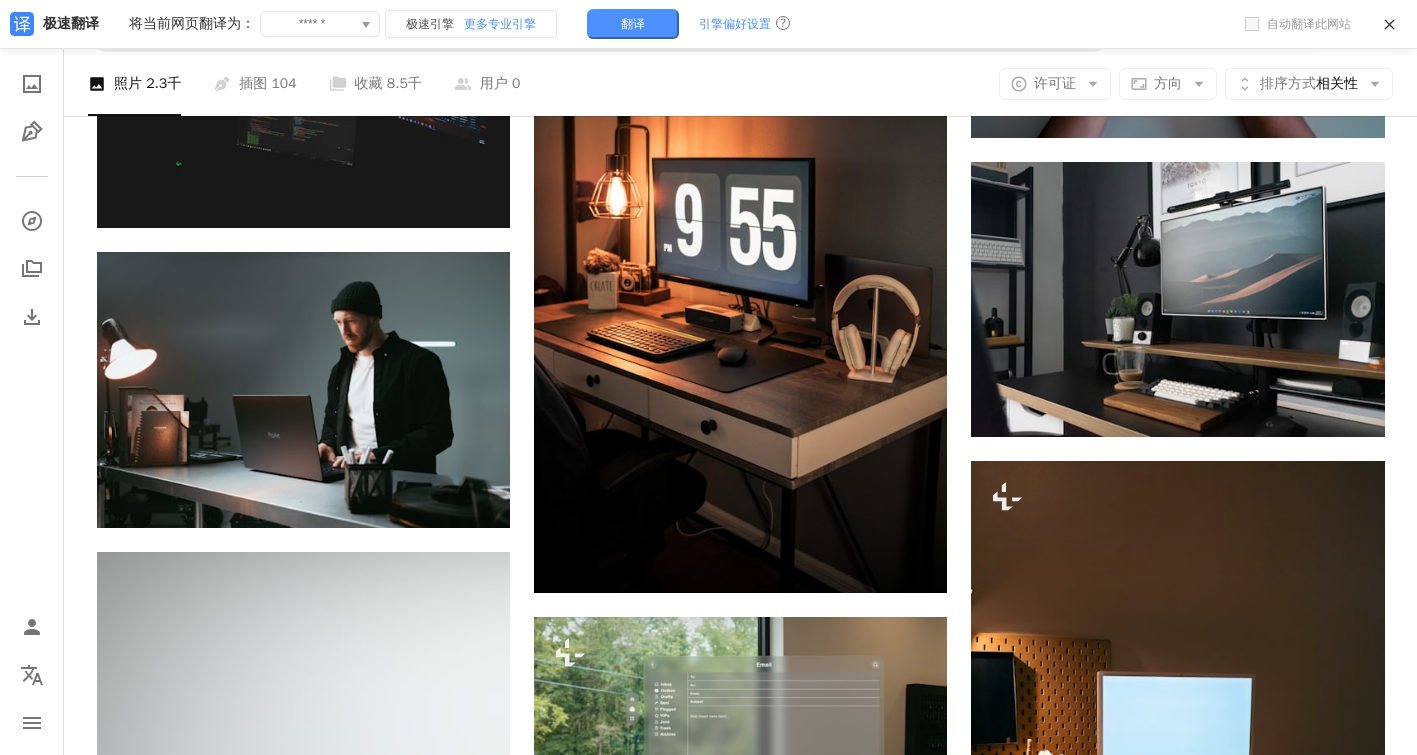 scroll, scrollTop: 6900, scrollLeft: 0, axis: vertical 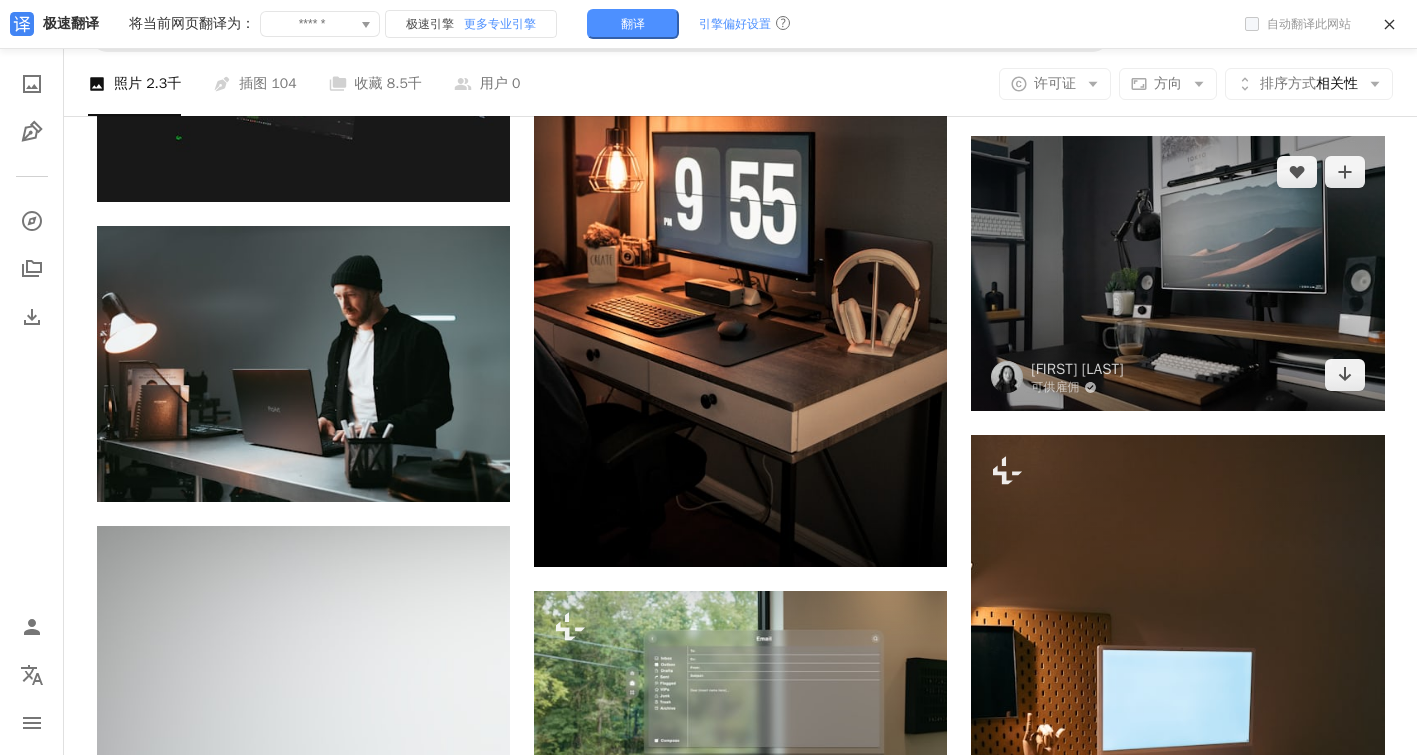 click at bounding box center (1177, 273) 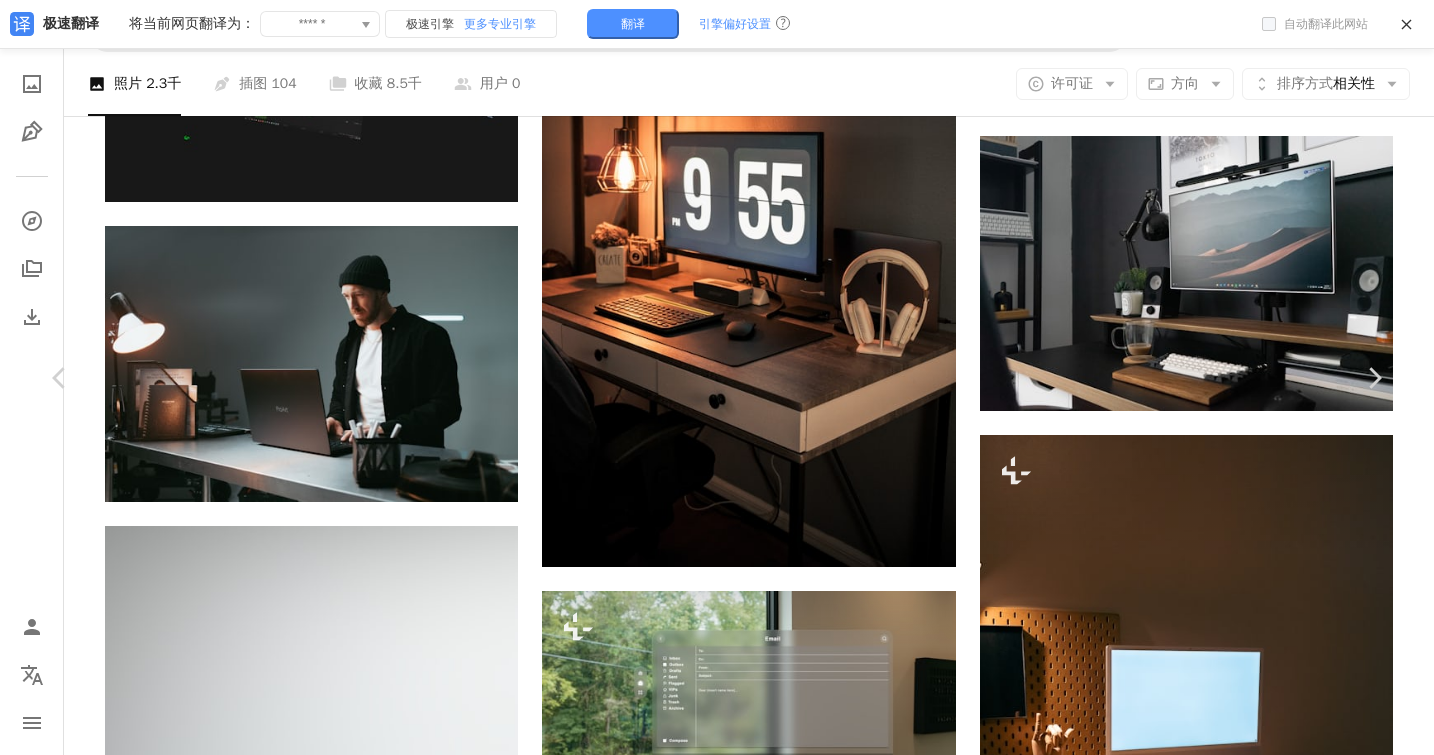 click on "Chevron down" 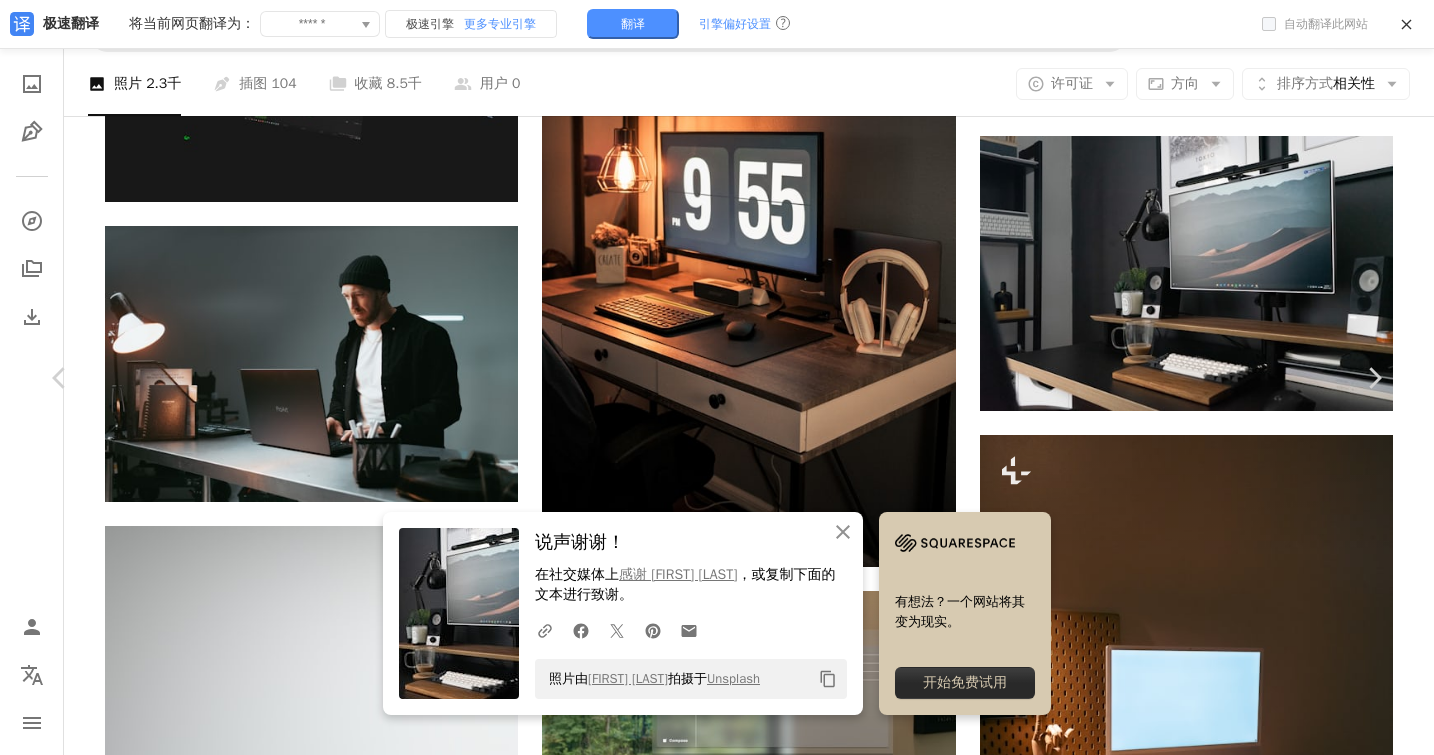 click on "An X shape Chevron left Chevron right An X shape 关闭 说声谢谢！ 在社交媒体上  感谢 [FIRST] [LAST] ，或复制下面的文本进行致谢。 A URL sharing icon (chains) Facebook icon X (formerly Twitter) icon Pinterest icon An envelope 照片由  [FIRST] [LAST]  拍摄于  Unsplash
Copy content 有想法？一个网站将其变为现实。 开始免费试用 [FIRST] [LAST] 可供雇佣 A checkmark inside of a circle A heart A plus sign 编辑图片   Plus sign for Unsplash+ 免费下载 Chevron down Zoom in 浏览量 2,251,173 下载 9,386 精选展示于 照片 A forward-right arrow 分享 Info icon 信息 More Actions Calendar outlined 发布于 [DATE] Camera 索尼，ILCE-7M2 Safety 在  Unsplash 许可证下免费使用 灰色 家具 表格 桌子 电子产品 屏幕 电视 显示器 显示 液晶显示屏 娱乐中心 创作共用图片 浏览 iStock 上的高级相关图片  |  使用代码 UNSPLASH20 享受 20% 的折扣 View more on iStock  ↗ 相关图片 A heart A heart" at bounding box center (717, 9027) 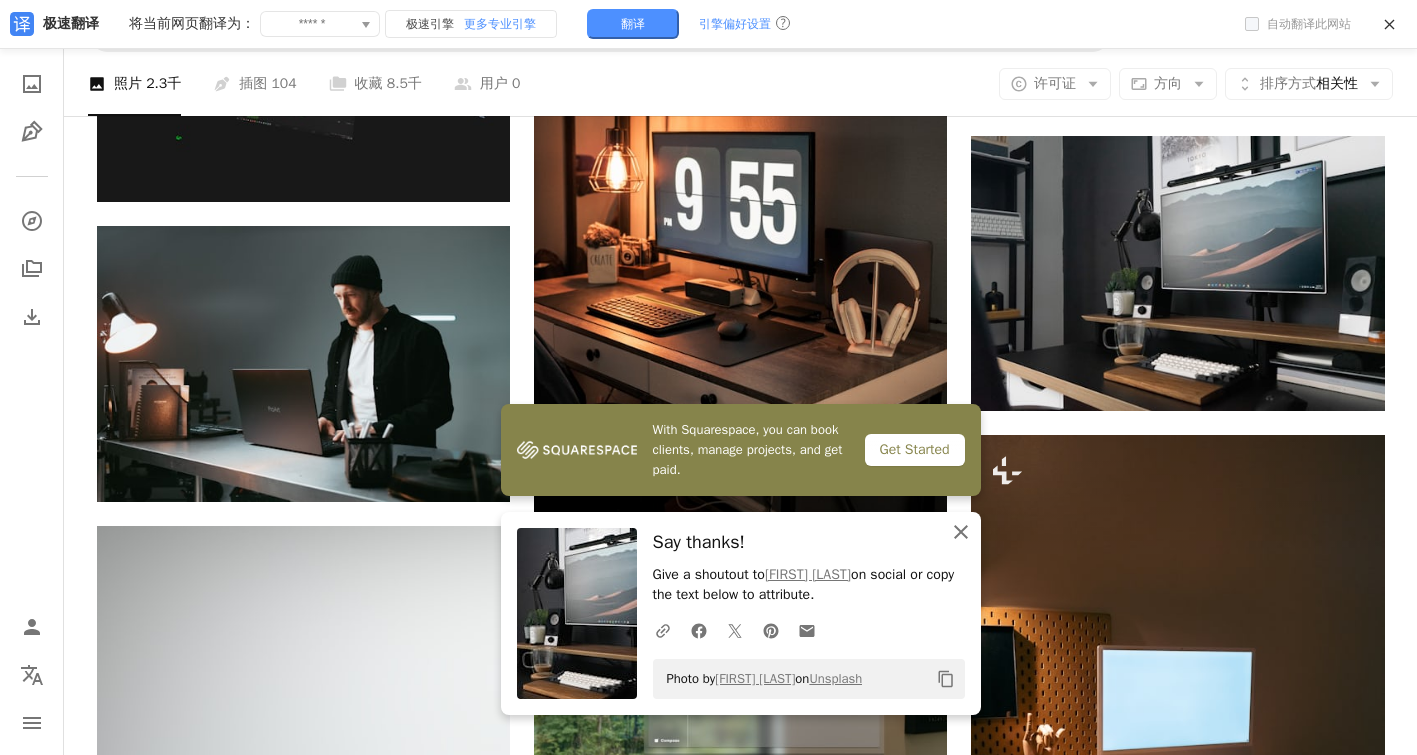 click 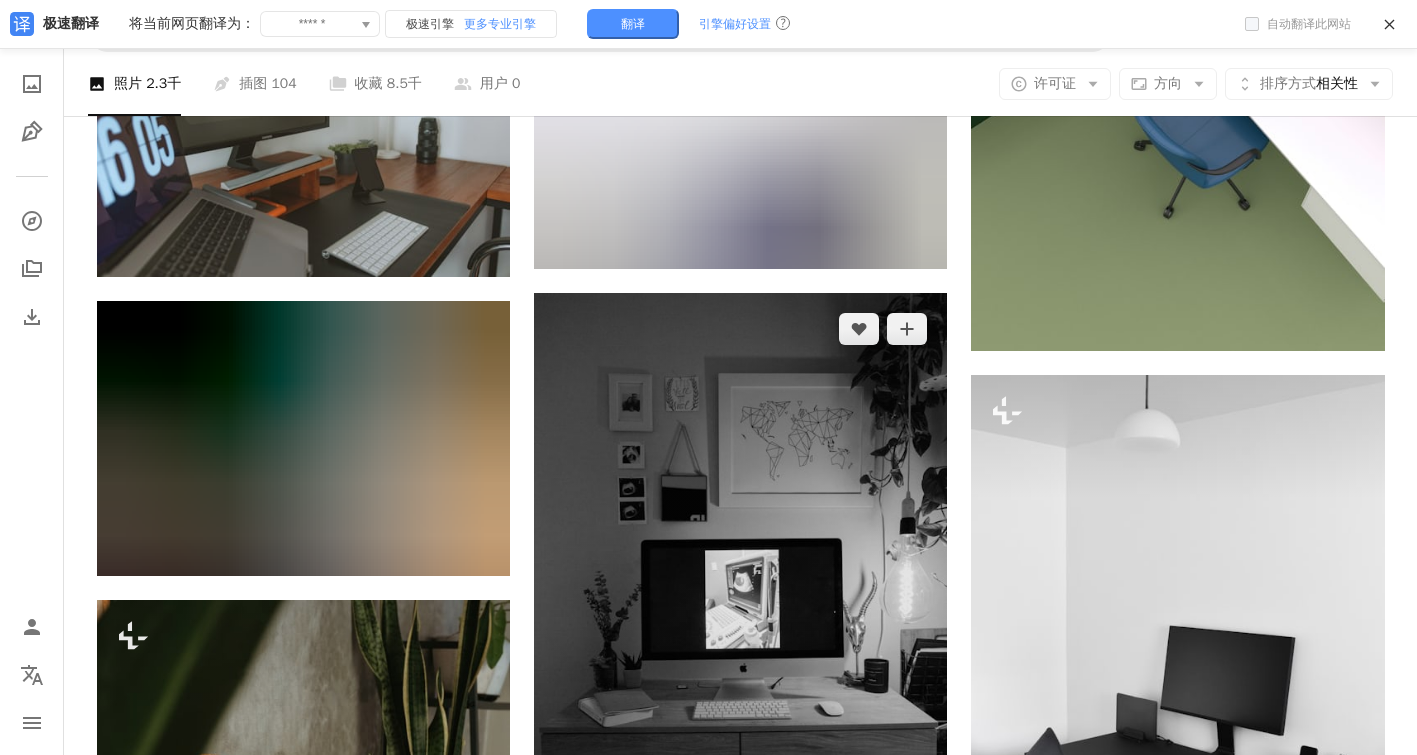 scroll, scrollTop: 22100, scrollLeft: 0, axis: vertical 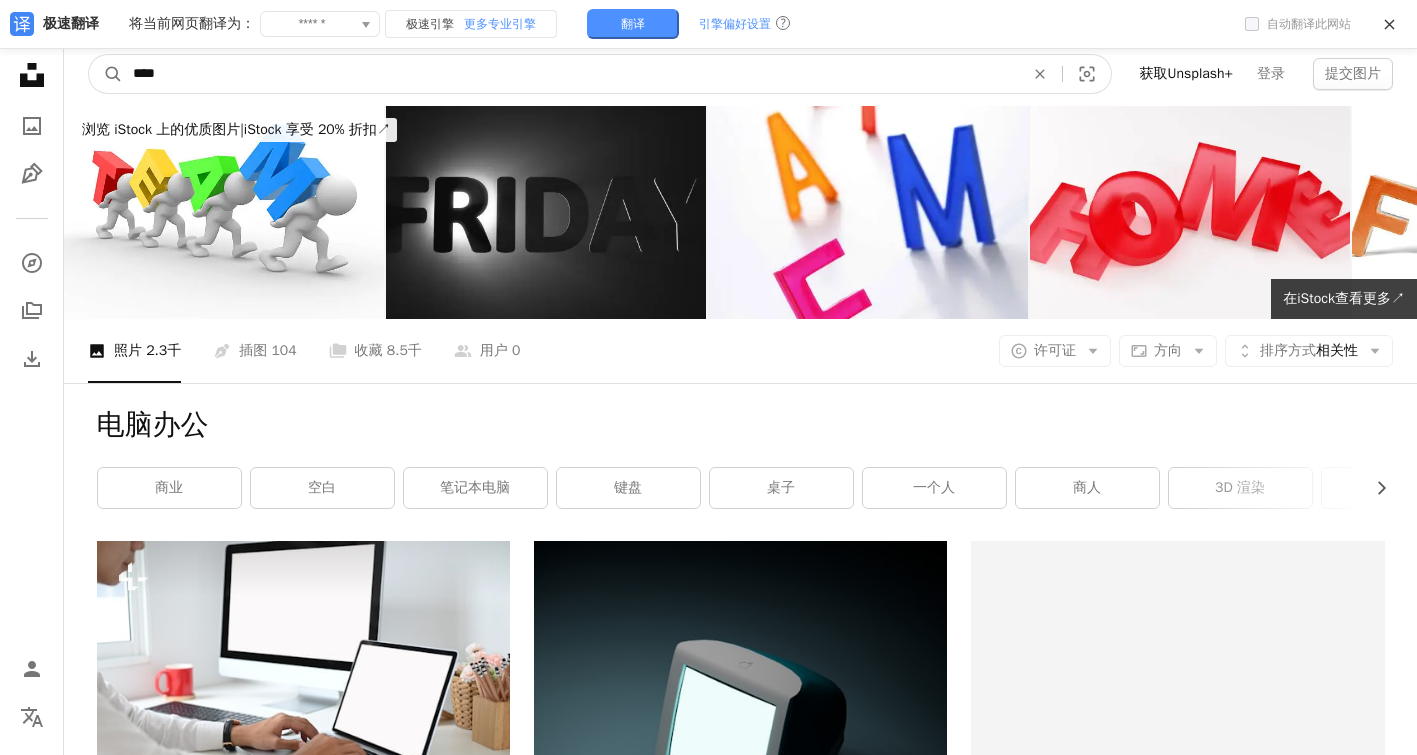 drag, startPoint x: 242, startPoint y: 76, endPoint x: 78, endPoint y: 76, distance: 164 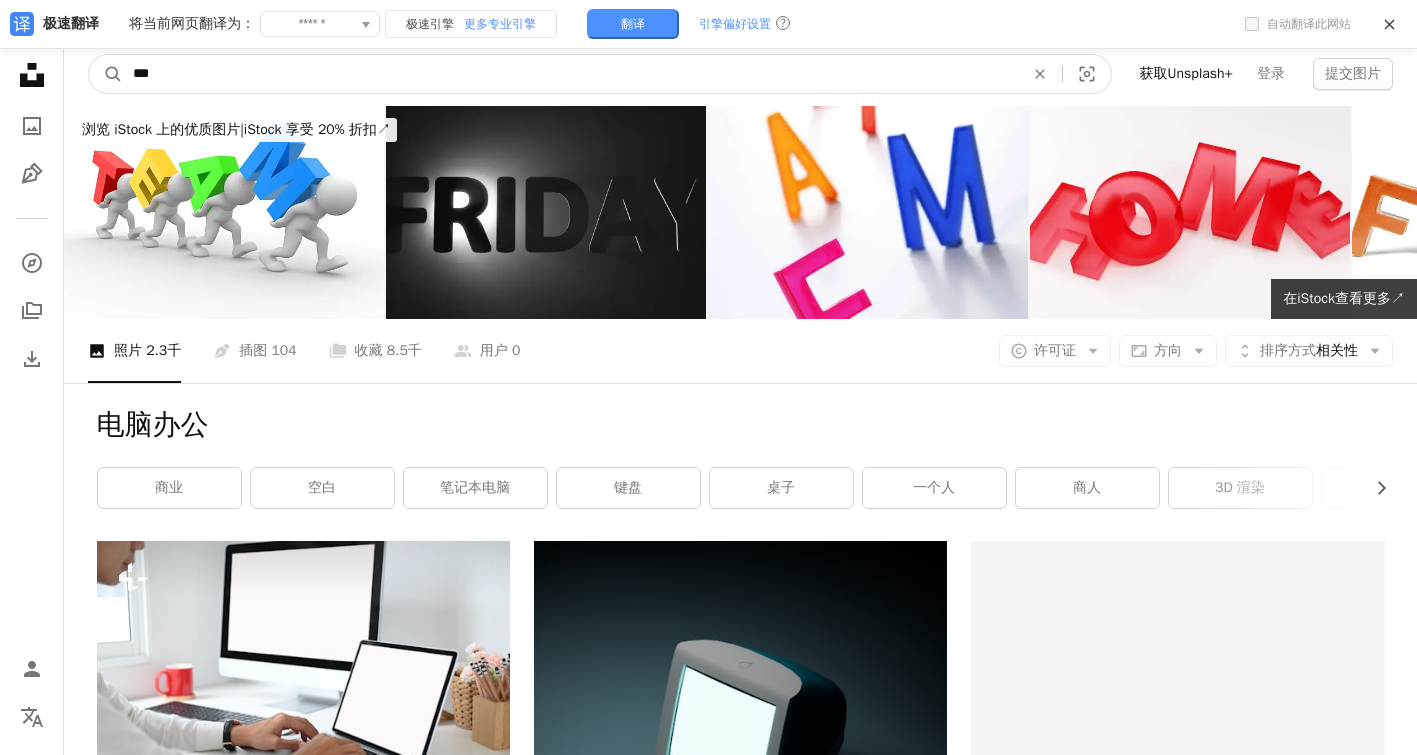 type on "****" 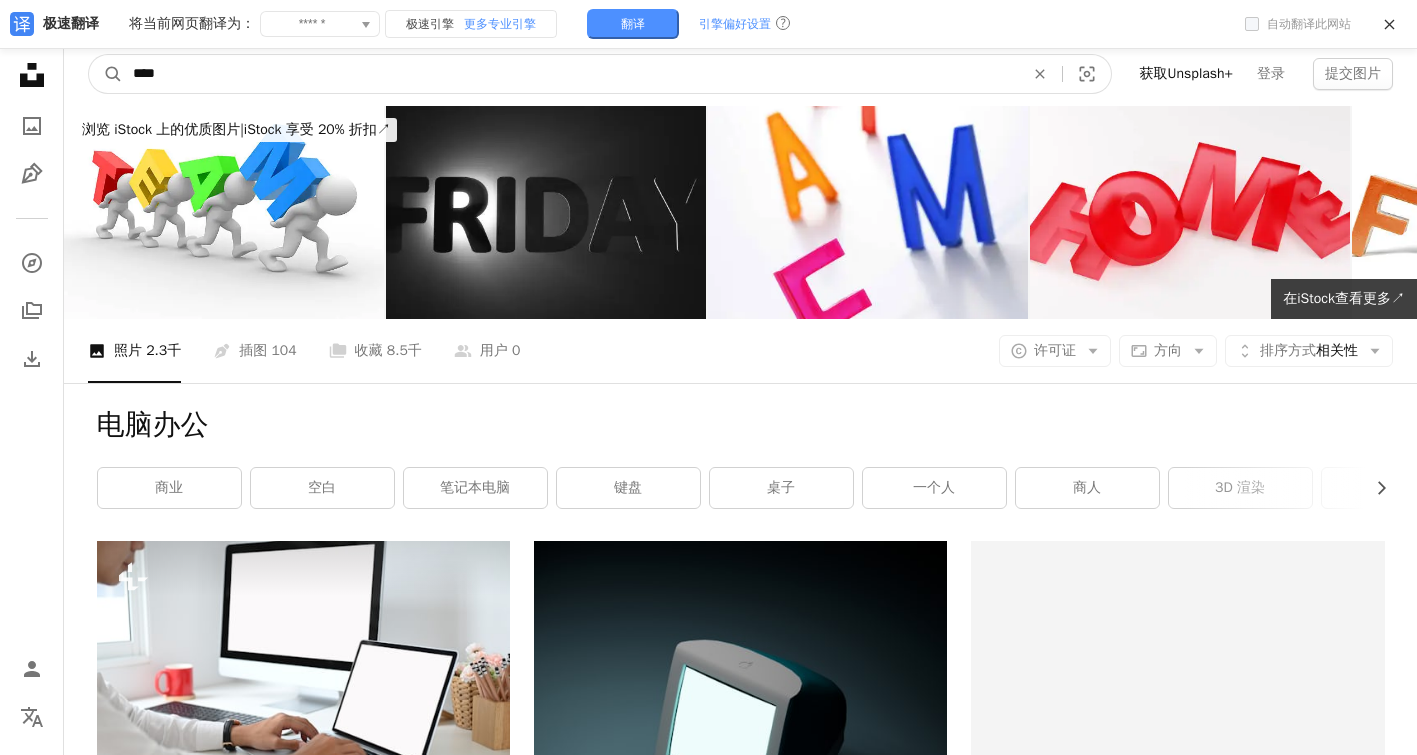 click on "A magnifying glass" at bounding box center [106, 74] 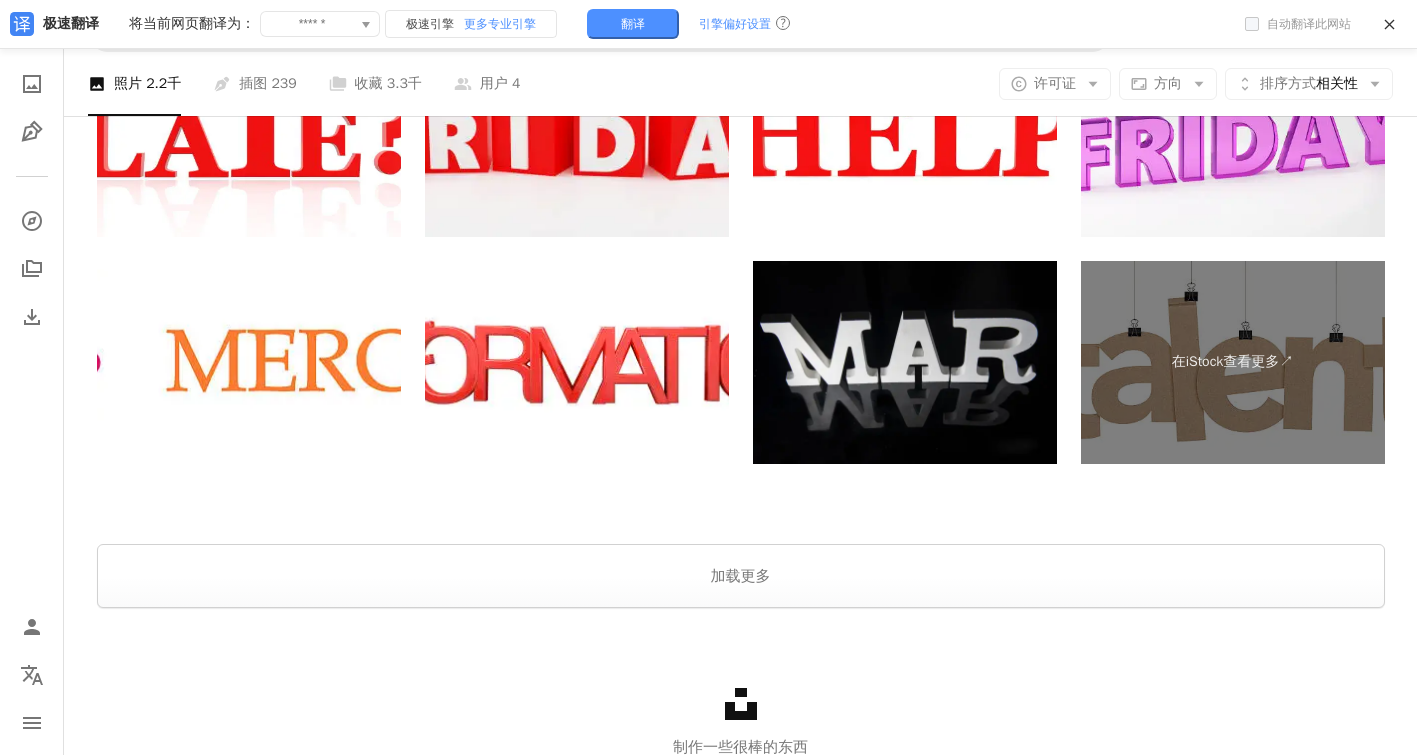 scroll, scrollTop: 4400, scrollLeft: 0, axis: vertical 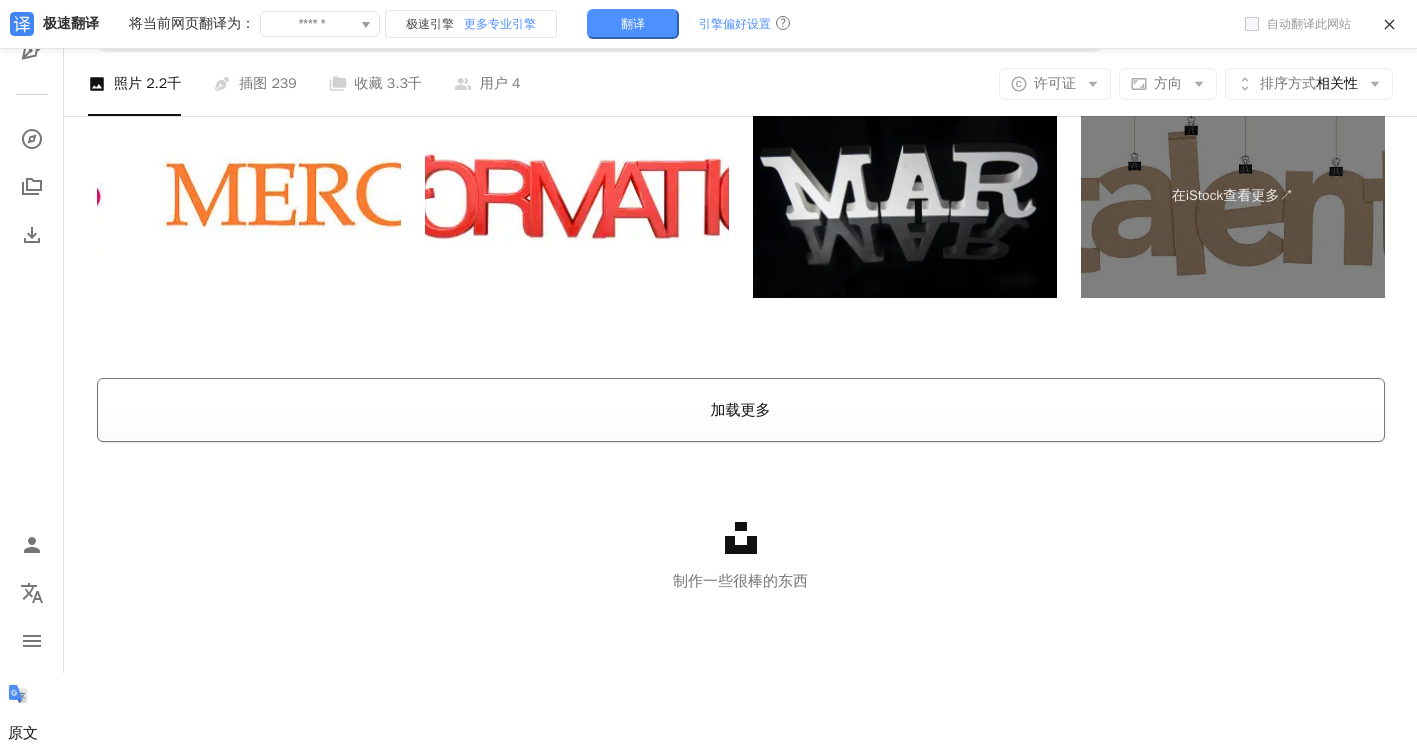 click on "加载更多" at bounding box center (741, 410) 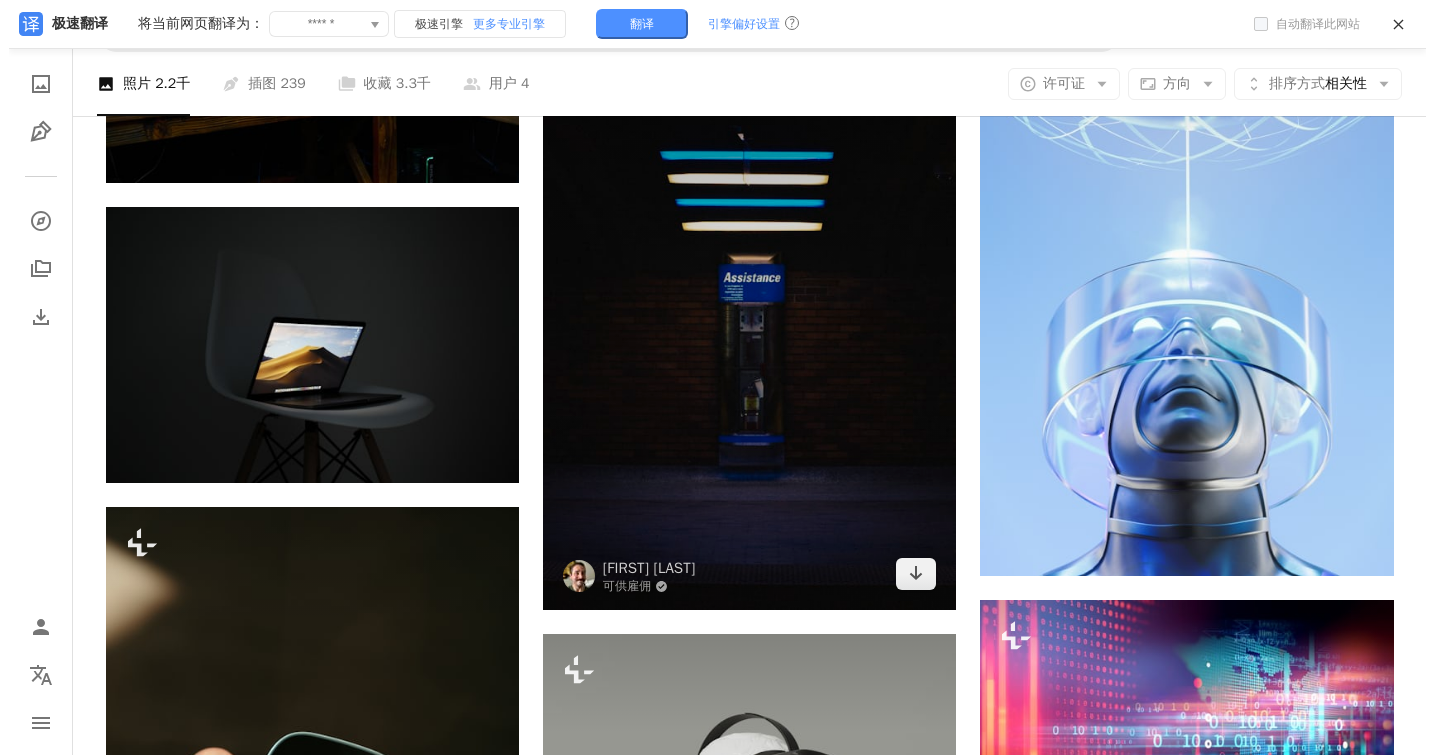 scroll, scrollTop: 13650, scrollLeft: 0, axis: vertical 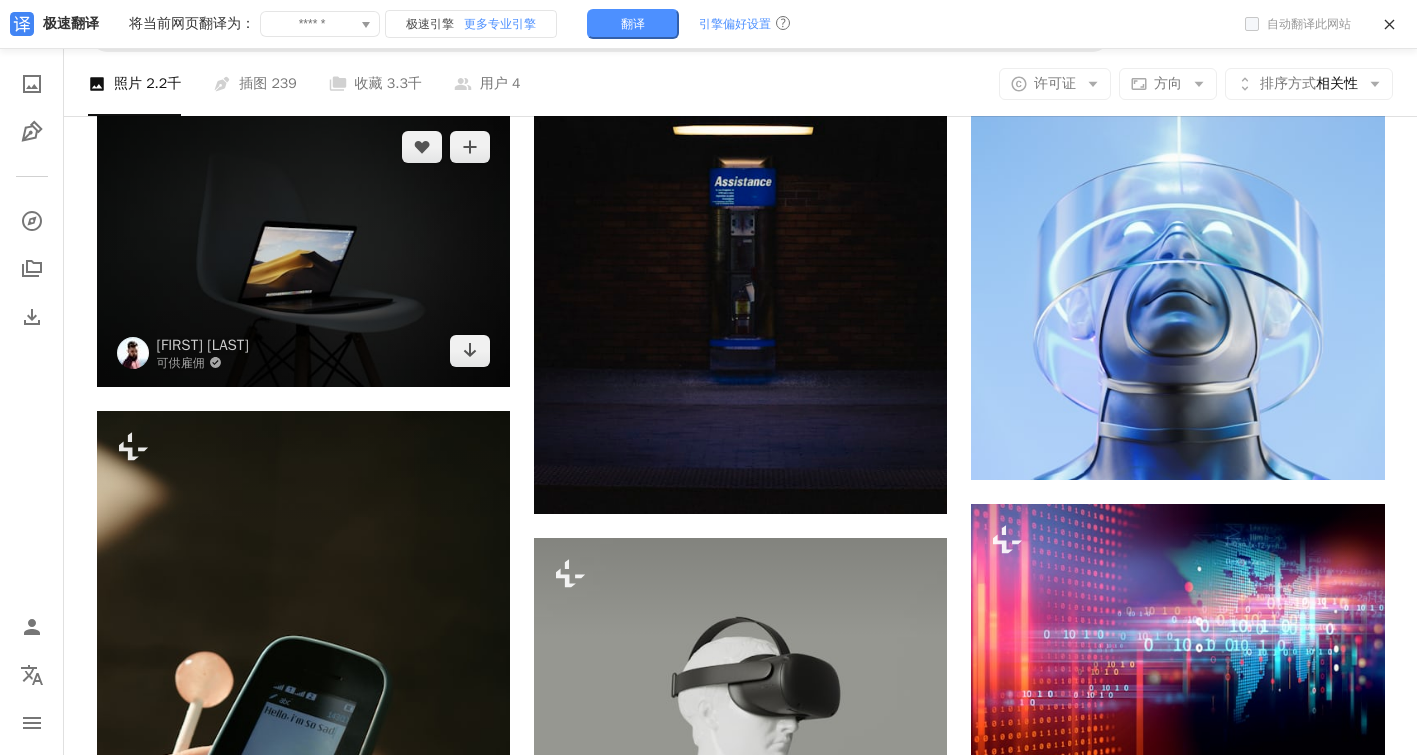 click at bounding box center [303, 248] 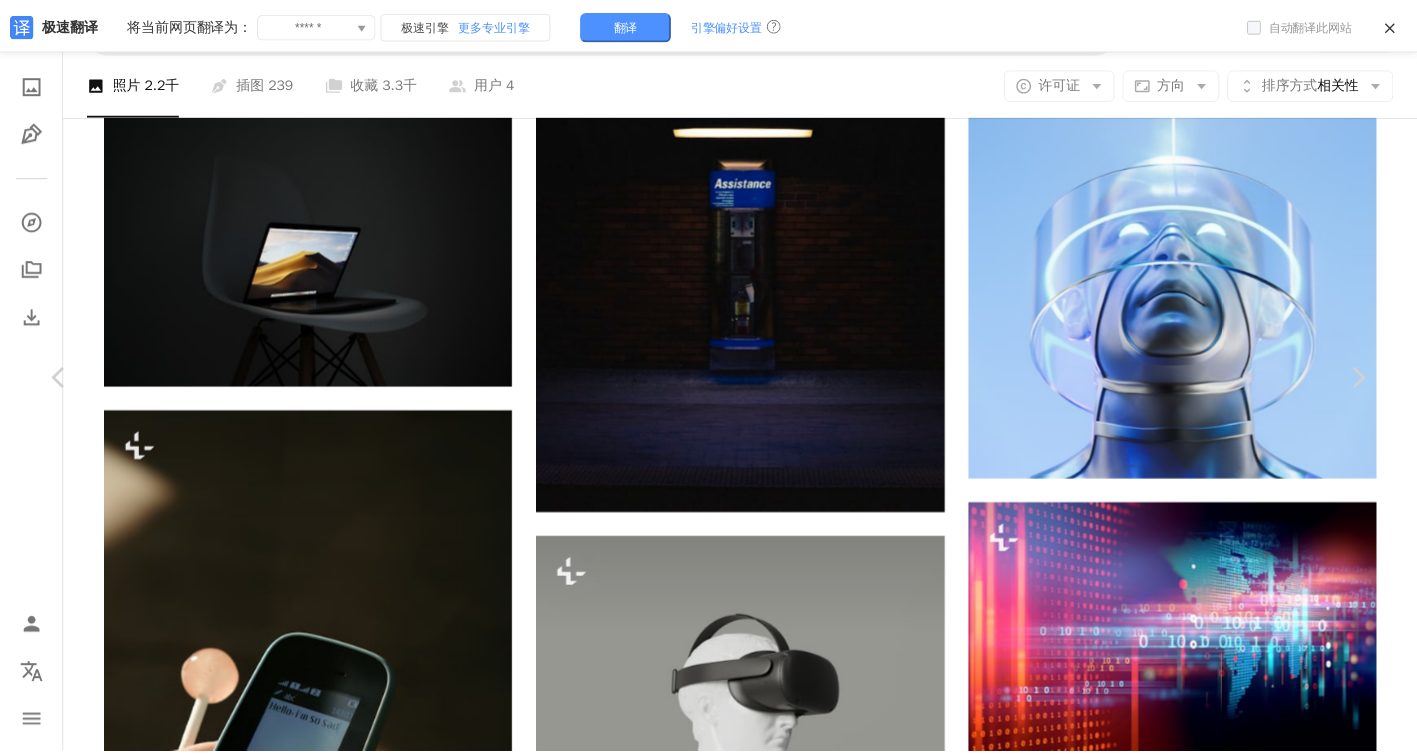 scroll, scrollTop: 100, scrollLeft: 0, axis: vertical 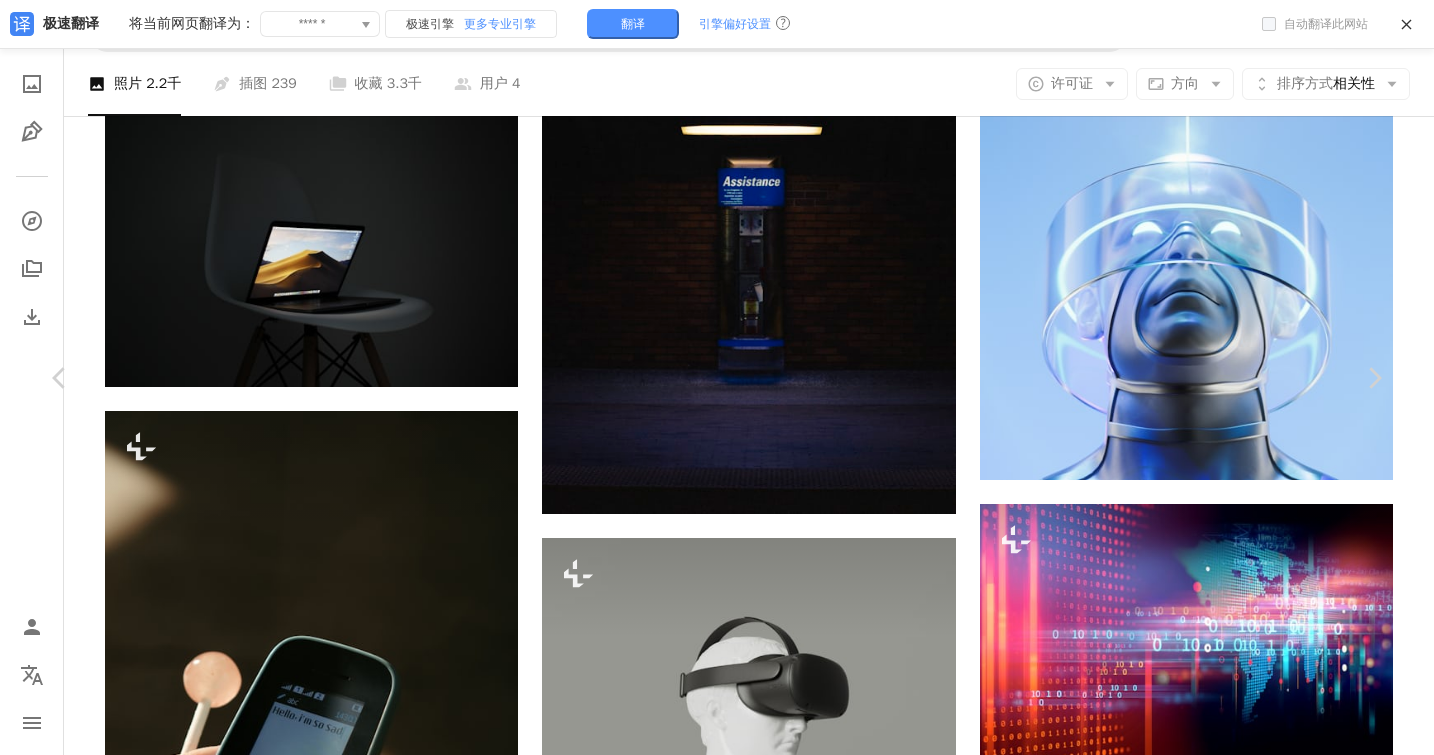 click on "Unsplash logo Unsplash Home A photo Pen Tool A compass A stack of folders Download Person Localization icon navigation menu A magnifying glass **** An X shape Visual search Get Unsplash+ Sign In Submit photos Browse premium images on iStock | iStock Get 20% off View more ↗ Browse premium images on iStock 20% off at iStock ↗ View more ↗ View more on iStock ↗ A photo Photo 2.2k Pen Tool Illustration 239 A stack of folders Collection 3.3k A group of people Users 4 A copyright icon © License Arrow down Aspect ratio Orientation Arrow down Unfold Sort by Relevance Arrow down Filters Filters Technology Background Chevron right Technology Technology Background Technology Science & Technology Futuristic Science Digitally generated images No People Modern Abstract computer graphics Plus sign for Unsplash+ A heart A plus sign Getty Images For Unsplash+ A lock Purchase A heart A plus sign [FIRST] [LAST] Arrow pointing down A heart A plus sign [FIRST] [LAST] Available for hire A checkmark inside of a circle A heart For" at bounding box center (717, -13273) 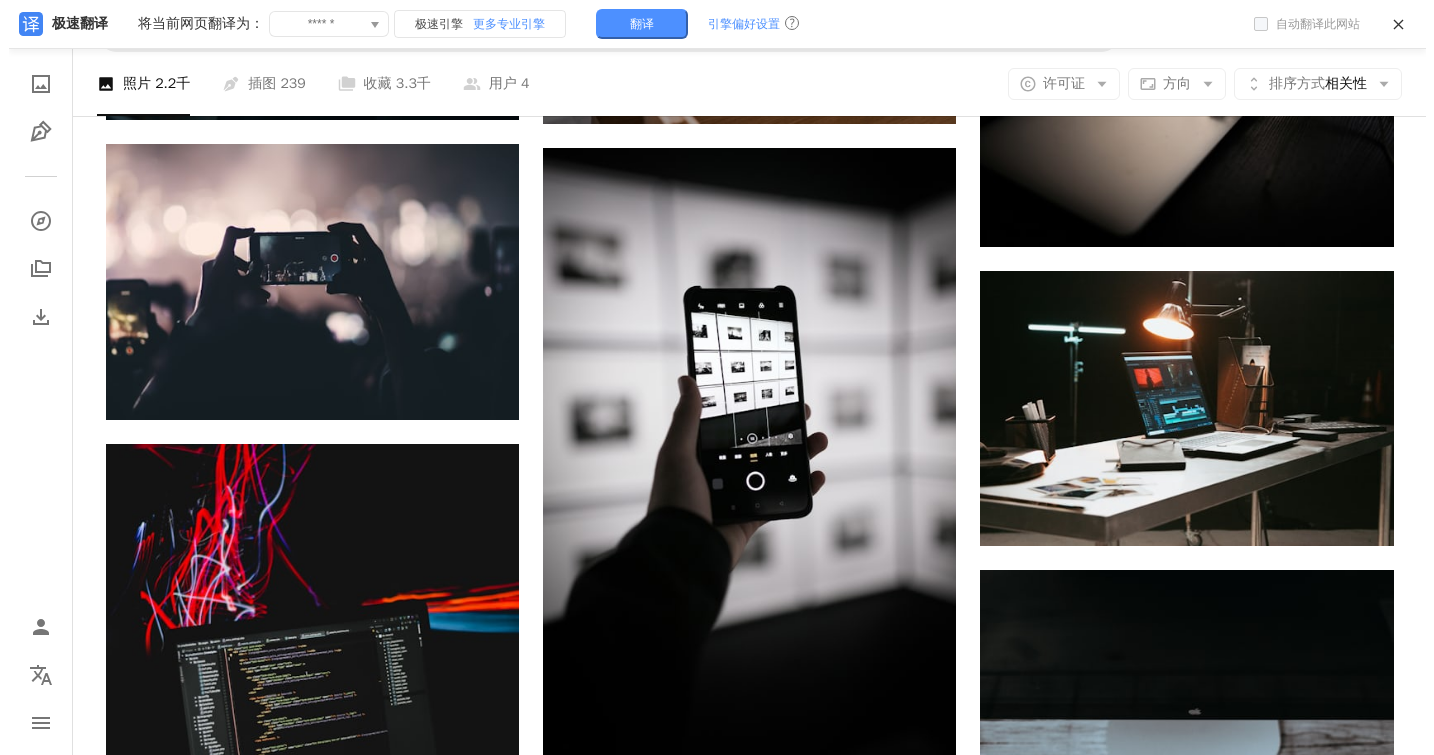 scroll, scrollTop: 23050, scrollLeft: 0, axis: vertical 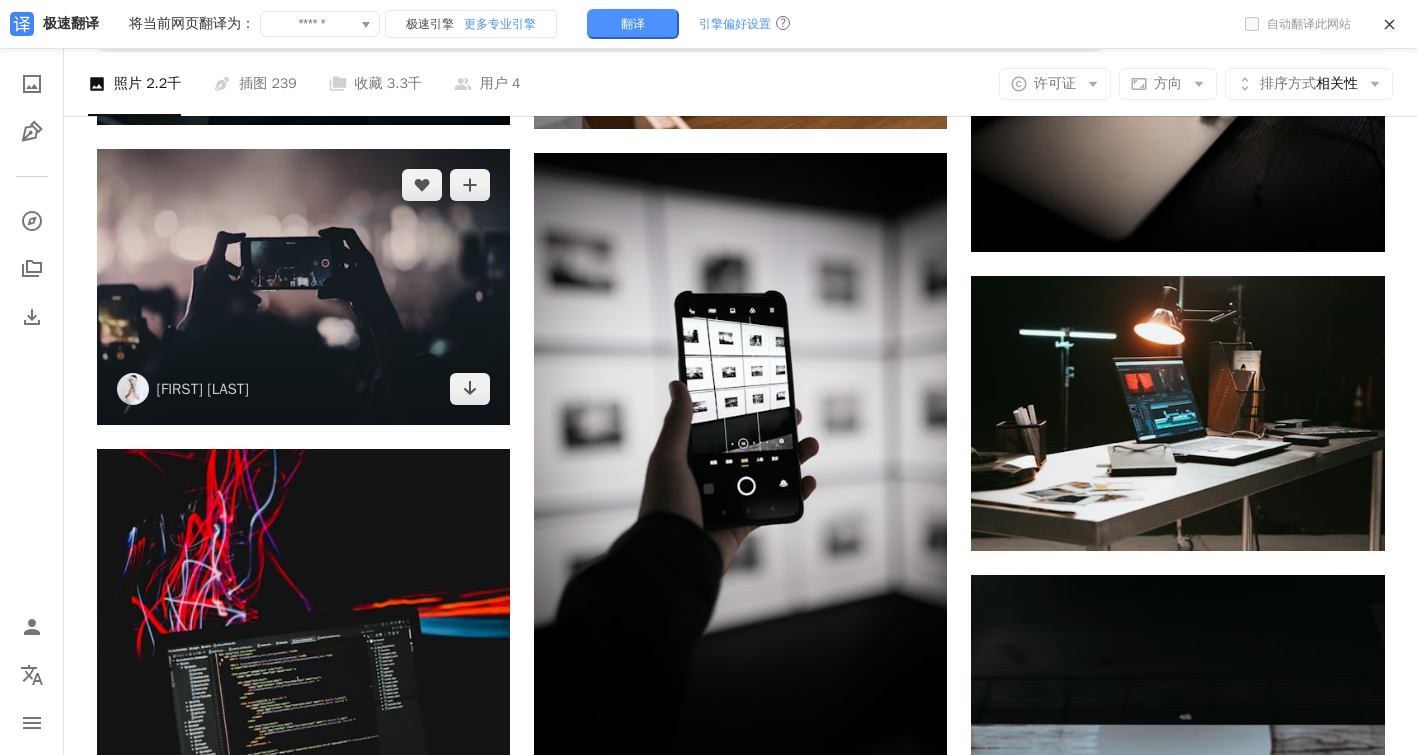 click at bounding box center [303, 286] 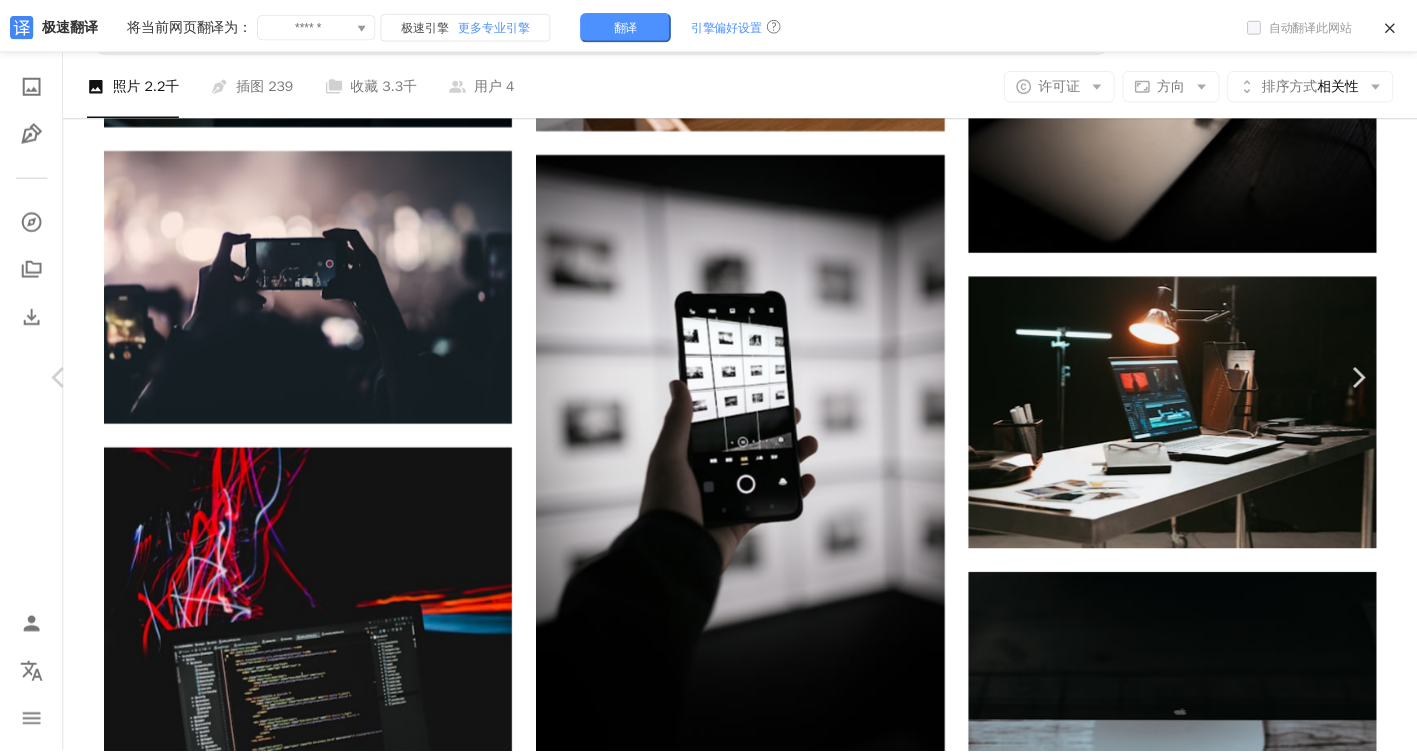 scroll, scrollTop: 0, scrollLeft: 0, axis: both 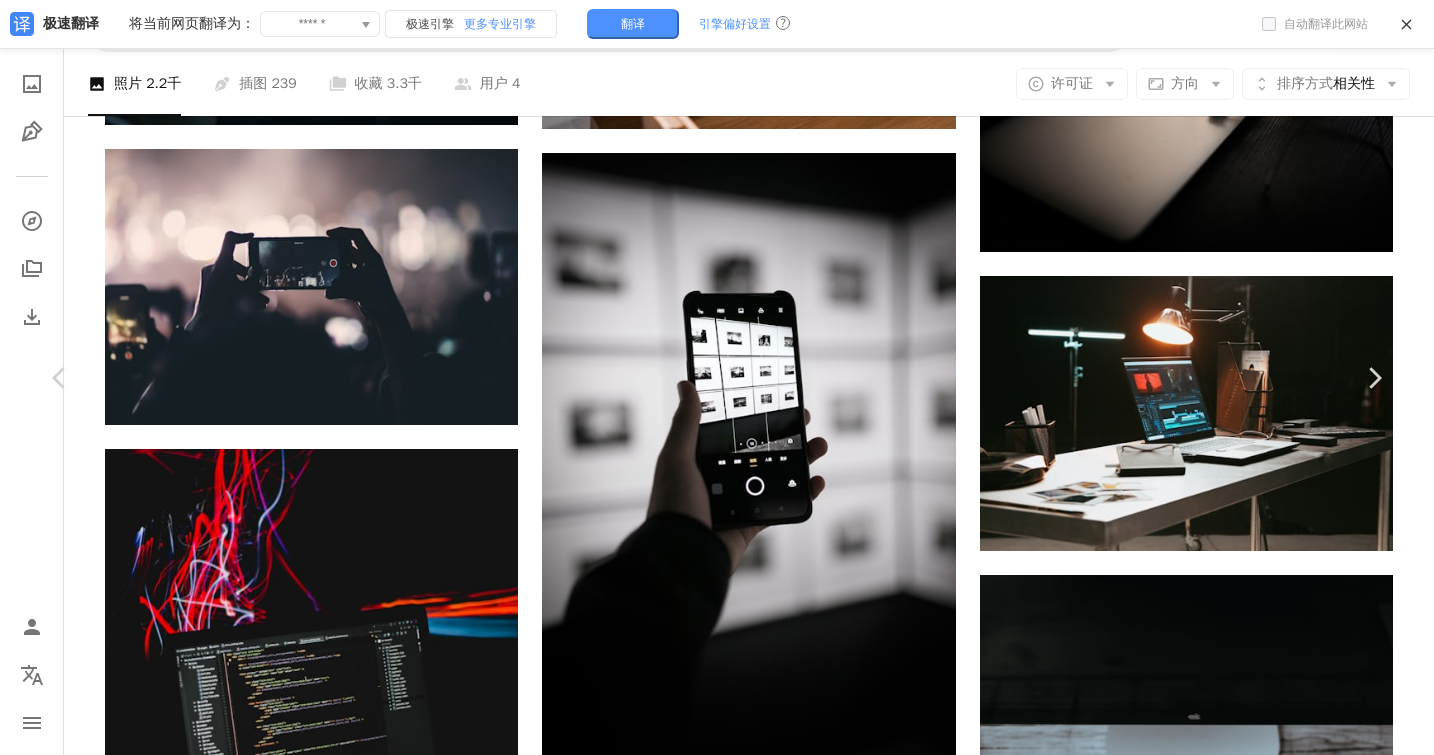 click 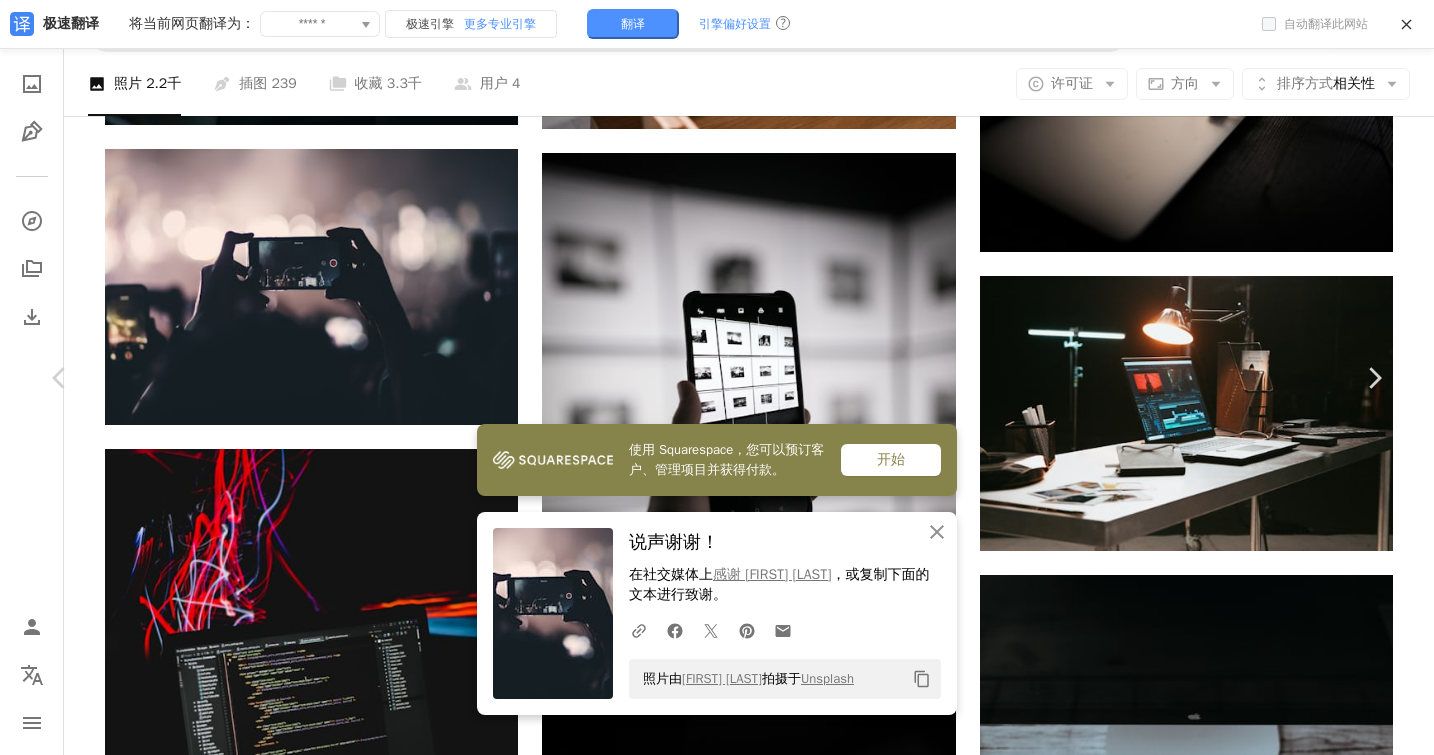 click on "An X shape Chevron left Chevron right 使用 Squarespace，您可以预订客户、管理项目并获得付款。 开始 An X shape 关闭 说声谢谢！ 在社交媒体上 感谢 [FIRST] [LAST] ，或复制下面的文本进行致谢。 A URL sharing icon (chains) Facebook icon X (formerly Twitter) icon Pinterest icon An envelope 照片由 [FIRST] [LAST] 拍摄于 Unsplash
Copy content [FIRST] [LAST] [FIRST] [LAST] A heart A plus sign 编辑图片   Plus sign for Unsplash+ 免费下载 Chevron down Zoom in 浏览量 5,126,453 下载 16,664 精选展示于 照片 A forward-right arrow 分享 Info icon 信息 More Actions A map marker [CITY] Calendar outlined 发布于 [DATE] Camera 佳能，EOS 5D Mark IV Safety 在 Unsplash 许可证下免费使用 人们 照片 电话 视频 苹果手机 相机 手 音乐会 人群 节日 移动 图片 乐队 记录 捕获 照相机手机 灰色 [CITY] 创作共用图片 浏览 iStock 上的高级相关图片  |  View more on iStock  ↗ A heart" at bounding box center (717, 16073) 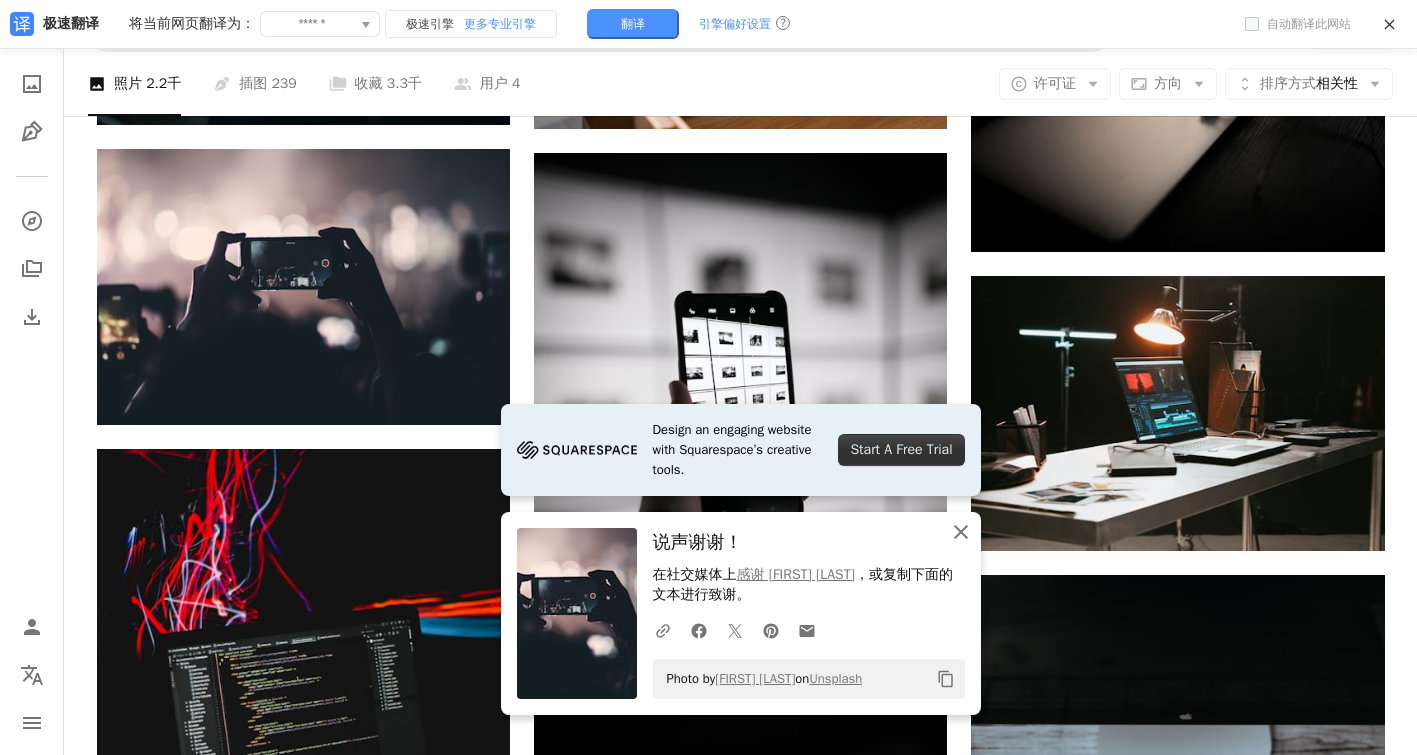 click on "An X shape" 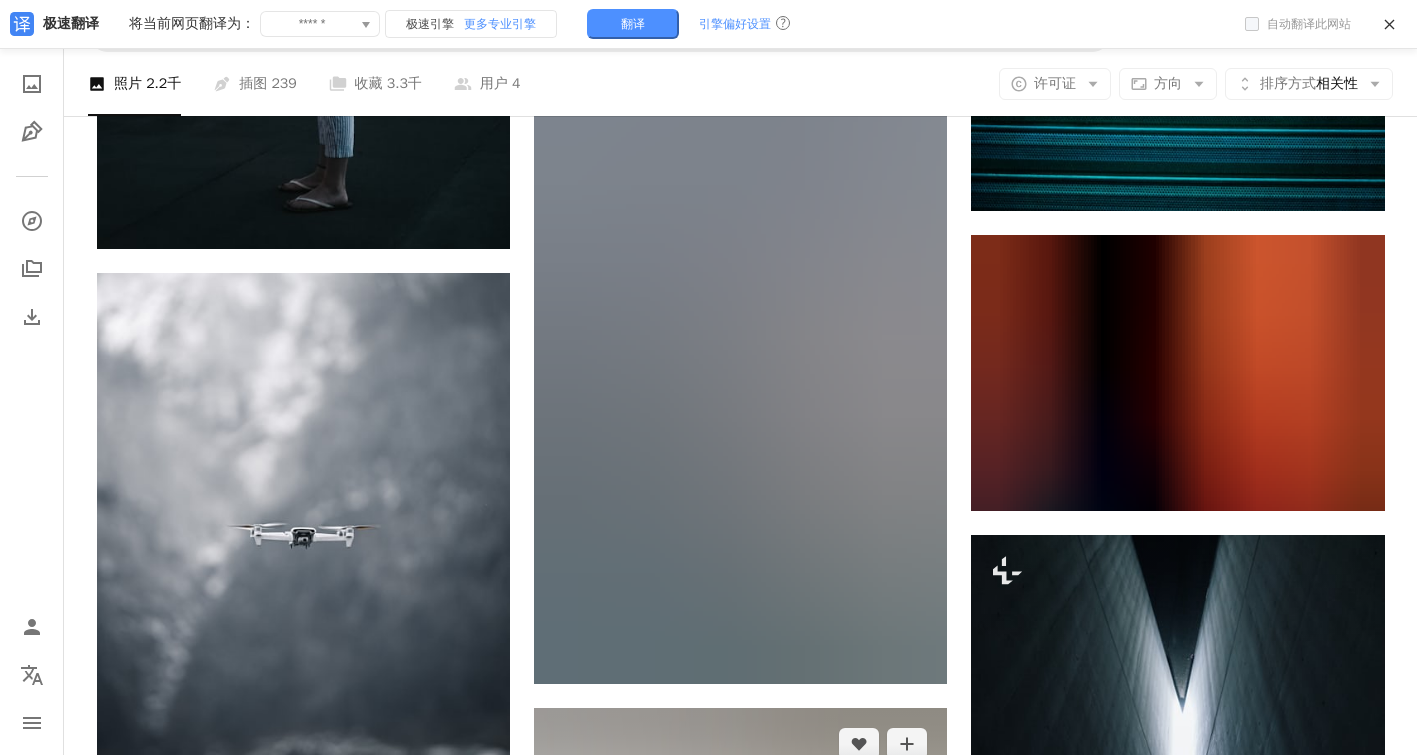 scroll, scrollTop: 26850, scrollLeft: 0, axis: vertical 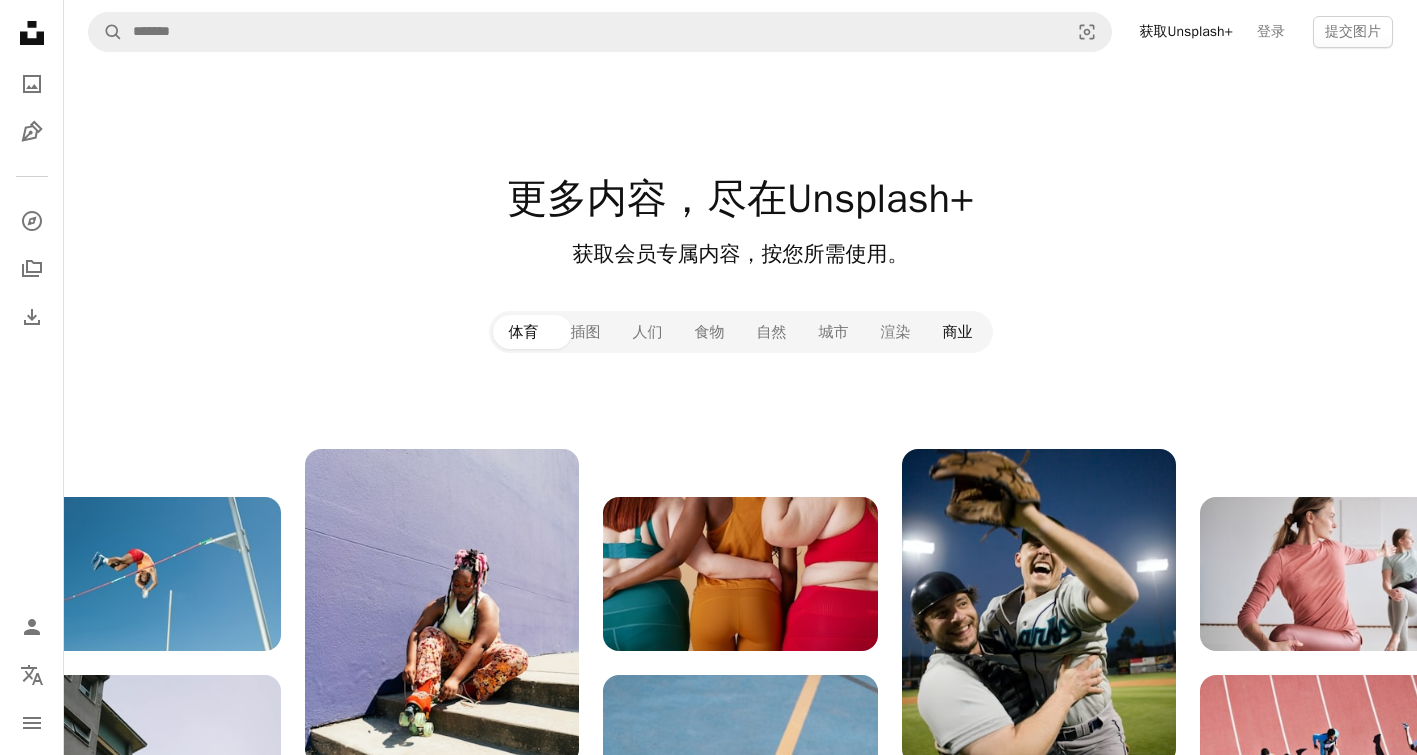 click on "商业" at bounding box center [958, 332] 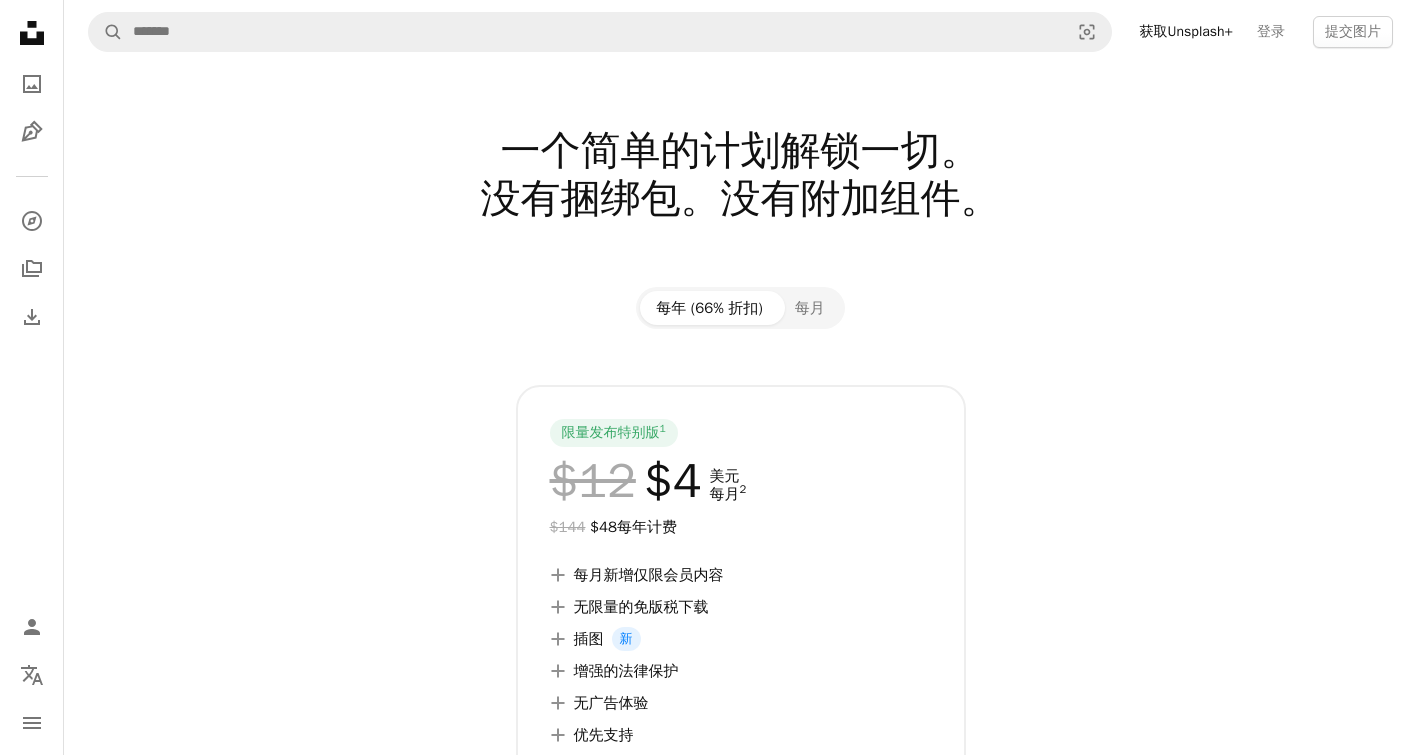 scroll, scrollTop: 0, scrollLeft: 0, axis: both 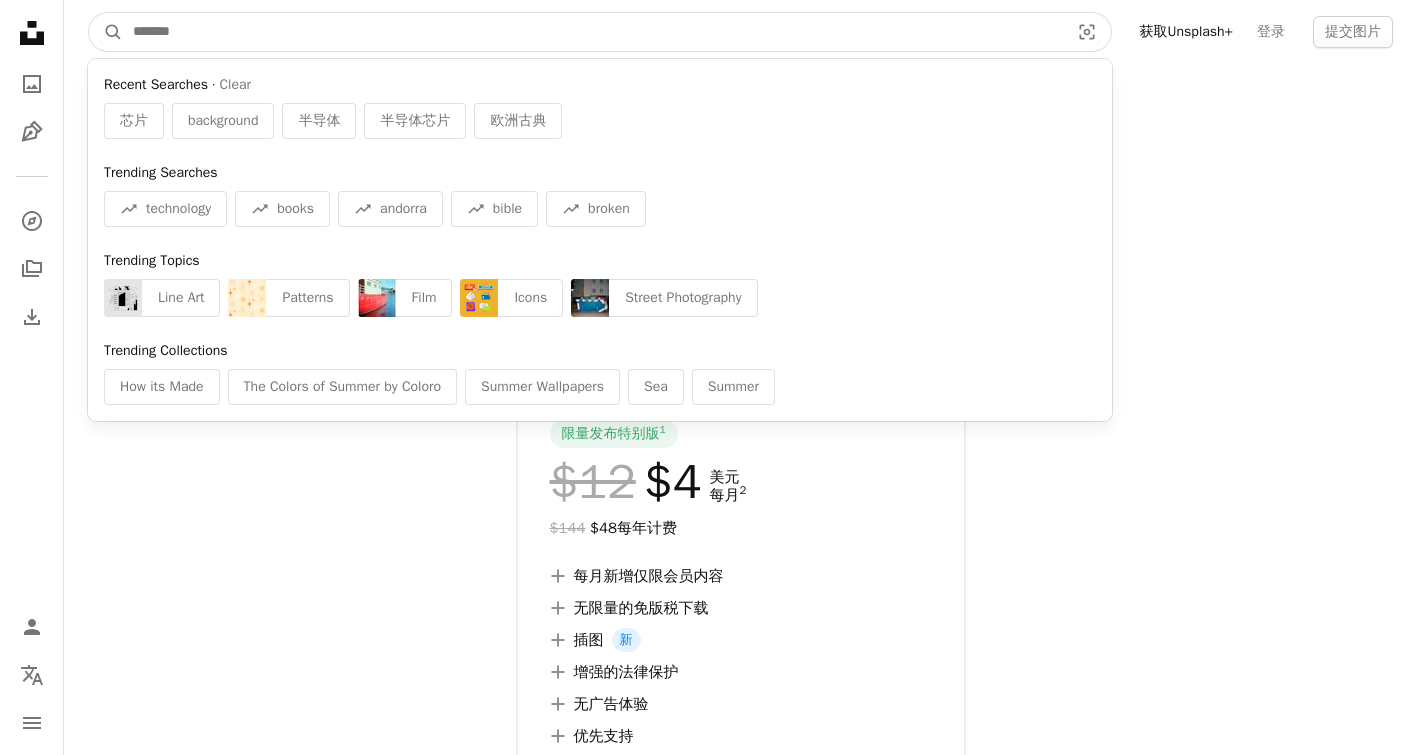 click at bounding box center (593, 32) 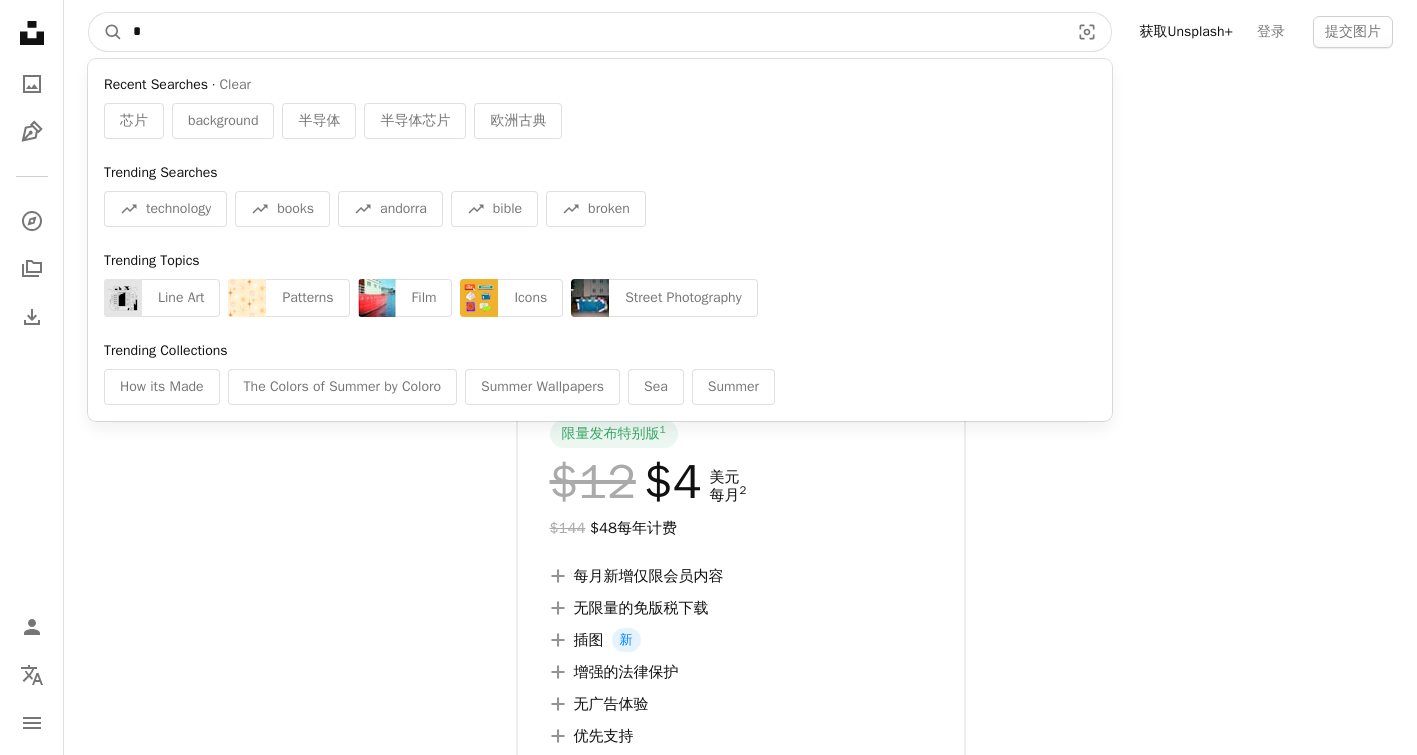 type on "**" 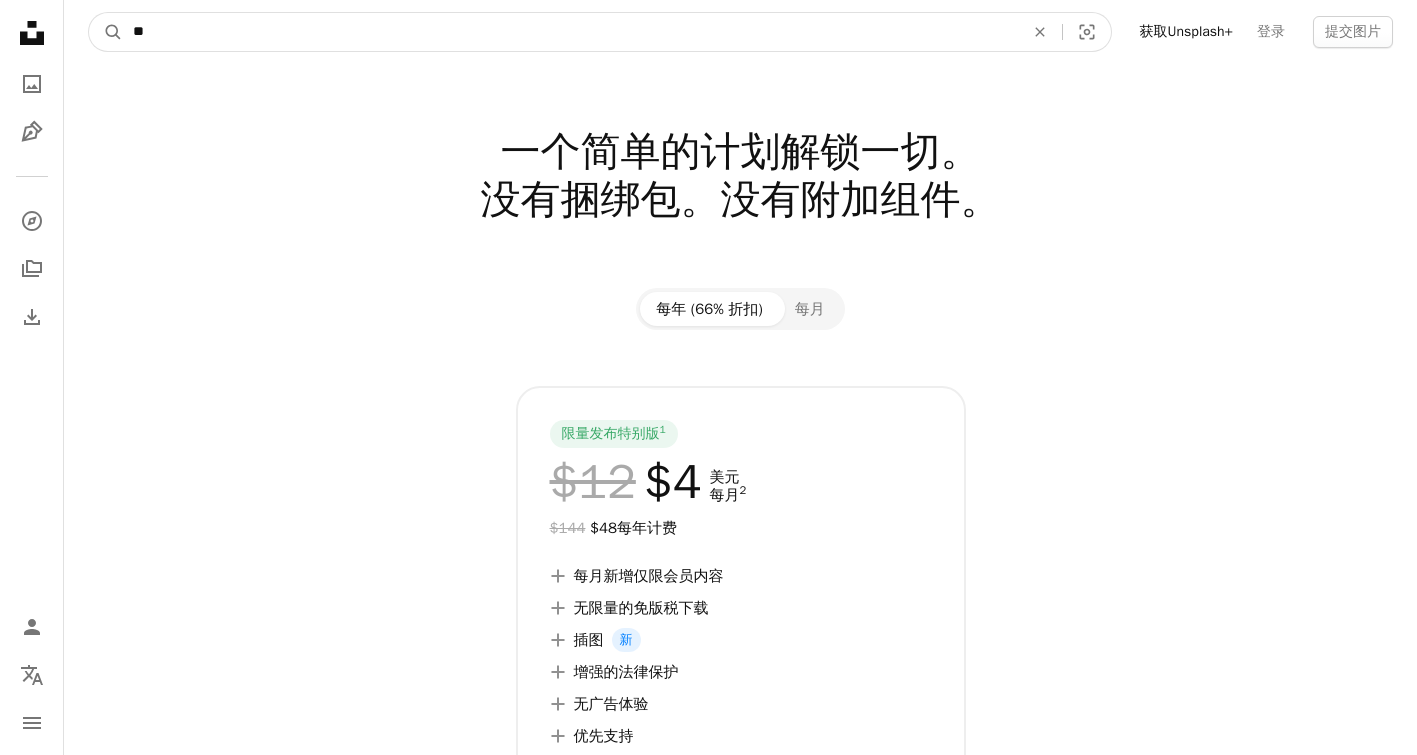 click on "A magnifying glass" at bounding box center (106, 32) 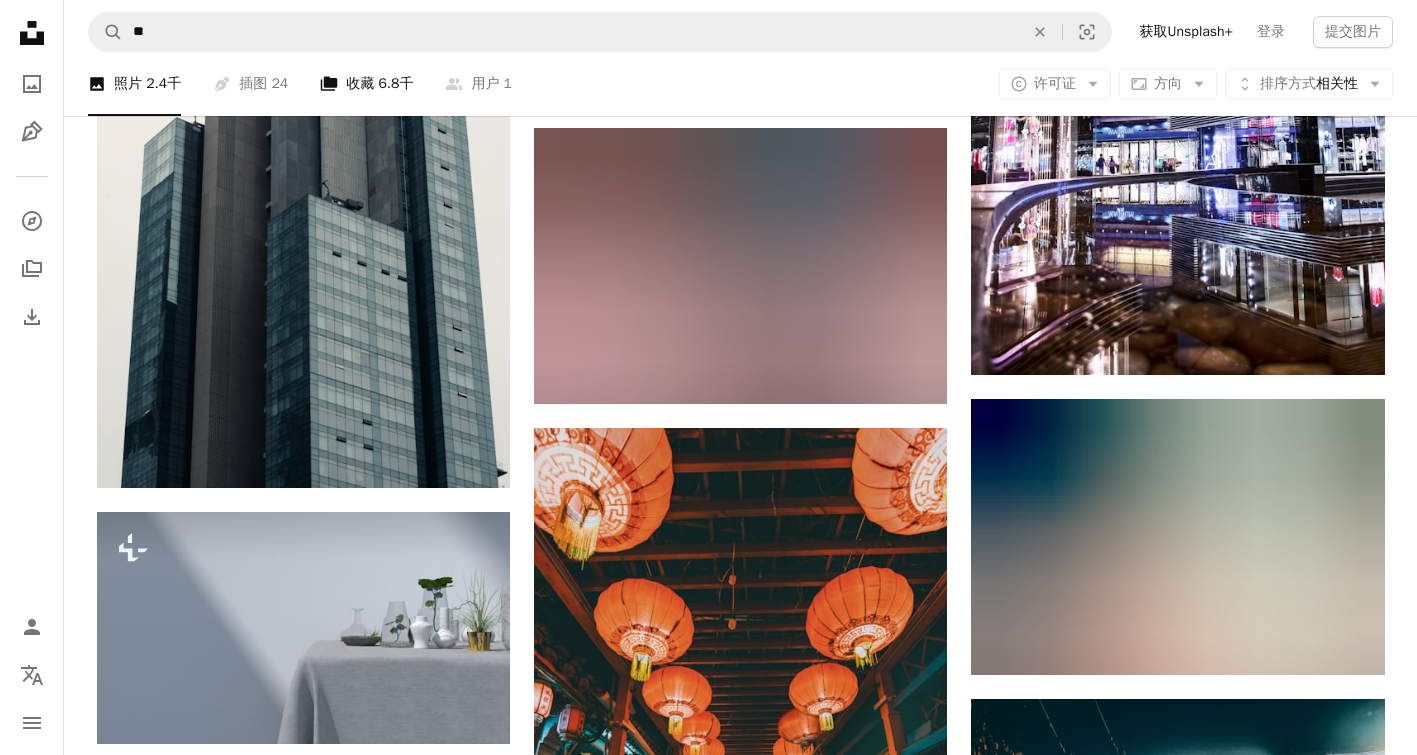 scroll, scrollTop: 1900, scrollLeft: 0, axis: vertical 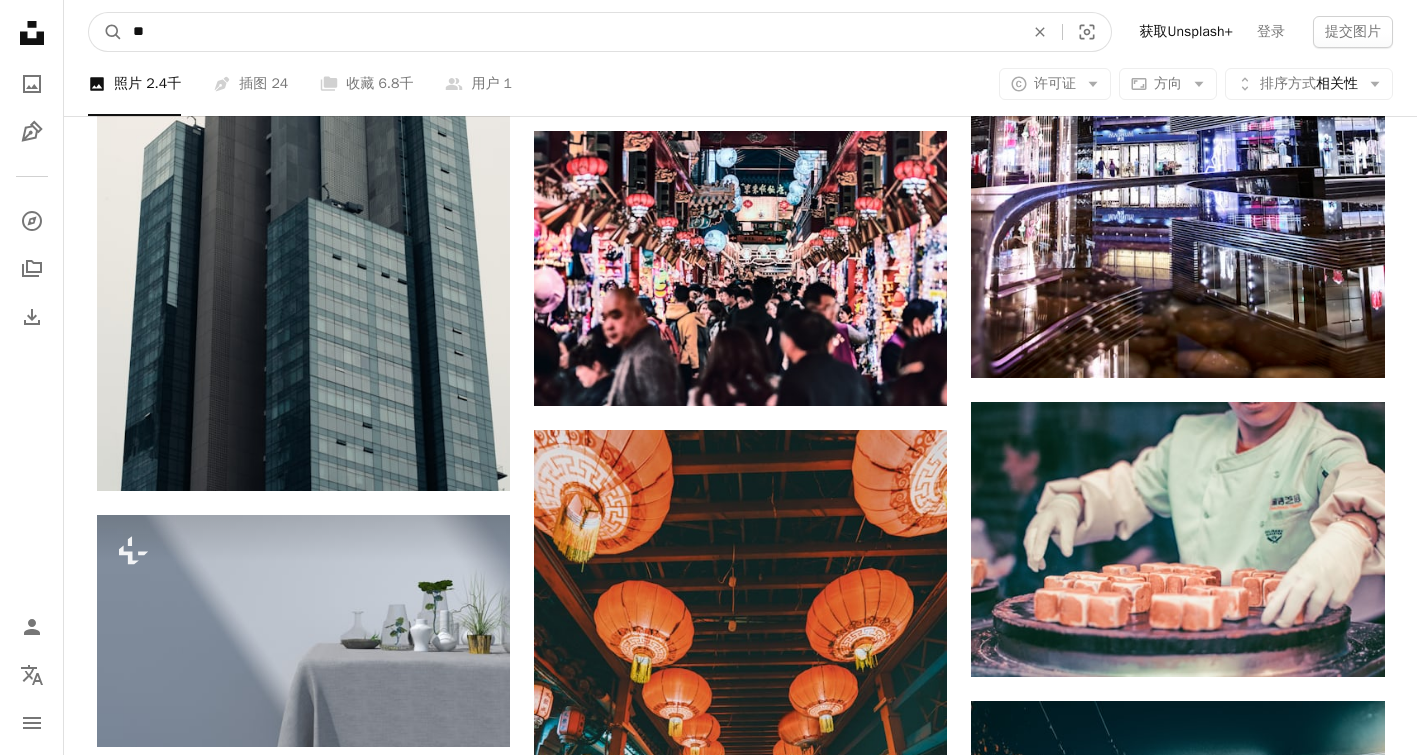 click on "**" at bounding box center [570, 32] 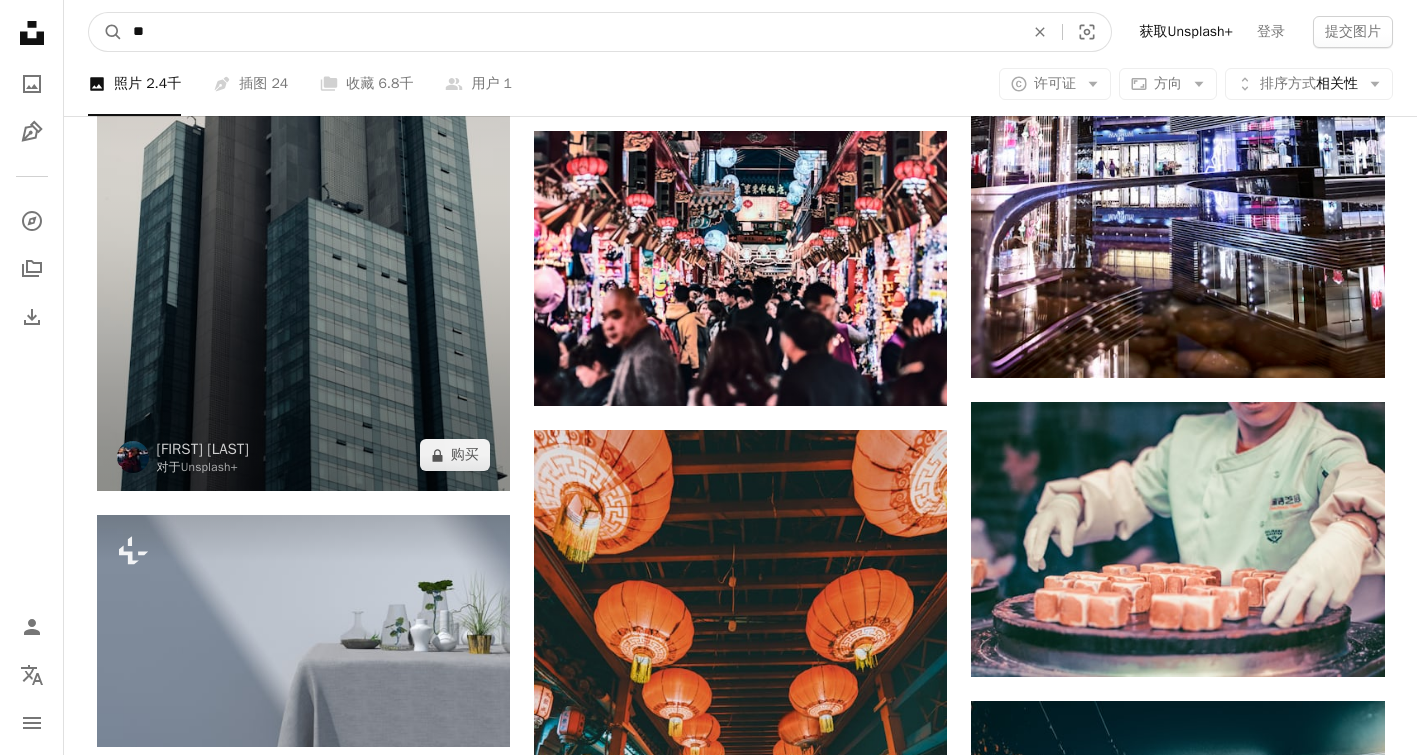 type on "*" 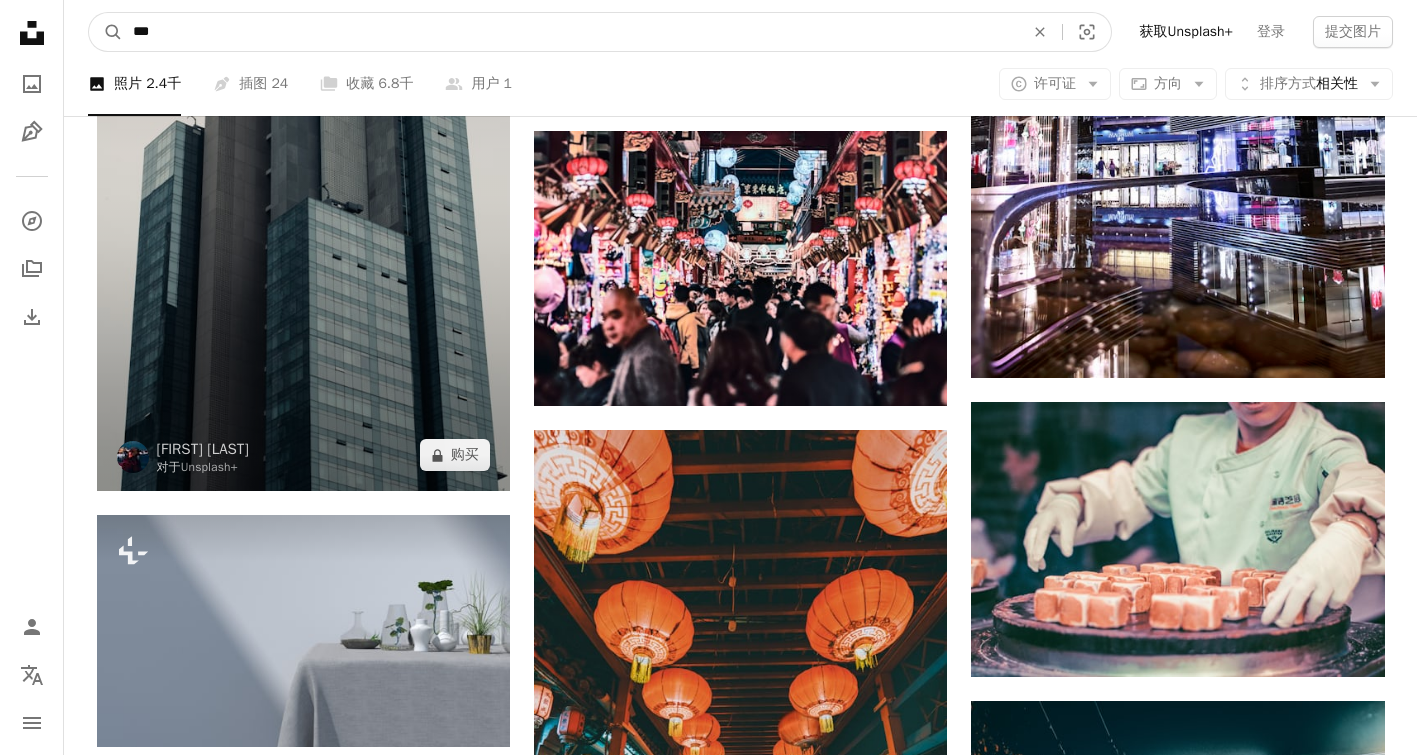 type on "****" 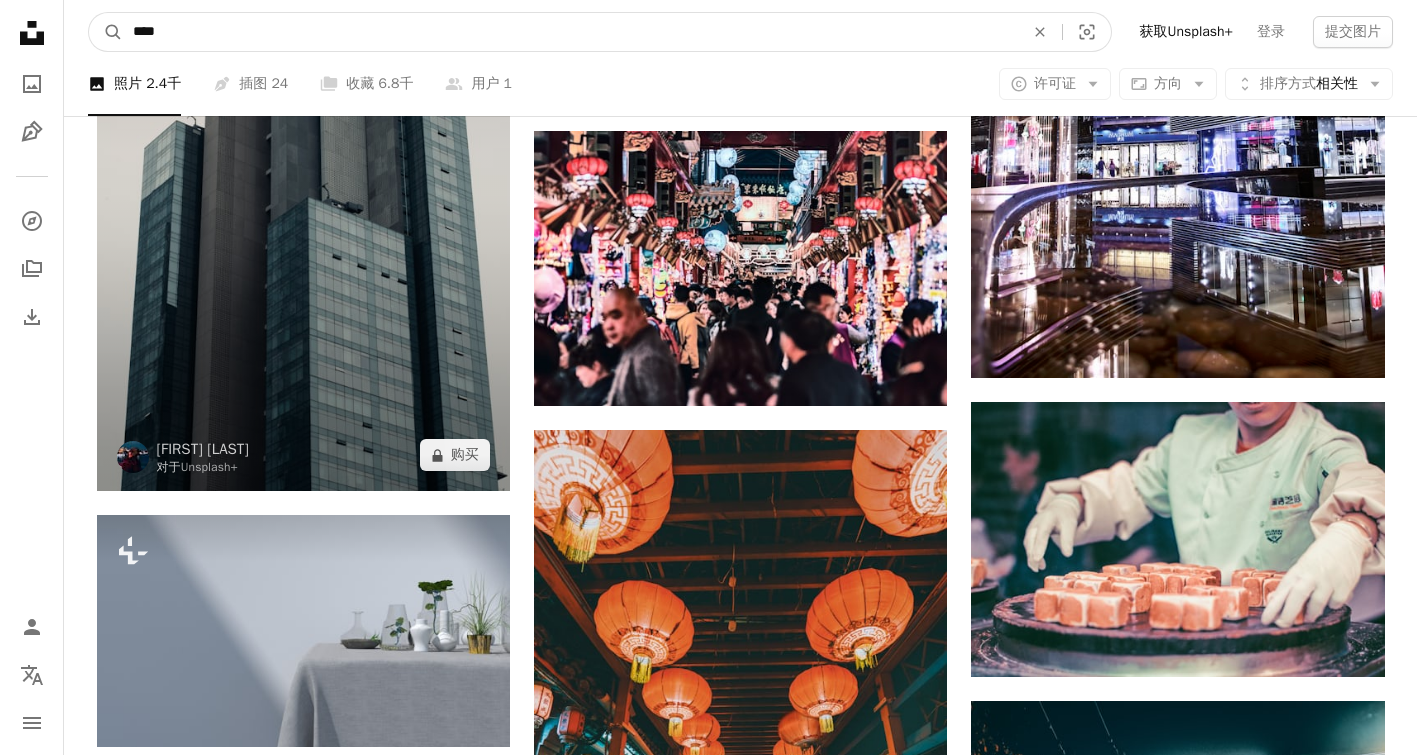 click on "A magnifying glass" at bounding box center (106, 32) 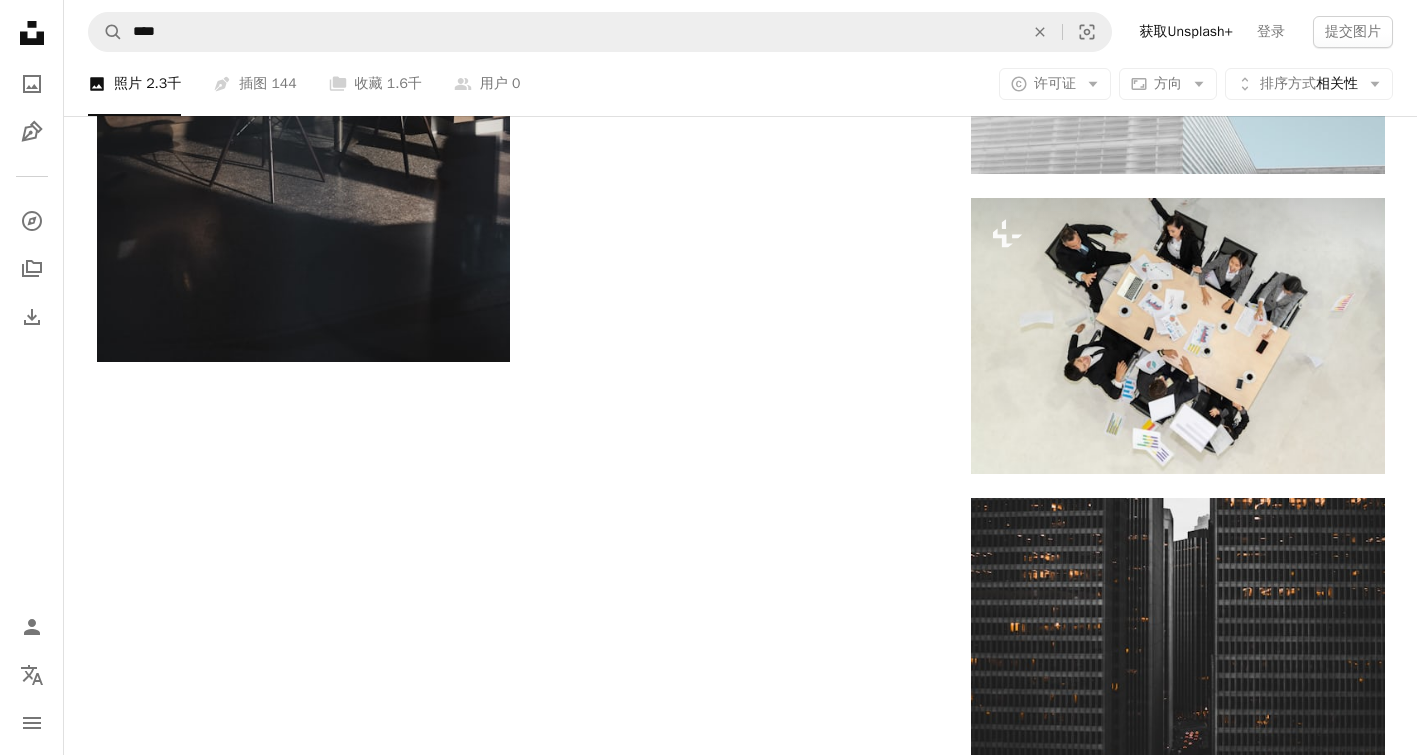 scroll, scrollTop: 2700, scrollLeft: 0, axis: vertical 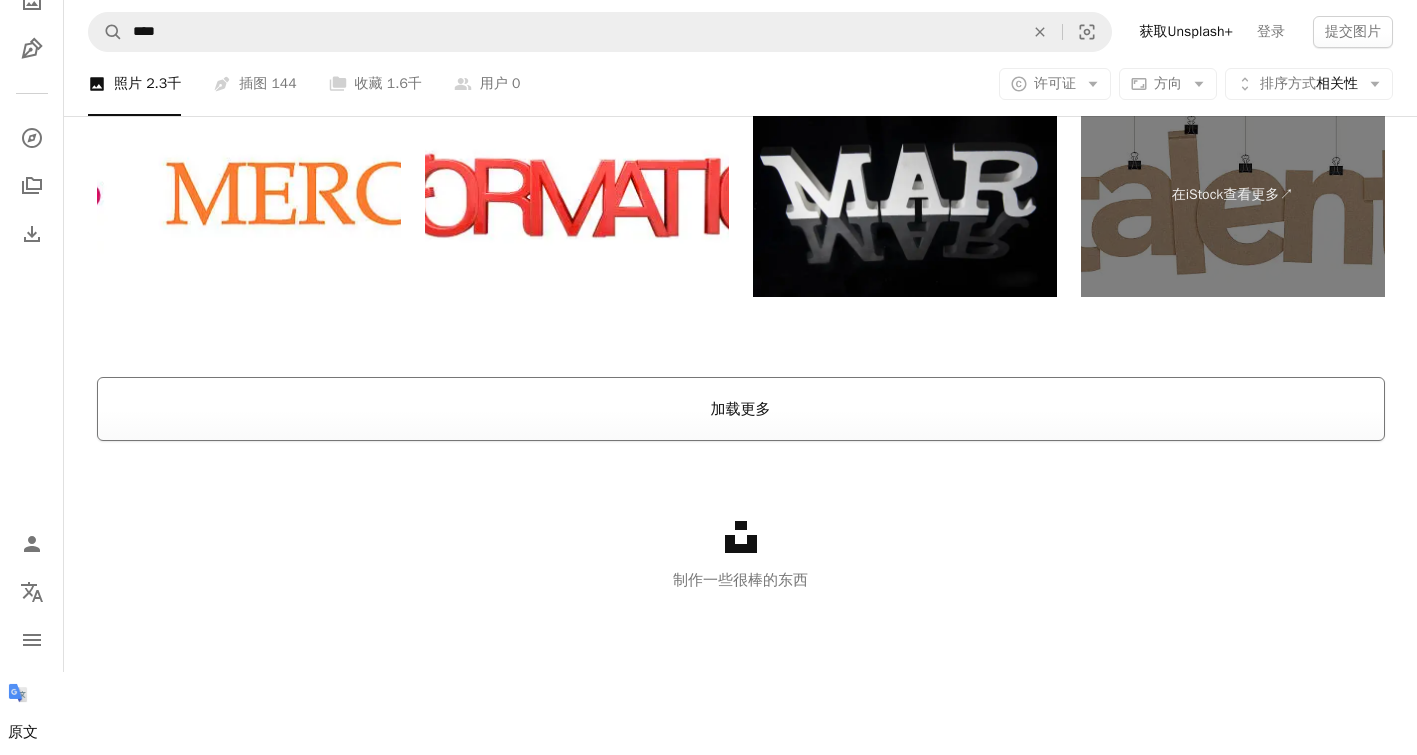click on "加载更多" at bounding box center [741, 409] 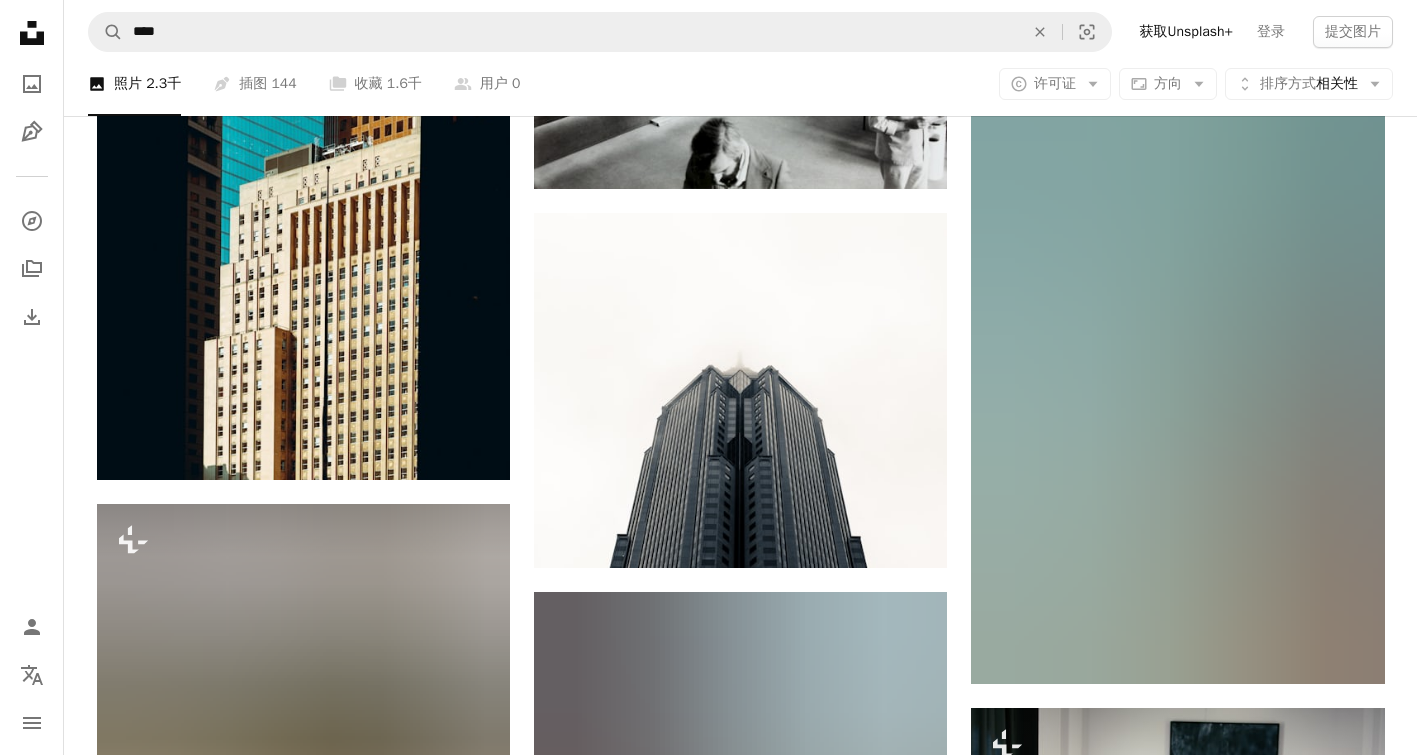 scroll, scrollTop: 41145, scrollLeft: 0, axis: vertical 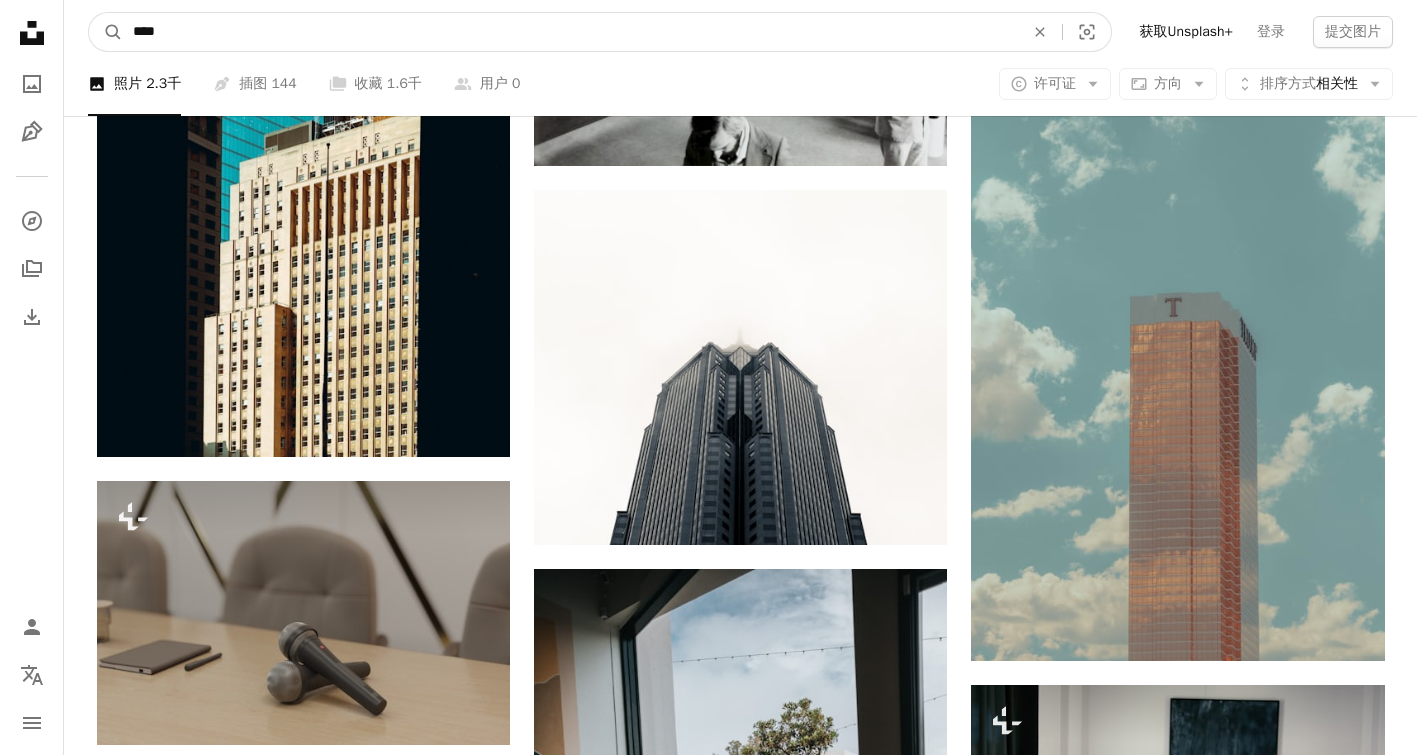 click on "****" at bounding box center [570, 32] 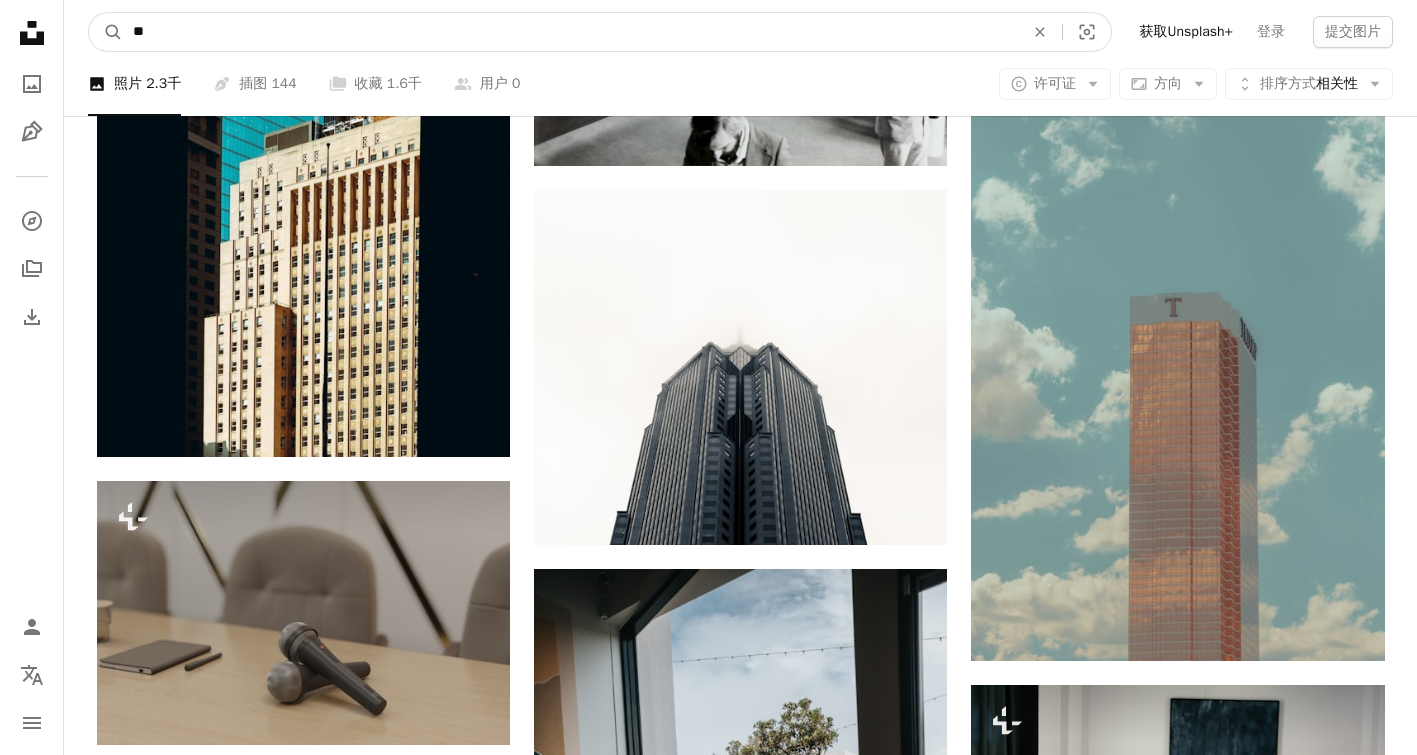 type on "*" 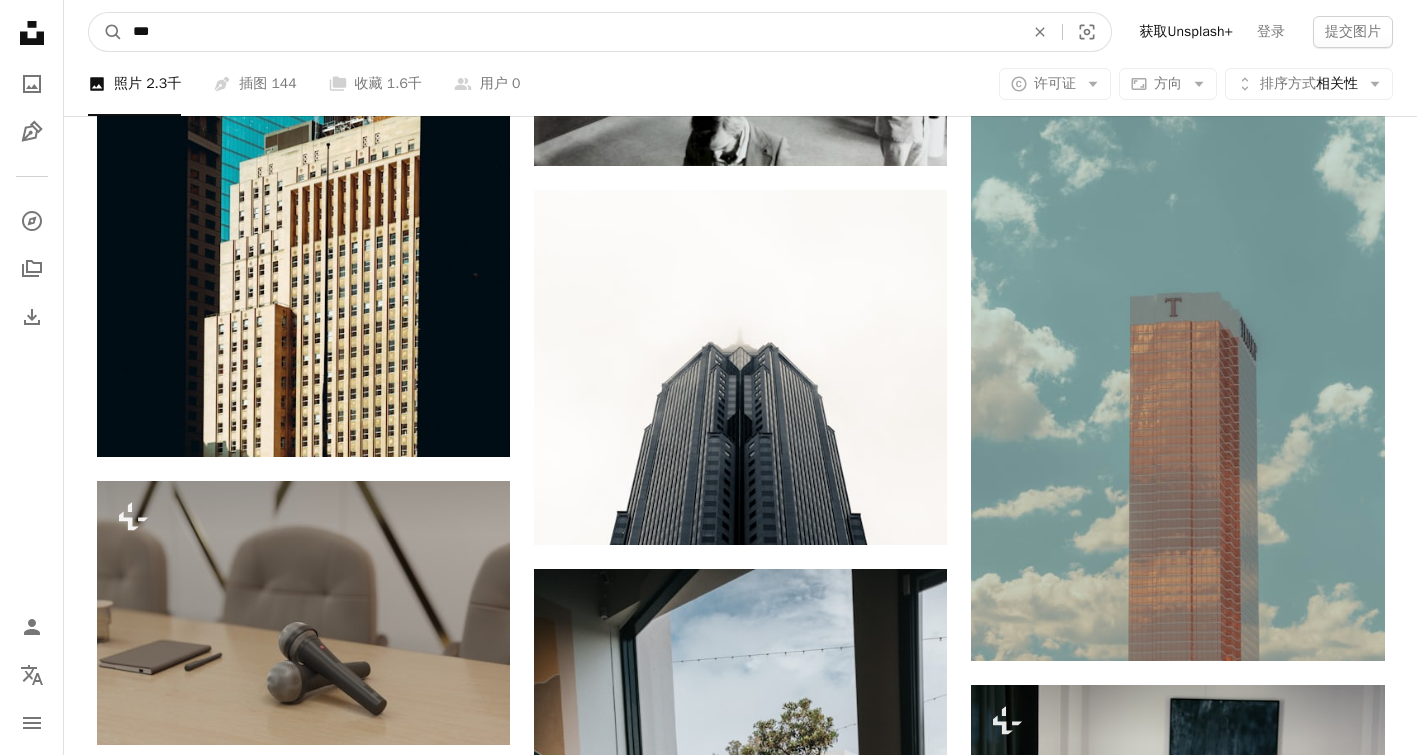 type on "****" 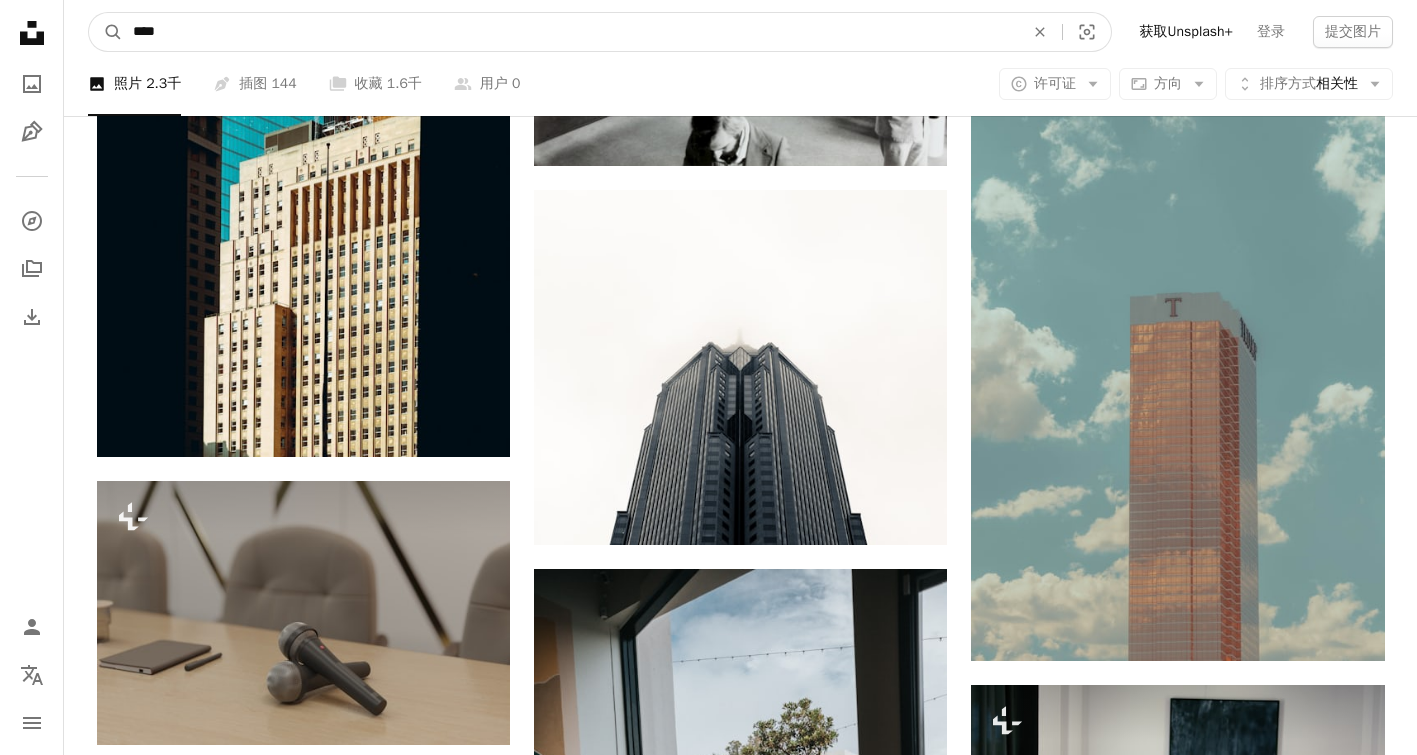 click on "A magnifying glass" at bounding box center [106, 32] 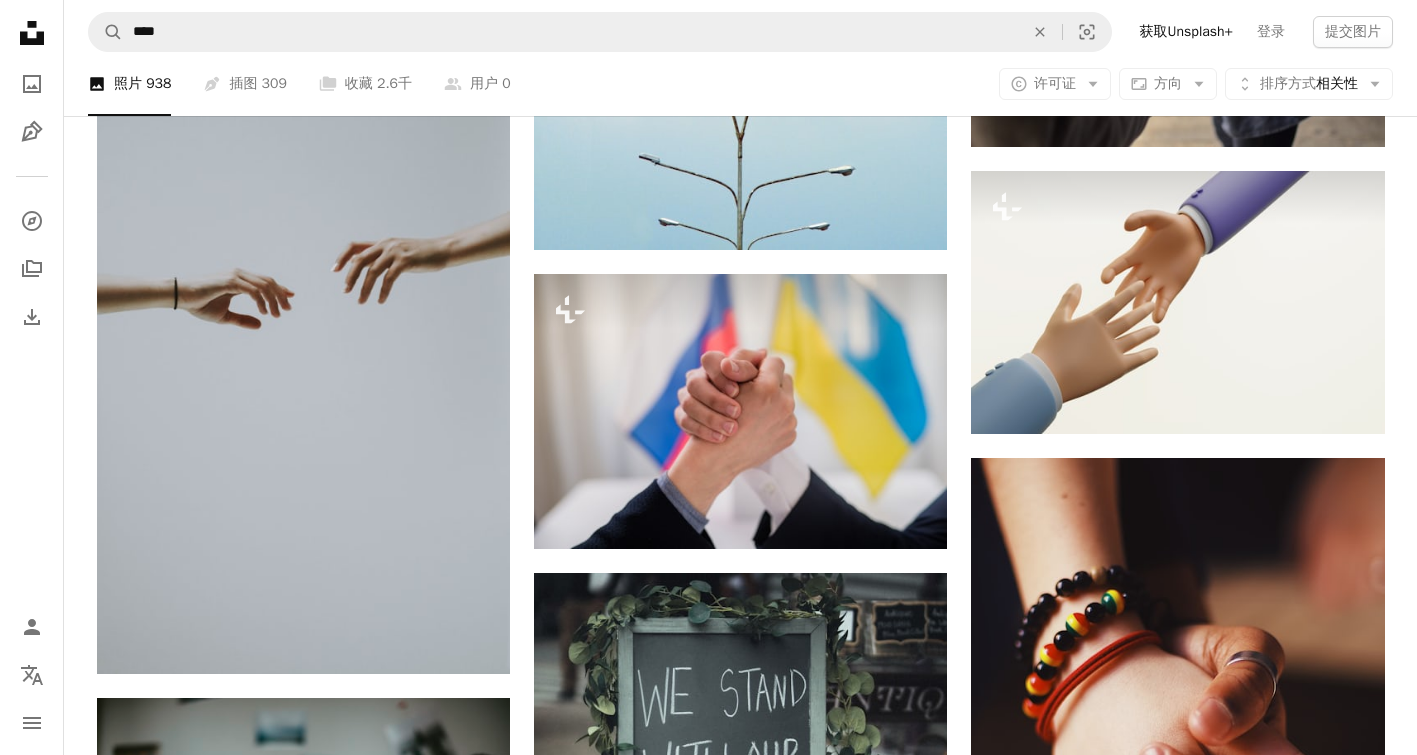 scroll, scrollTop: 2200, scrollLeft: 0, axis: vertical 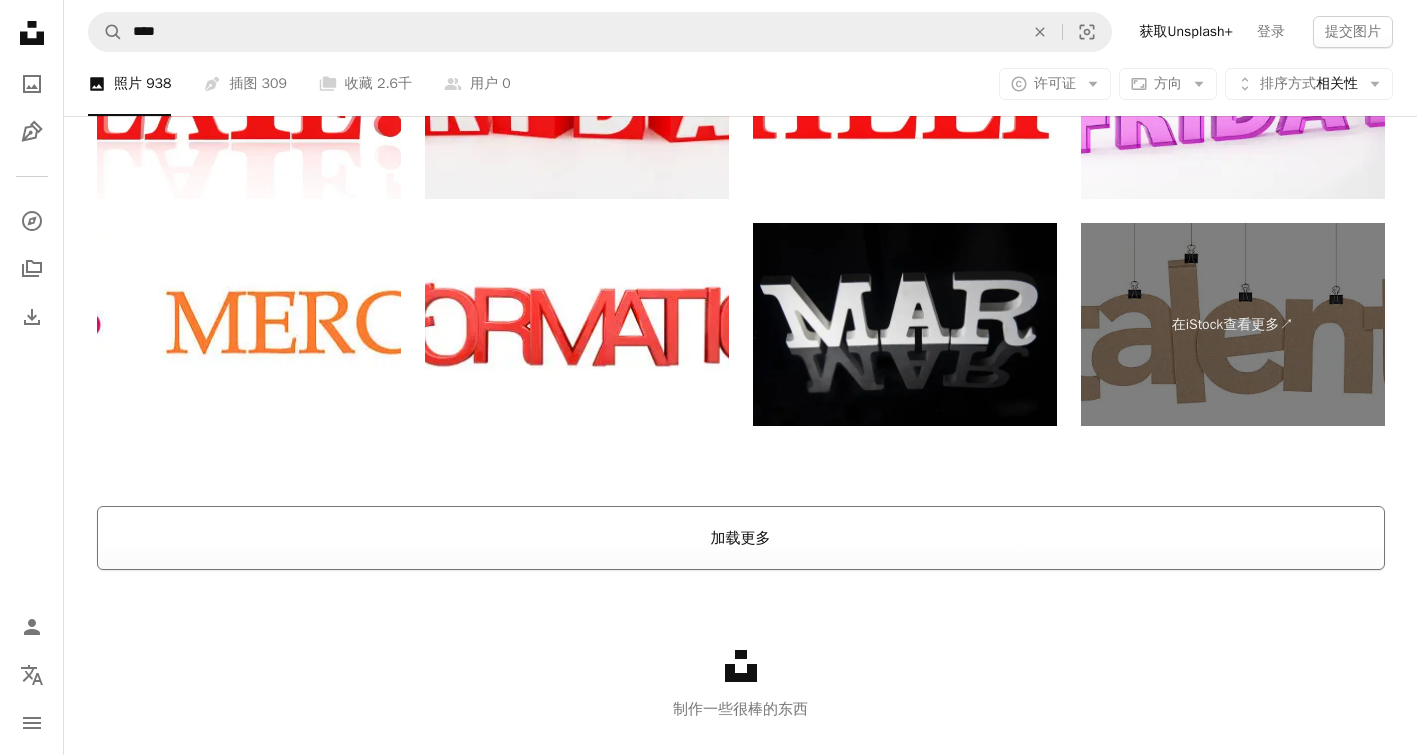 click on "加载更多" at bounding box center [741, 538] 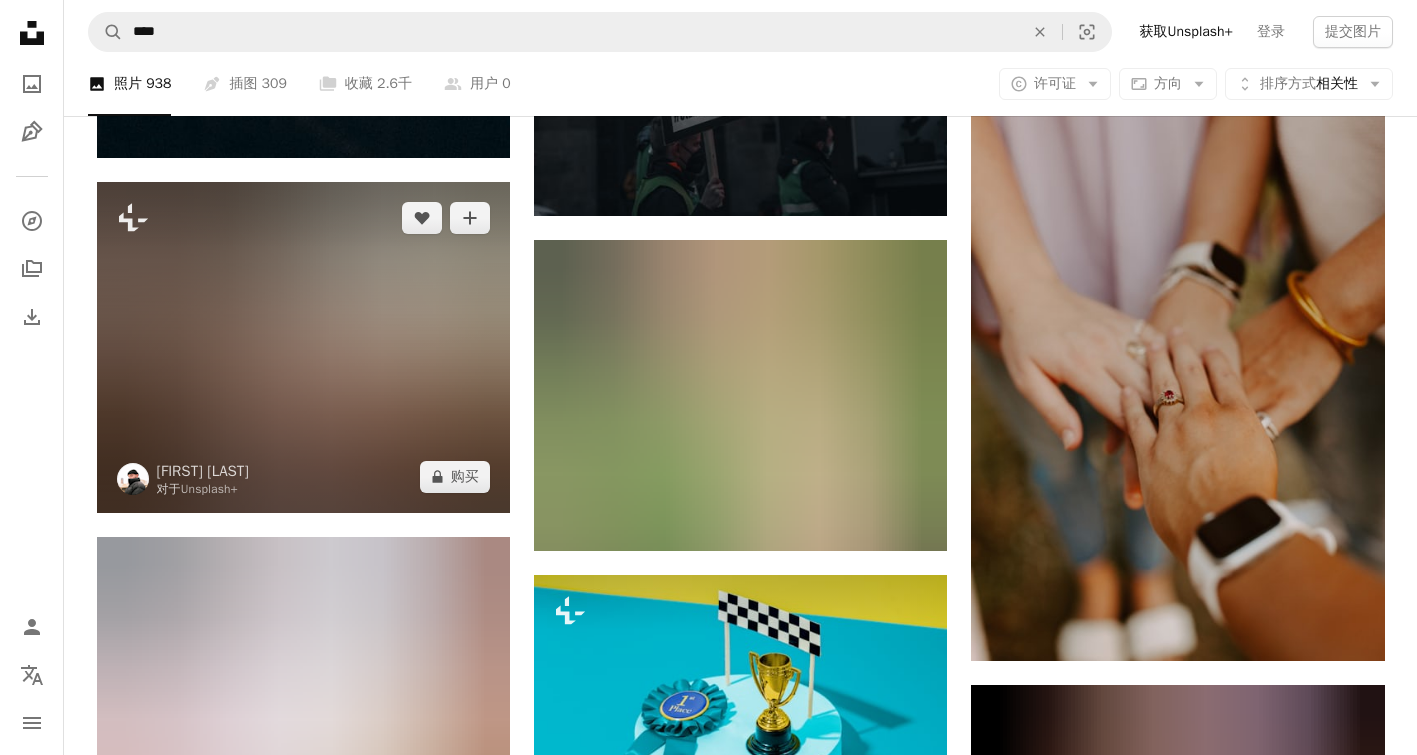 scroll, scrollTop: 34096, scrollLeft: 0, axis: vertical 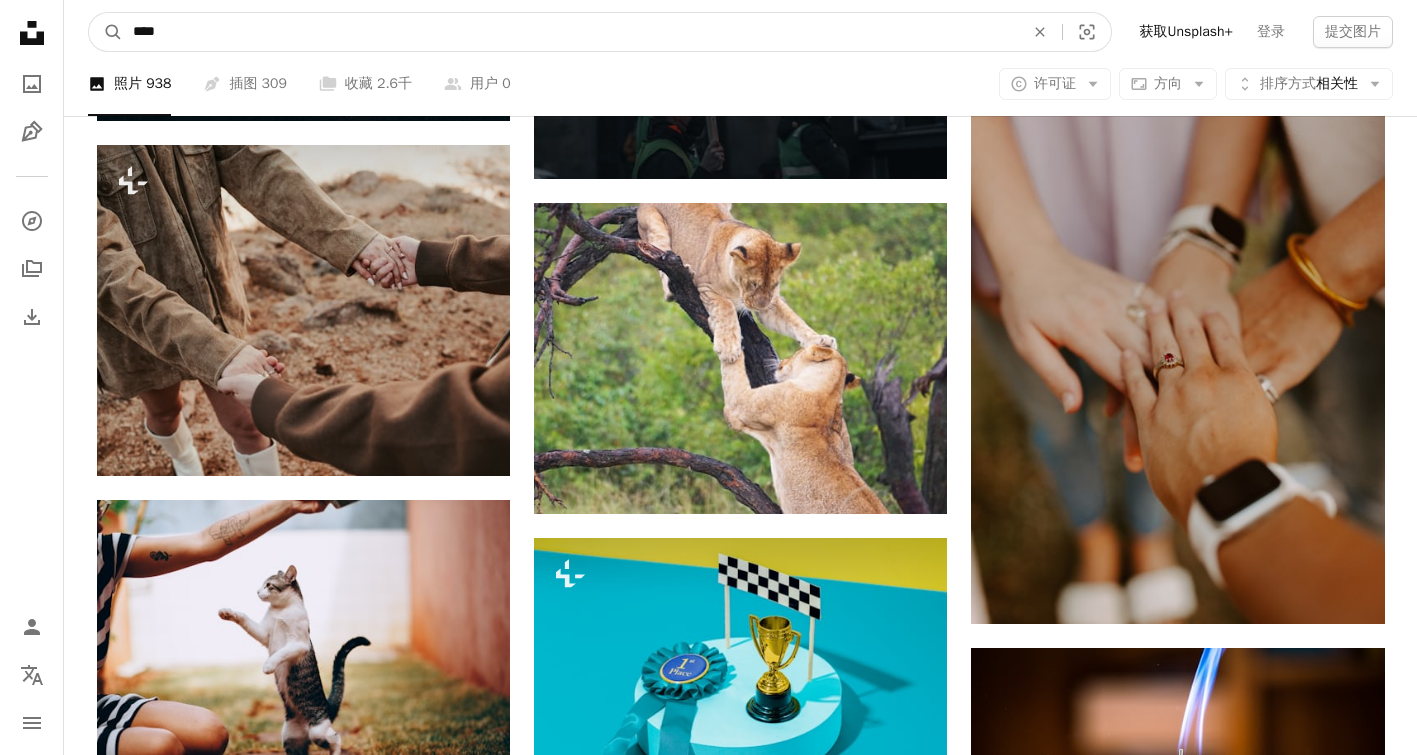 click on "****" at bounding box center (570, 32) 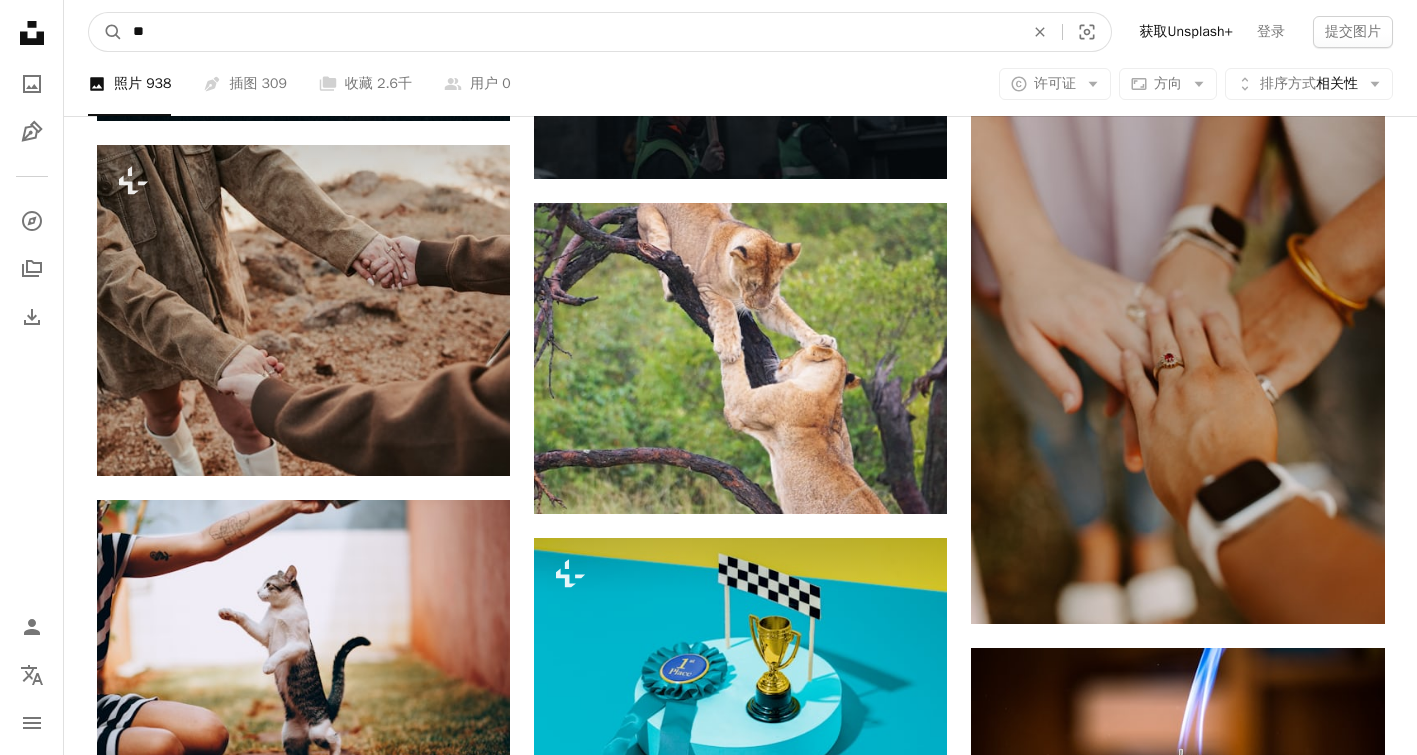type on "*" 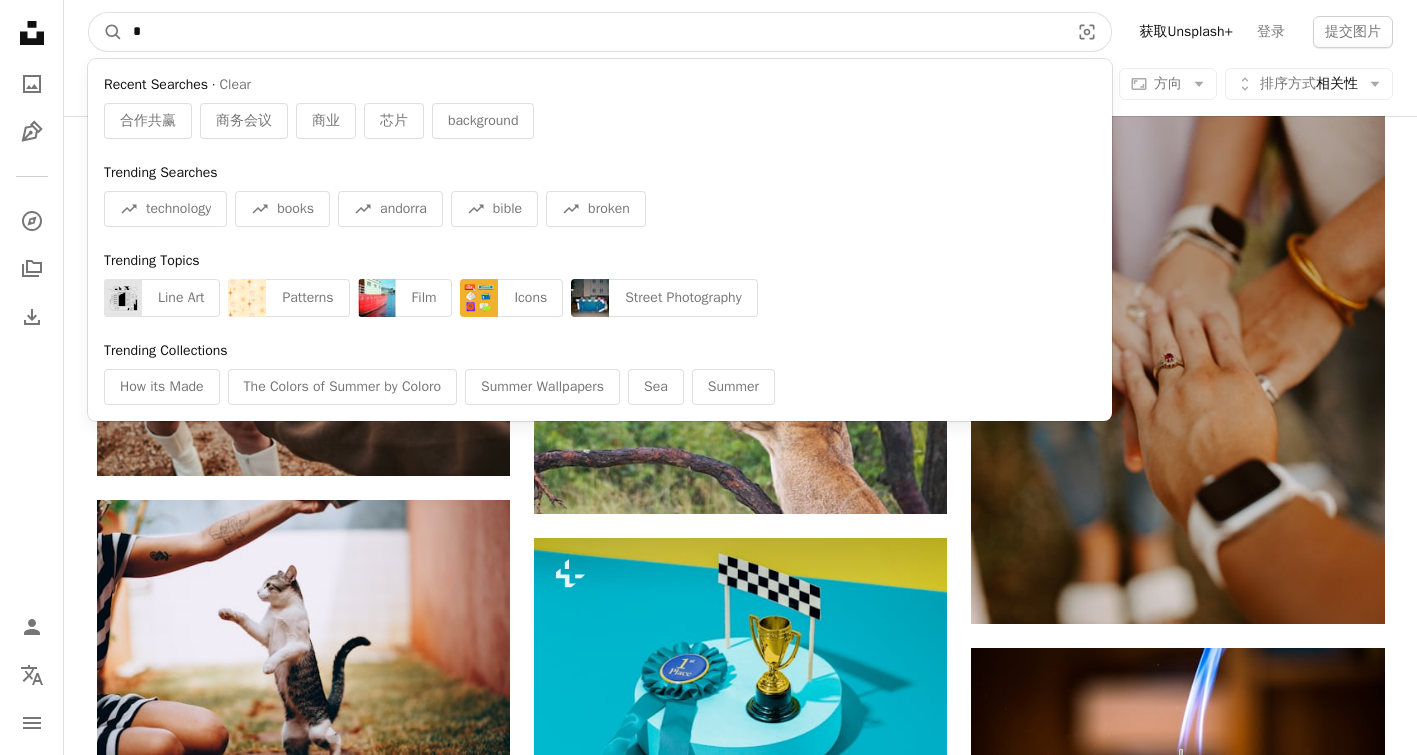 type on "**" 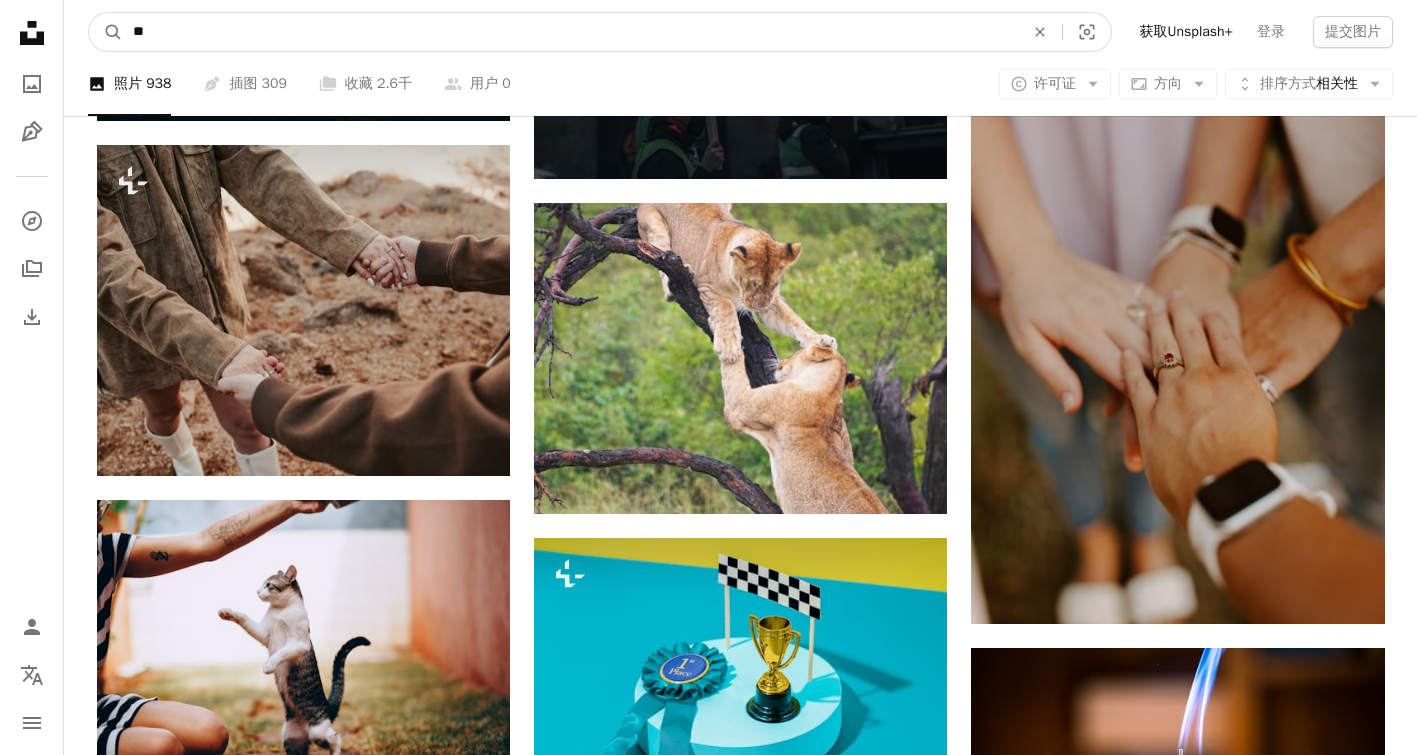 click on "A magnifying glass" at bounding box center [106, 32] 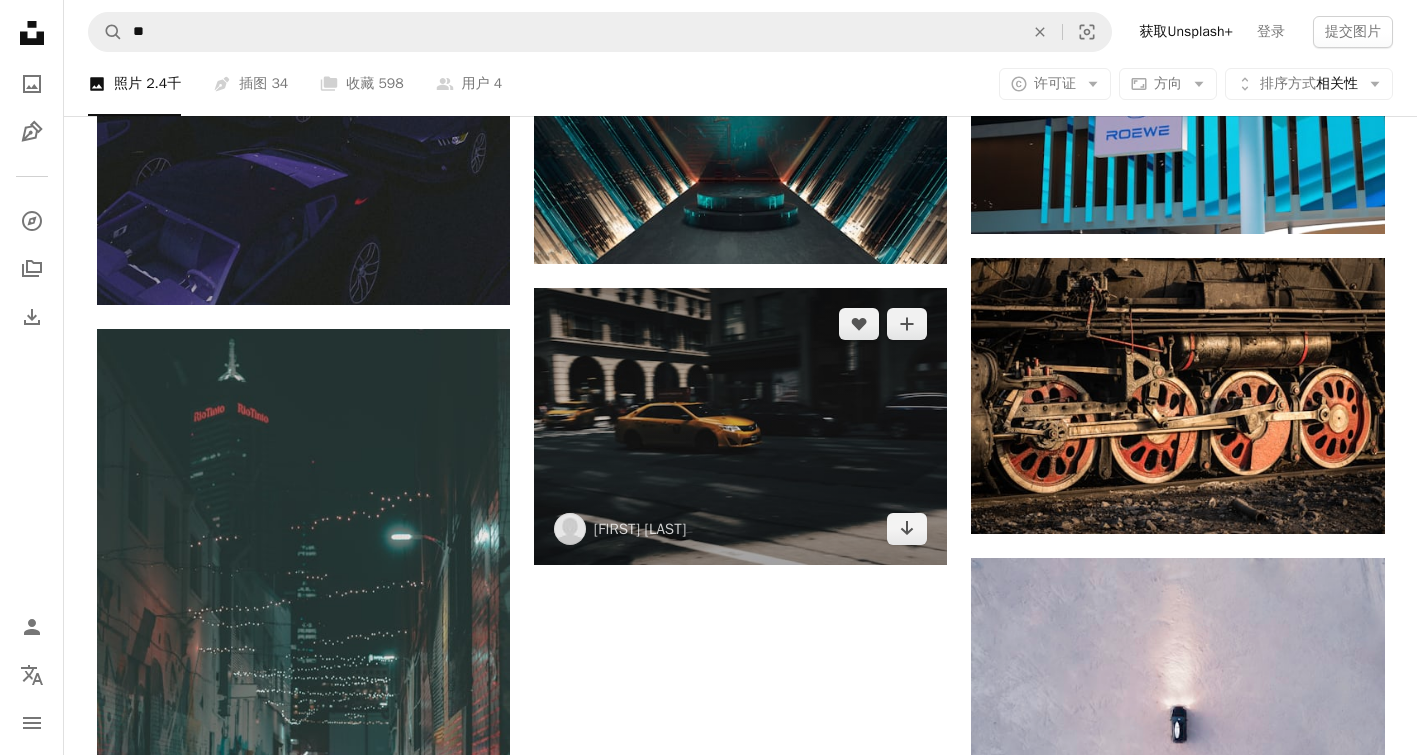 scroll, scrollTop: 2000, scrollLeft: 0, axis: vertical 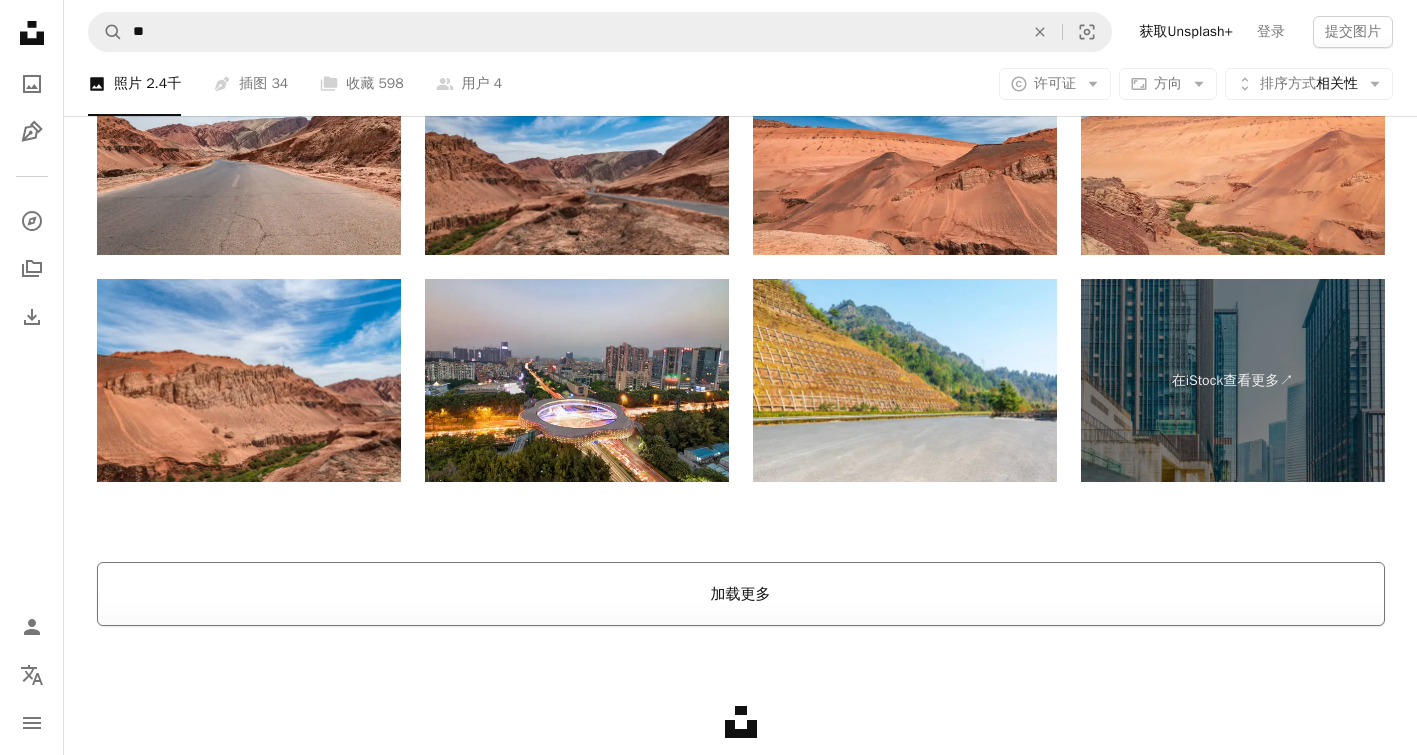 click on "加载更多" at bounding box center [741, 594] 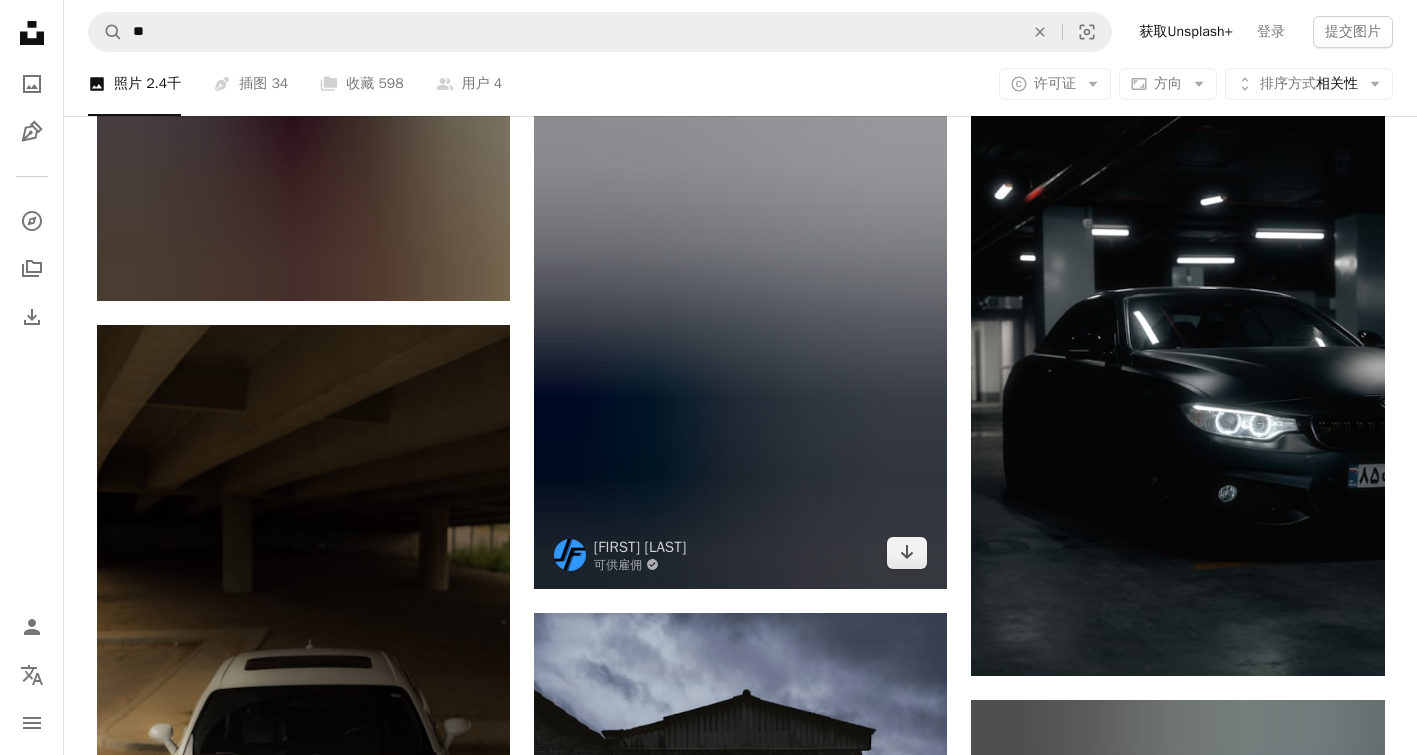 scroll, scrollTop: 8846, scrollLeft: 0, axis: vertical 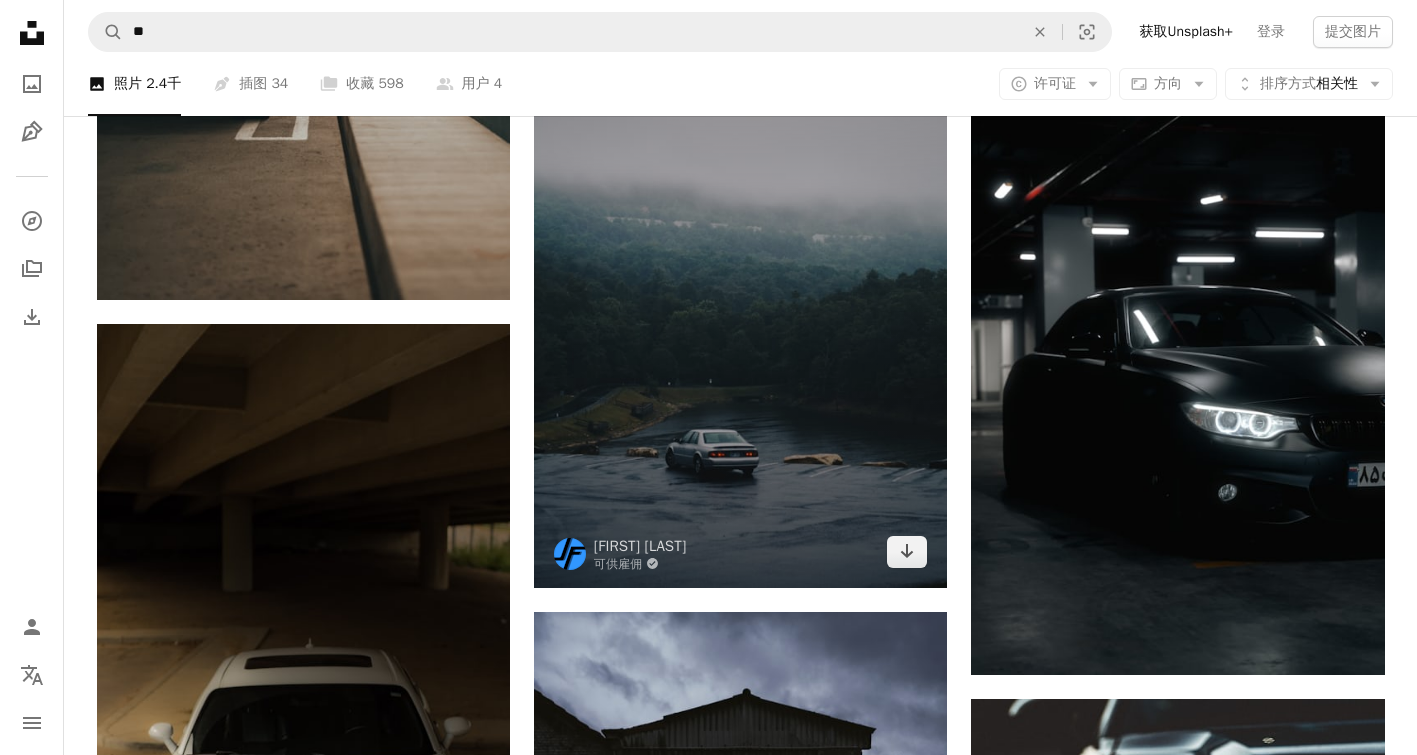 click at bounding box center (740, 278) 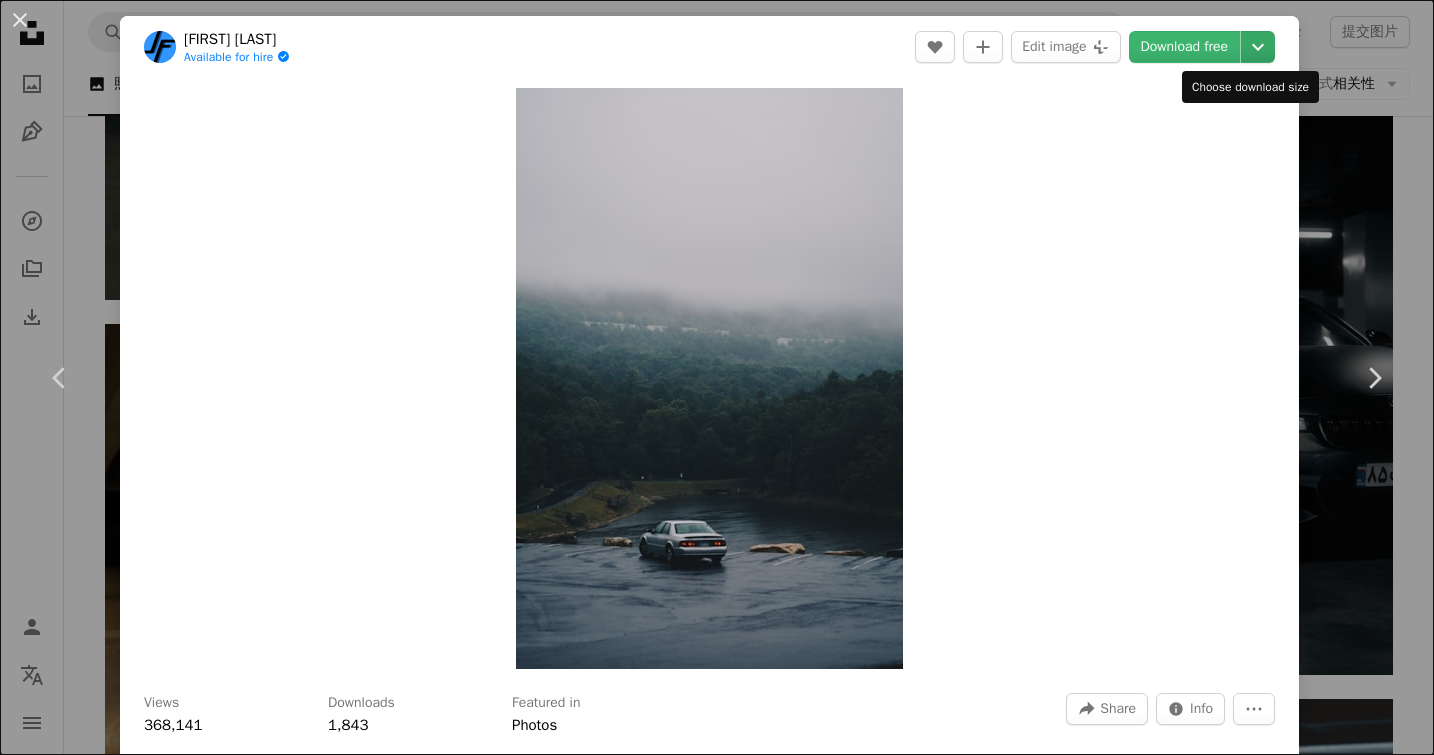 click 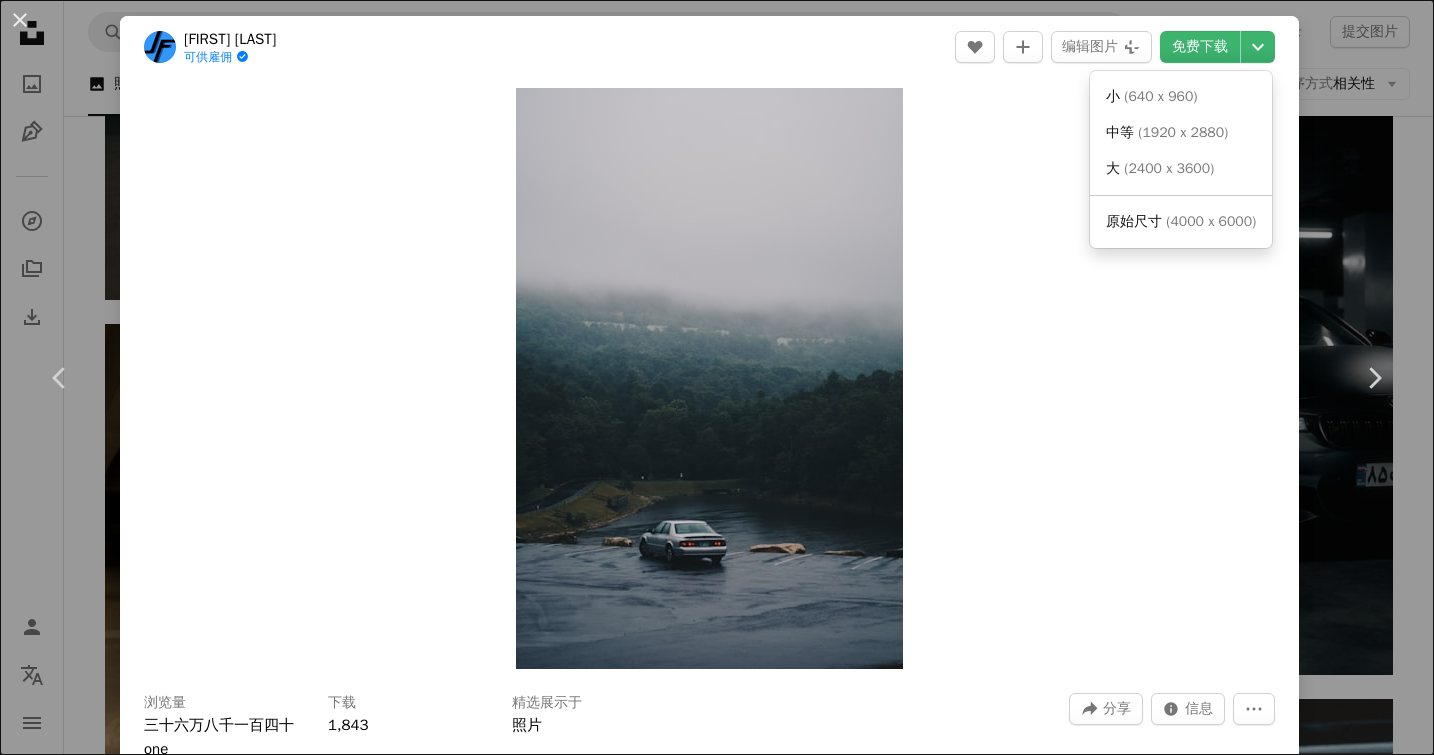 click on "An X shape Chevron left Chevron right 何塞·丰塔诺 可供雇佣 A checkmark inside of a circle A heart A plus sign 编辑图片   Plus sign for Unsplash+ 免费下载 Chevron down Zoom in 浏览量 三十六万八千一百四十 one 下载 1,843 精选展示于 照片 A forward-right arrow 分享 Info icon 信息 More Actions 今晚让我们迷失自我 A map marker 马萨诸塞州，美国 Calendar outlined 发布于 2018年8月8日 Camera 尼康公司，尼康 D5200 Safety 在  Unsplash 许可证下免费使用 汽车 森林 旅行 夏天 绿色 道路 雨 车辆 树林 公路旅行 运输 怪异的 情绪 林地 雾蒙蒙 浏览 湿 诡异 潮湿 灰色 背景 浏览 iStock 上的高级相关图片  |  使用代码 UNSPLASH20 享受 20% 的折扣 View more on iStock  ↗ 相关图片 A heart A plus sign Drink Drippy Arrow pointing down Plus sign for Unsplash+ A heart A plus sign Josh Hild For  Unsplash+ A lock   Purchase A heart A plus sign Natalie Dator Available for hire Arrow pointing down A heart" at bounding box center [717, 377] 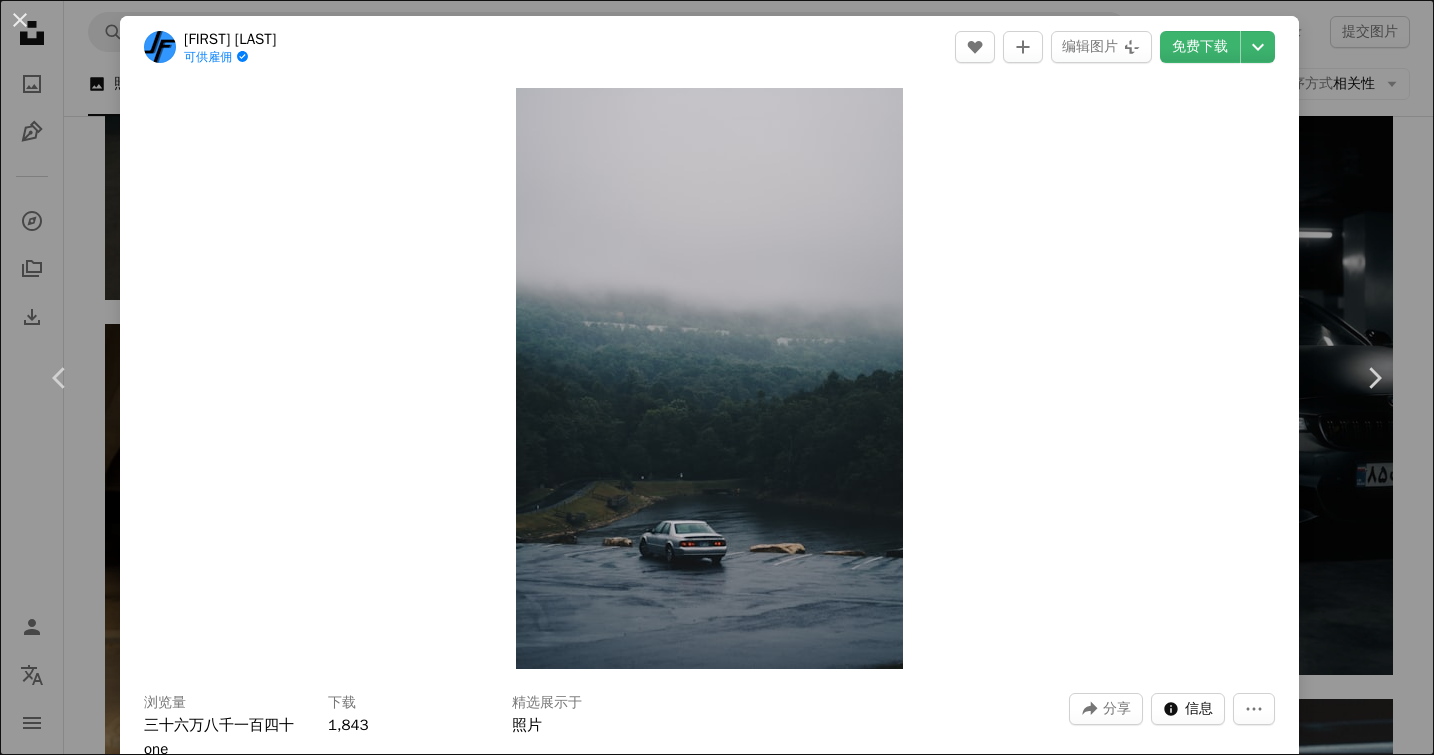 click on "信息" at bounding box center (1199, 708) 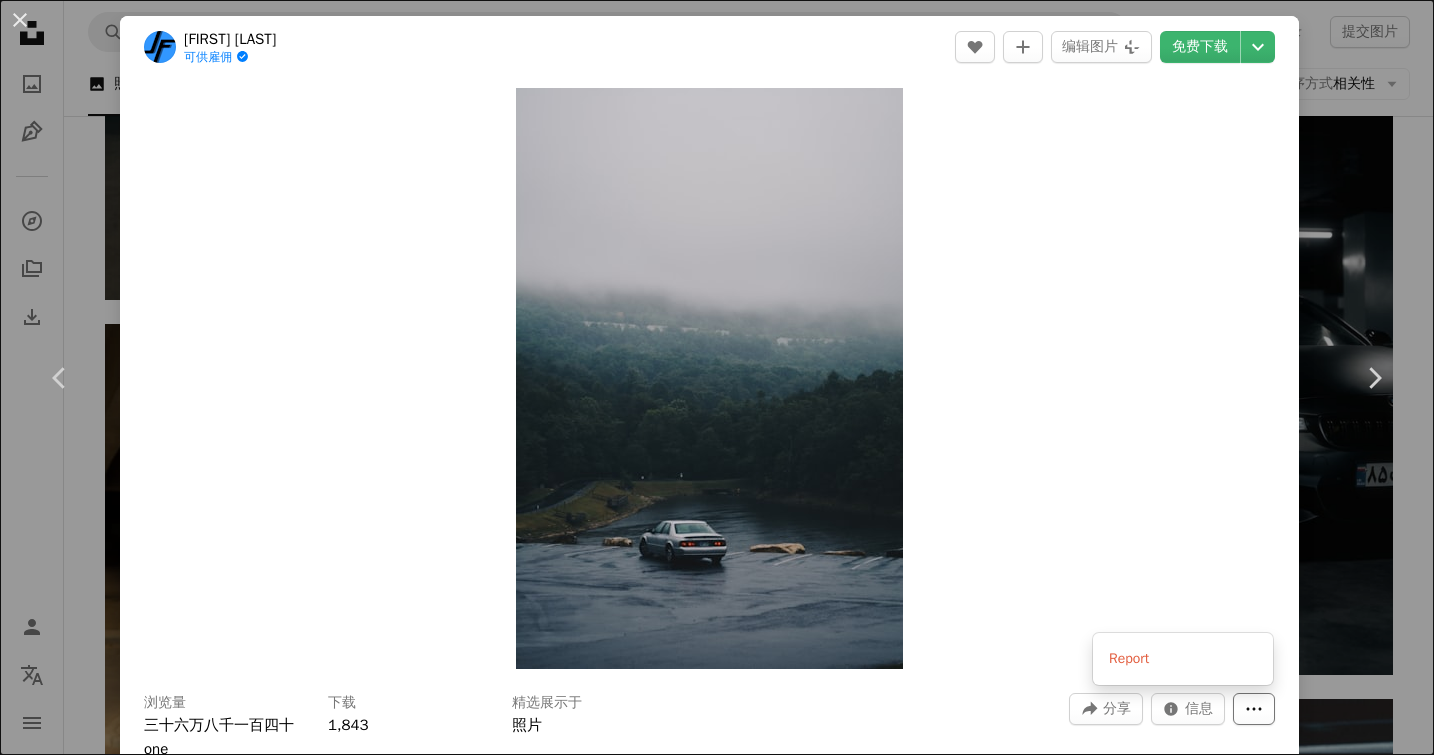 click 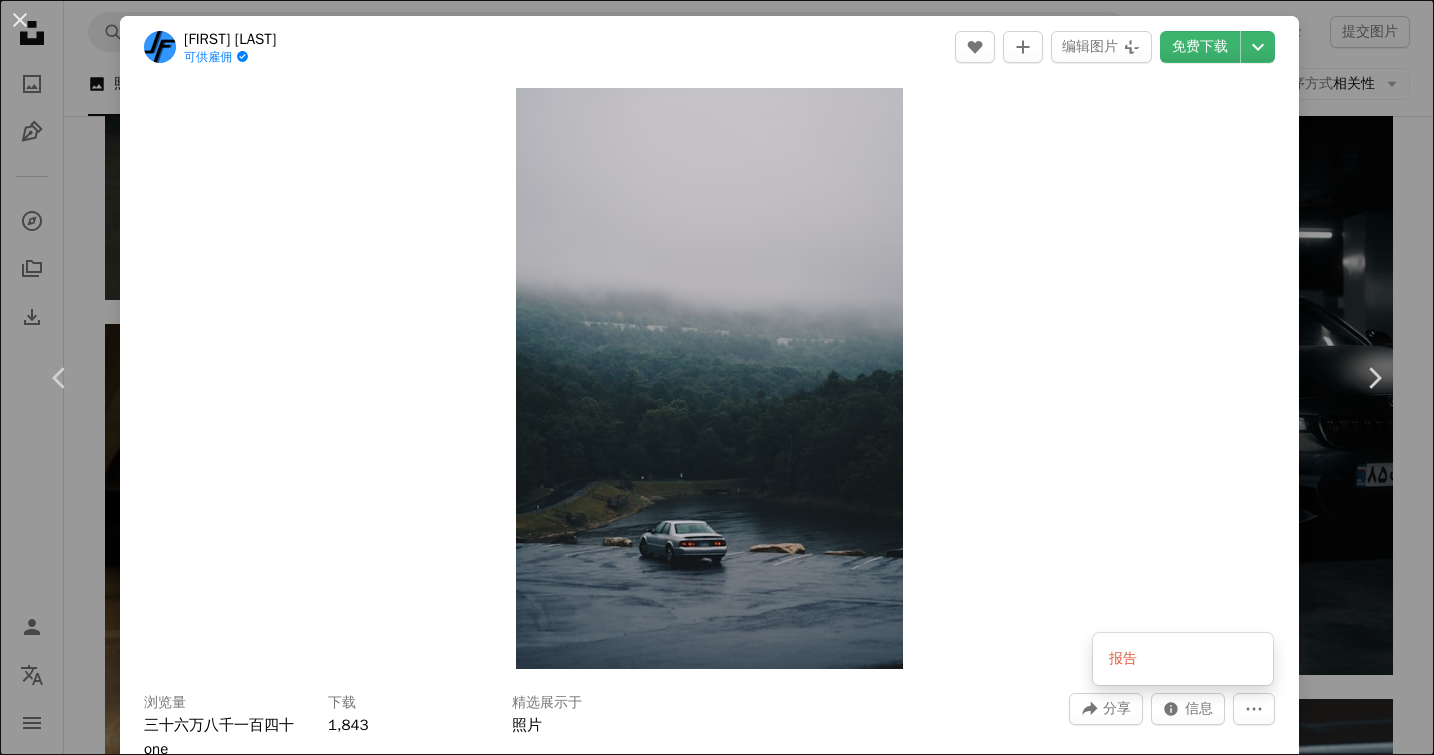 click on "An X shape Chevron left Chevron right 何塞·丰塔诺 可供雇佣 A checkmark inside of a circle A heart A plus sign 编辑图片   Plus sign for Unsplash+ 免费下载 Chevron down Zoom in 浏览量 三十六万八千一百四十 one 下载 1,843 精选展示于 照片 A forward-right arrow 分享 Info icon 信息 More Actions 今晚让我们迷失自我 A map marker 马萨诸塞州，美国 Calendar outlined 发布于 2018年8月8日 Camera 尼康公司，尼康 D5200 Safety 在  Unsplash 许可证下免费使用 汽车 森林 旅行 夏天 绿色 道路 雨 车辆 树林 公路旅行 运输 怪异的 情绪 林地 雾蒙蒙 浏览 湿 诡异 潮湿 灰色 背景 浏览 iStock 上的高级相关图片  |  使用代码 UNSPLASH20 享受 20% 的折扣 View more on iStock  ↗ 相关图片 A heart A plus sign Drink Drippy Arrow pointing down Plus sign for Unsplash+ A heart A plus sign Josh Hild For  Unsplash+ A lock   Purchase A heart A plus sign Natalie Dator Available for hire Arrow pointing down A heart" at bounding box center (717, 377) 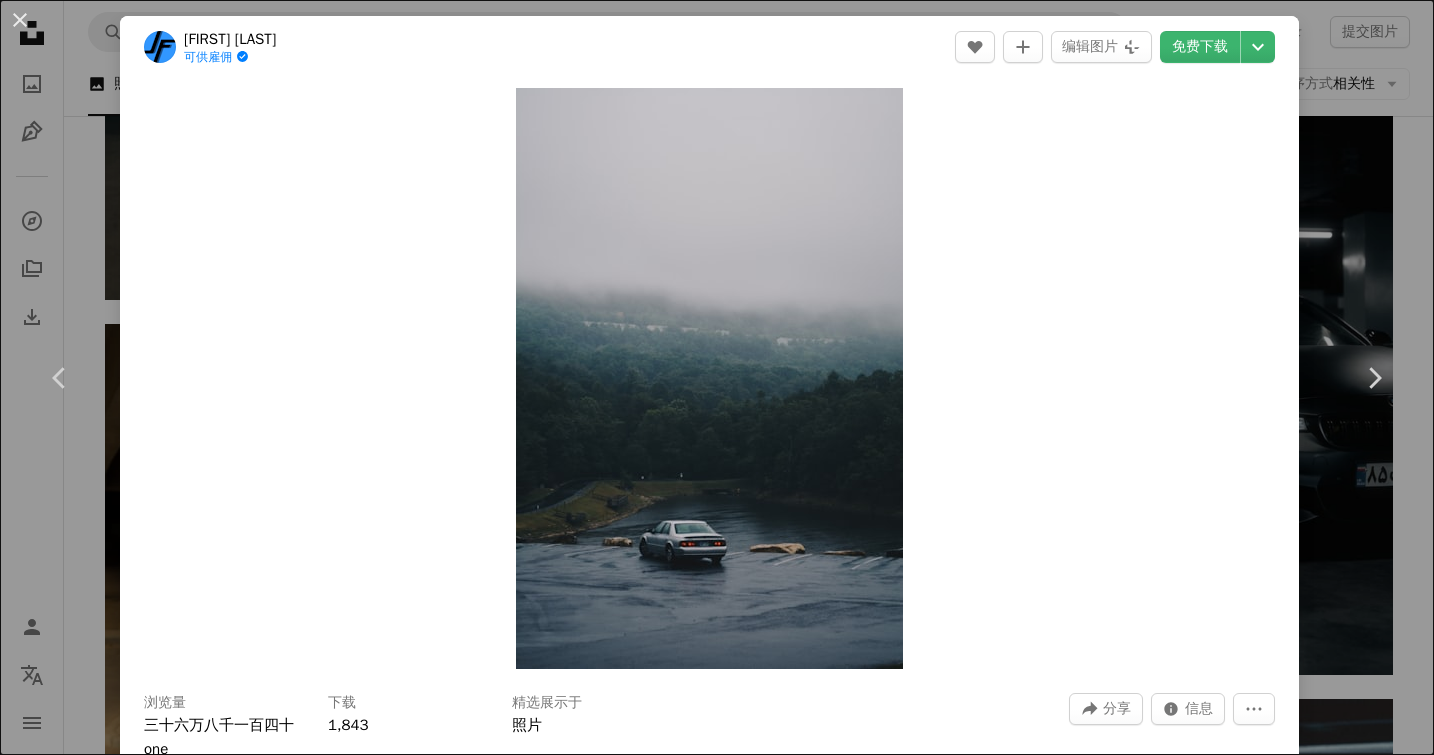 click on "An X shape Chevron left Chevron right 何塞·丰塔诺 可供雇佣 A checkmark inside of a circle A heart A plus sign 编辑图片   Plus sign for Unsplash+ 免费下载 Chevron down Zoom in 浏览量 三十六万八千一百四十 one 下载 1,843 精选展示于 照片 A forward-right arrow 分享 Info icon 信息 More Actions 今晚让我们迷失自我 A map marker 马萨诸塞州，美国 Calendar outlined 发布于 2018年8月8日 Camera 尼康公司，尼康 D5200 Safety 在  Unsplash 许可证下免费使用 汽车 森林 旅行 夏天 绿色 道路 雨 车辆 树林 公路旅行 运输 怪异的 情绪 林地 雾蒙蒙 浏览 湿 诡异 潮湿 灰色 背景 浏览 iStock 上的高级相关图片  |  使用代码 UNSPLASH20 享受 20% 的折扣 View more on iStock  ↗ 相关图片 A heart A plus sign Drink Drippy Arrow pointing down Plus sign for Unsplash+ A heart A plus sign Josh Hild For  Unsplash+ A lock   Purchase A heart A plus sign Natalie Dator Available for hire Arrow pointing down A heart" at bounding box center (717, 377) 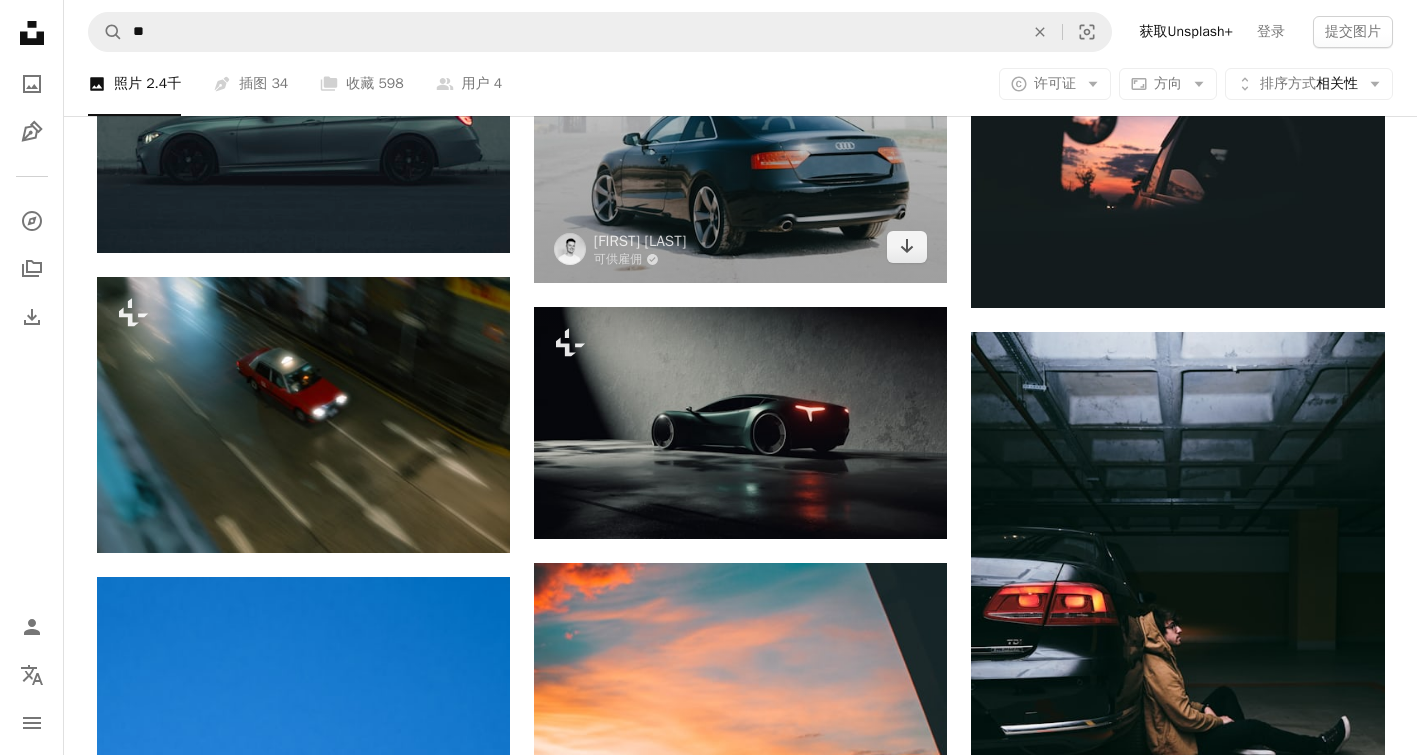 scroll, scrollTop: 17296, scrollLeft: 0, axis: vertical 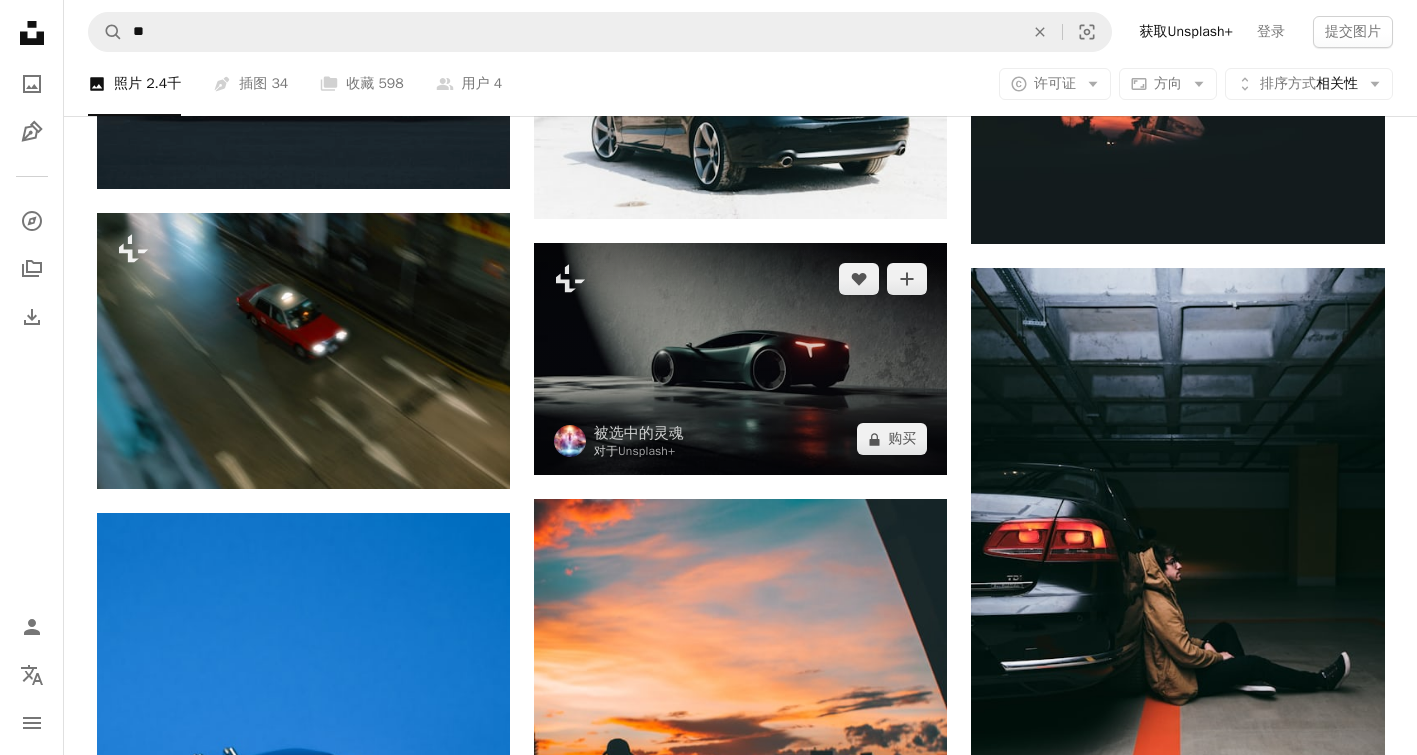 click at bounding box center [740, 359] 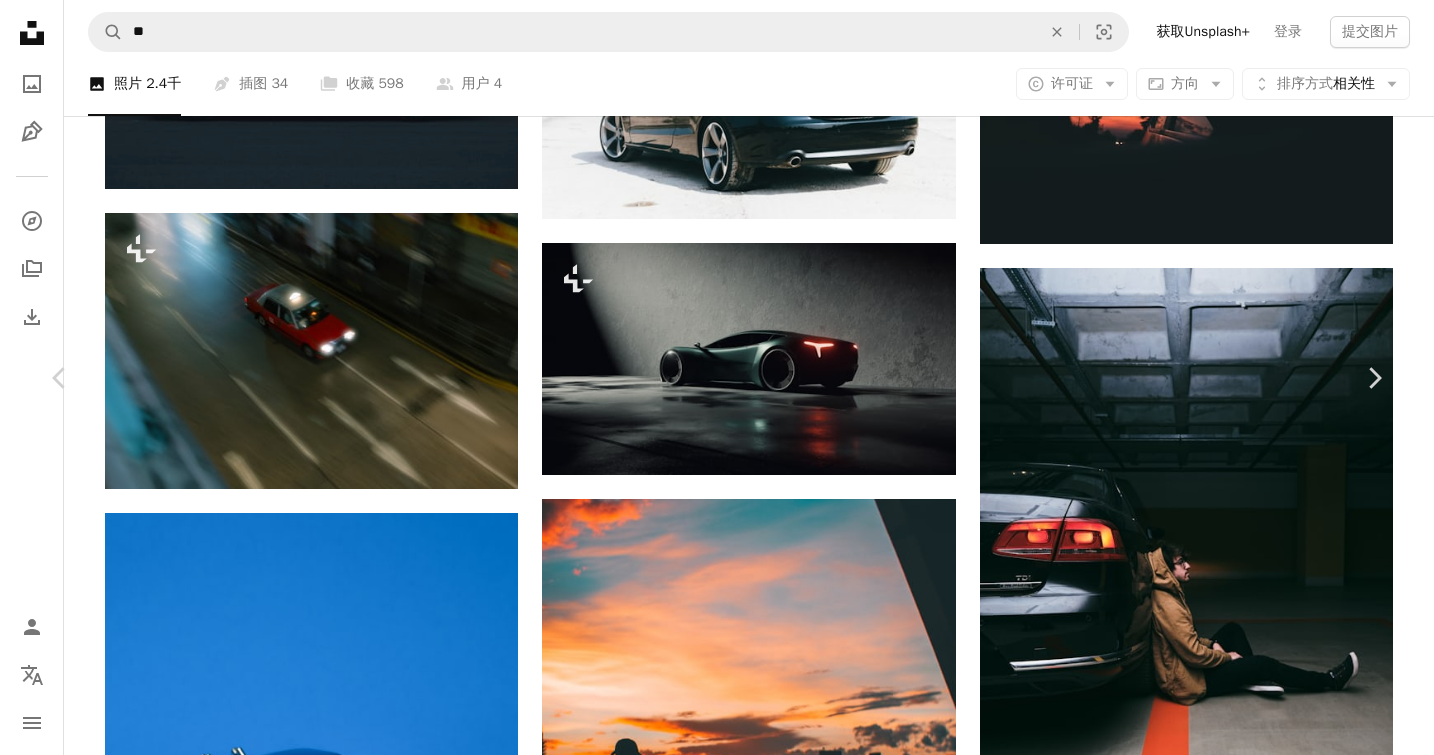 click on "购买" at bounding box center (1249, 10945) 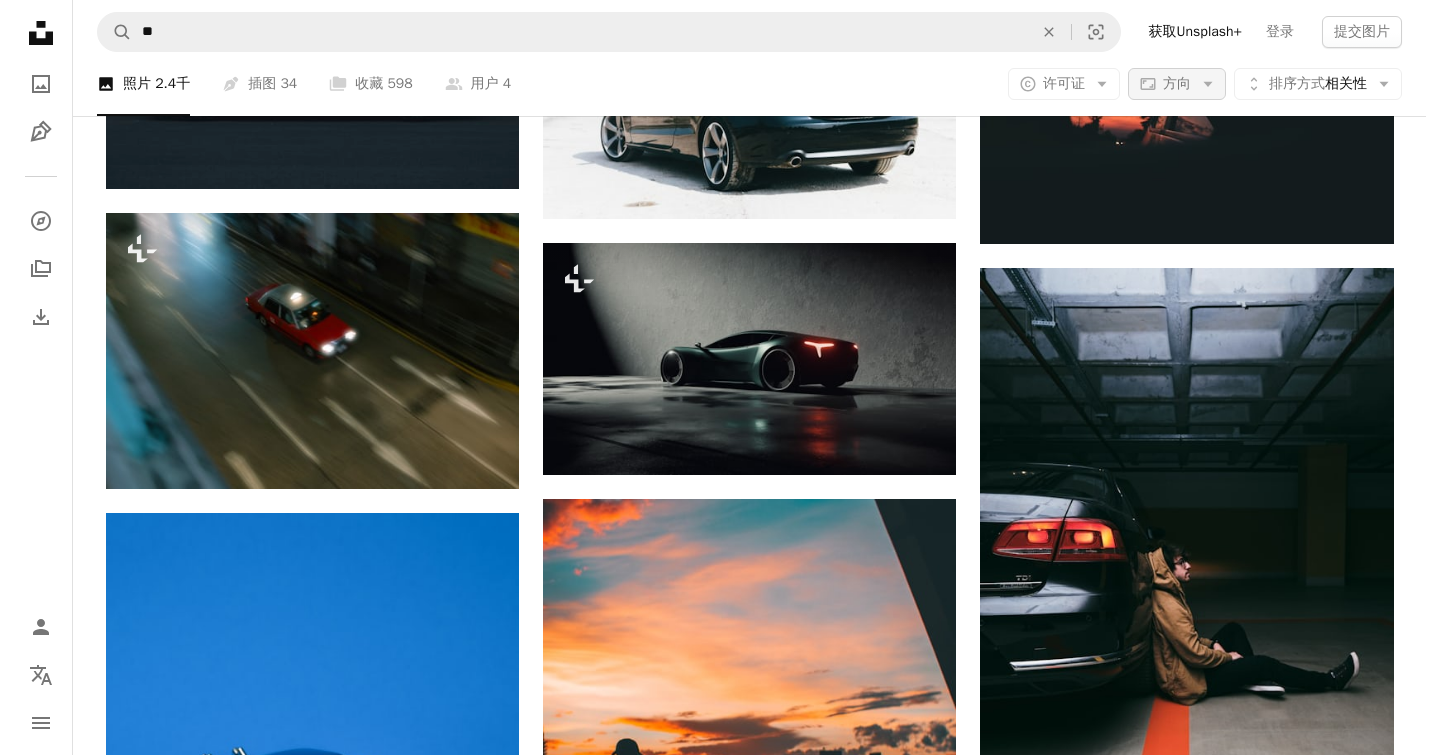 scroll, scrollTop: 0, scrollLeft: 0, axis: both 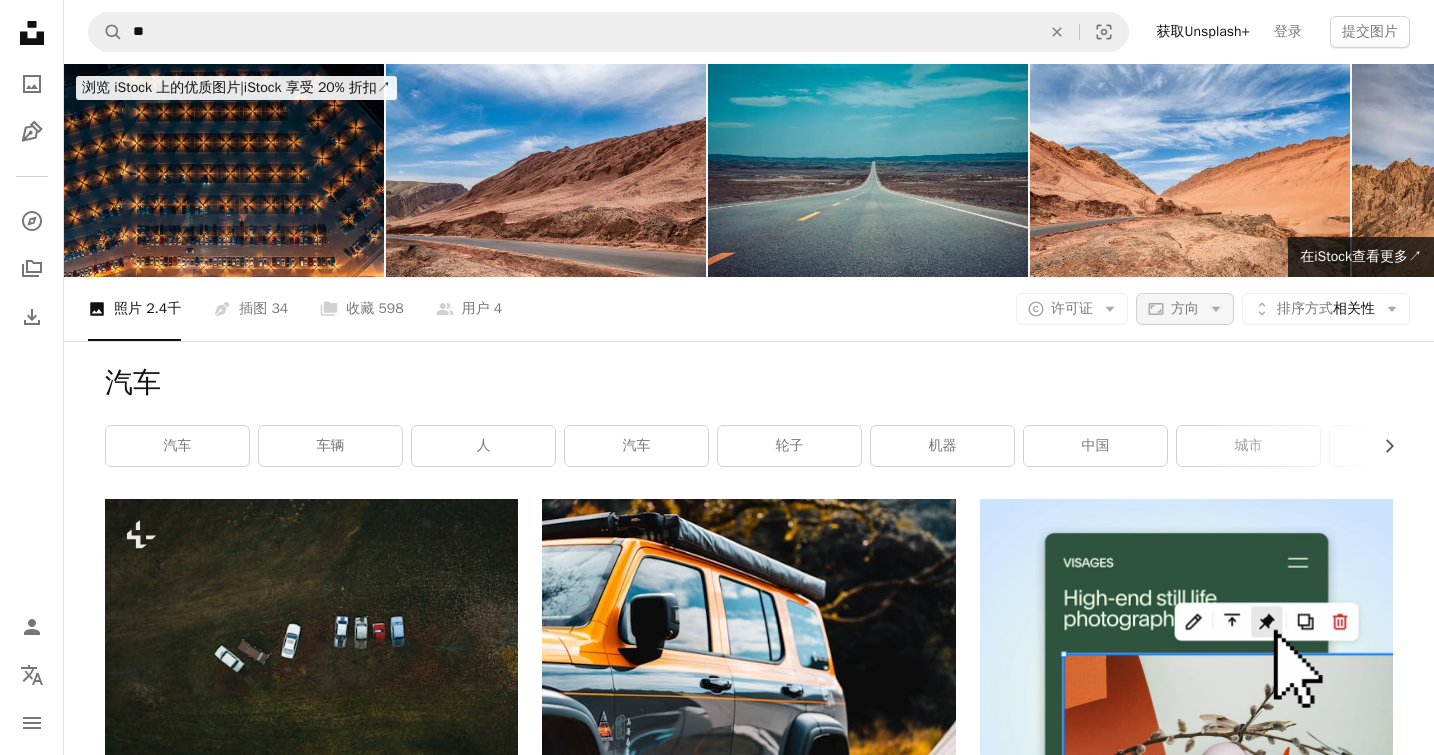 click on "Arrow down" 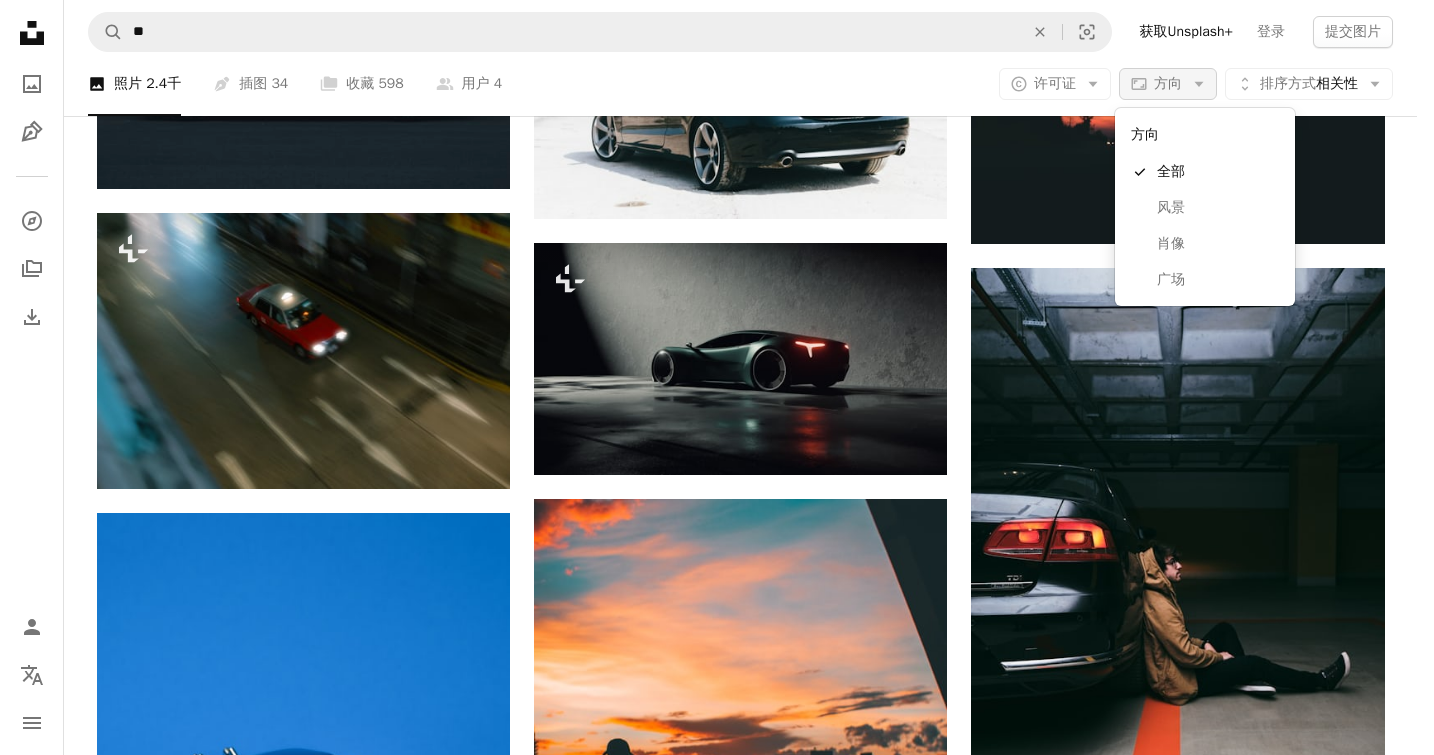 click on "Arrow down" 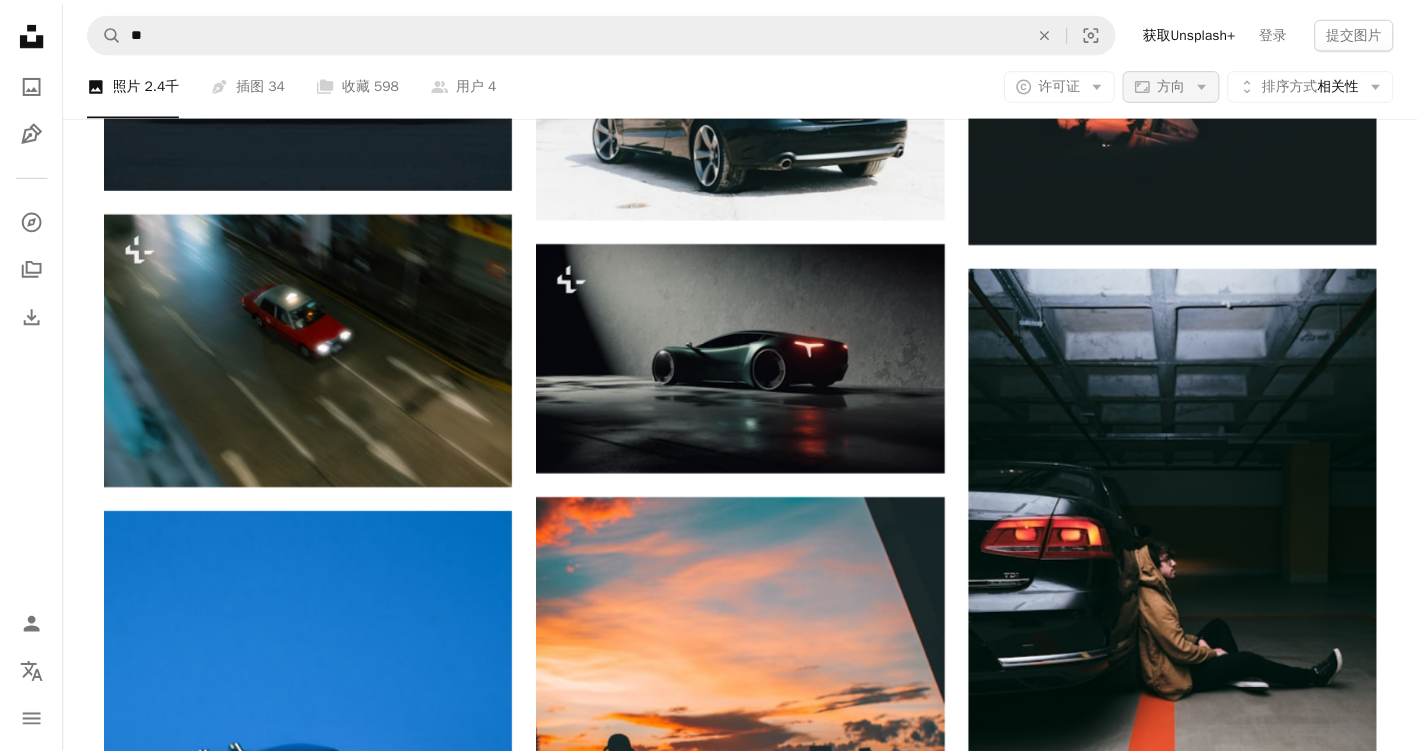 scroll, scrollTop: 17296, scrollLeft: 0, axis: vertical 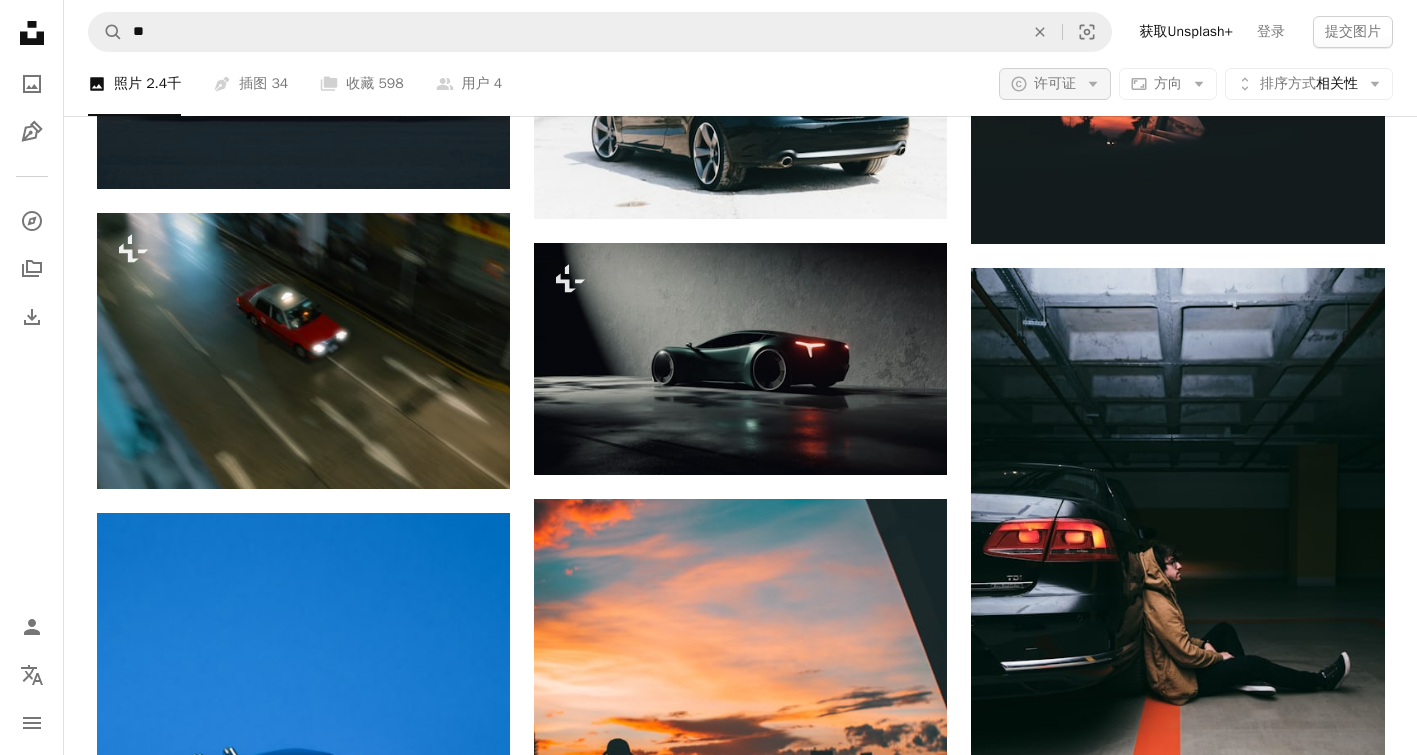 click on "A copyright icon © 许可证 Arrow down" at bounding box center [1055, 84] 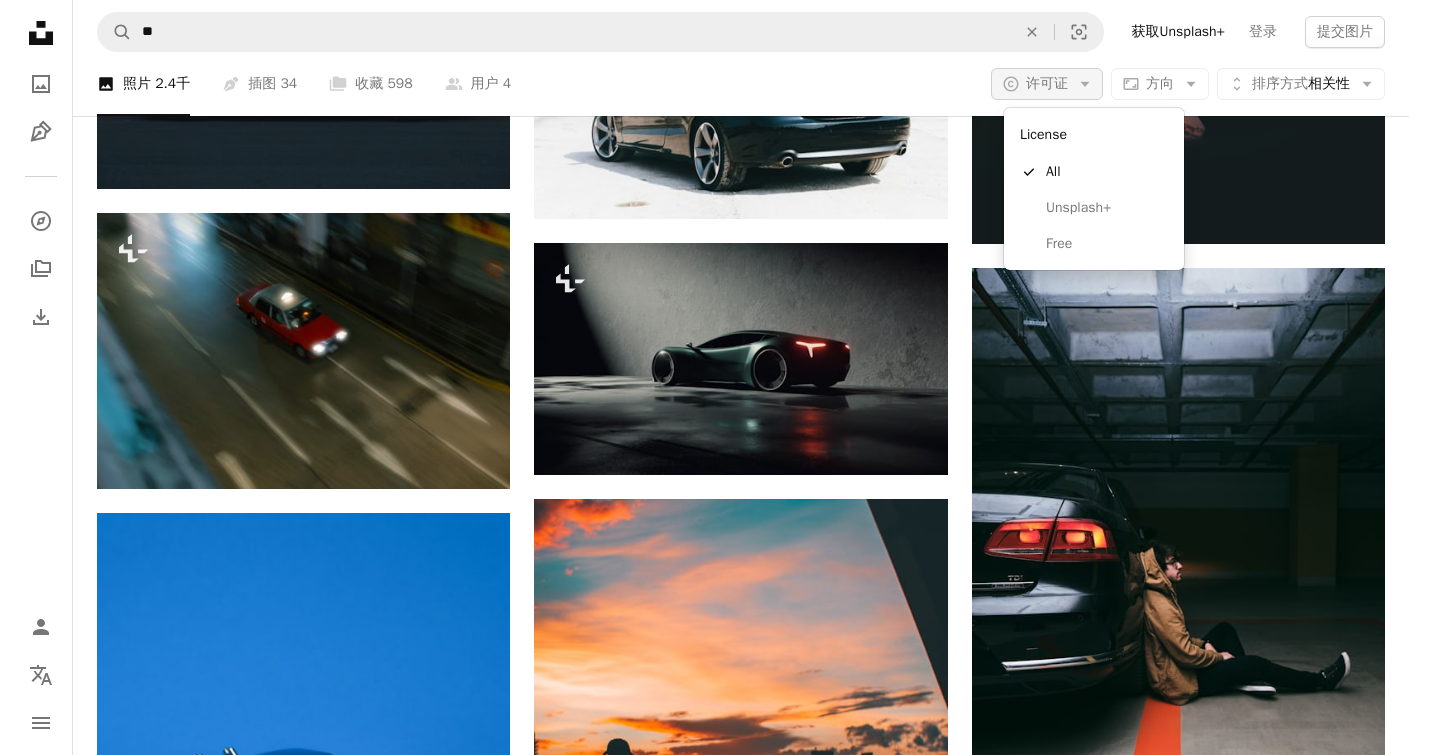 scroll, scrollTop: 0, scrollLeft: 0, axis: both 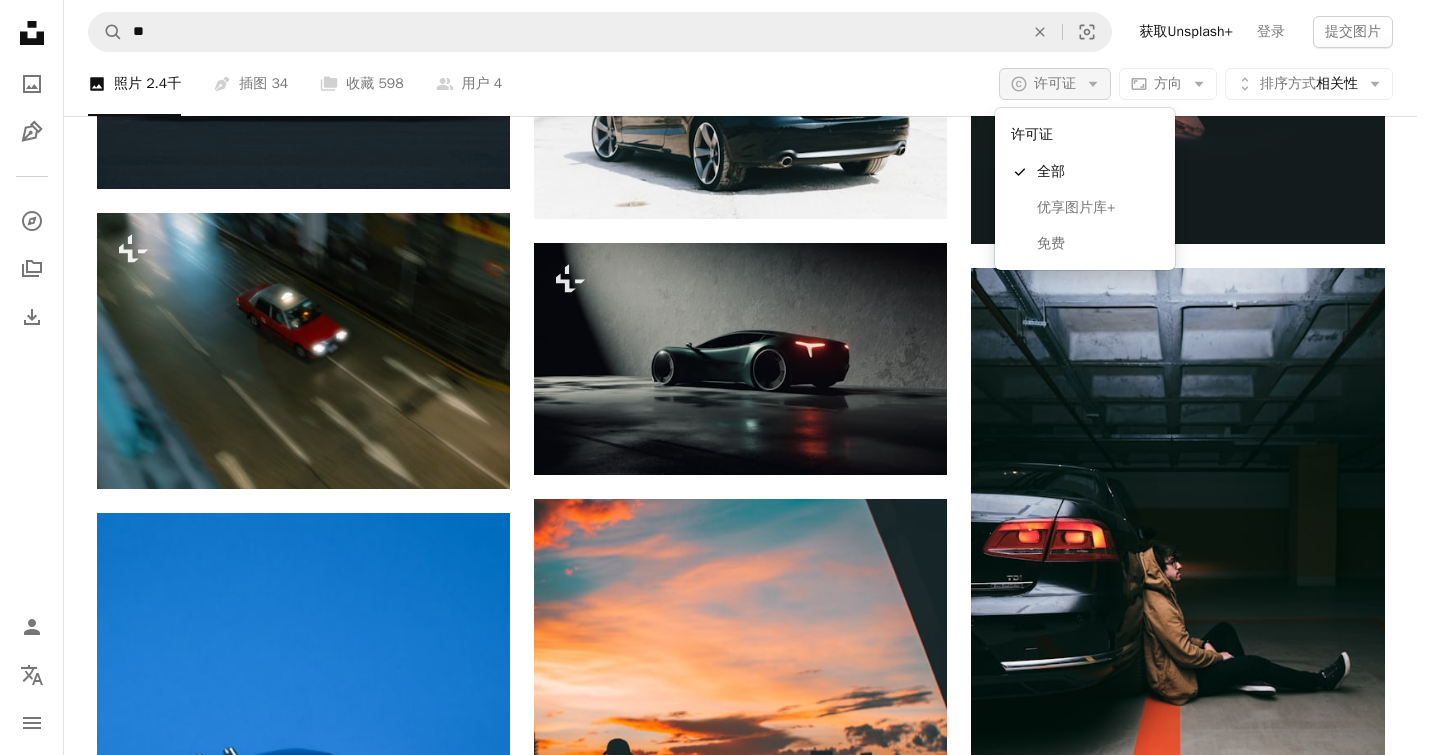 click on "Arrow down" 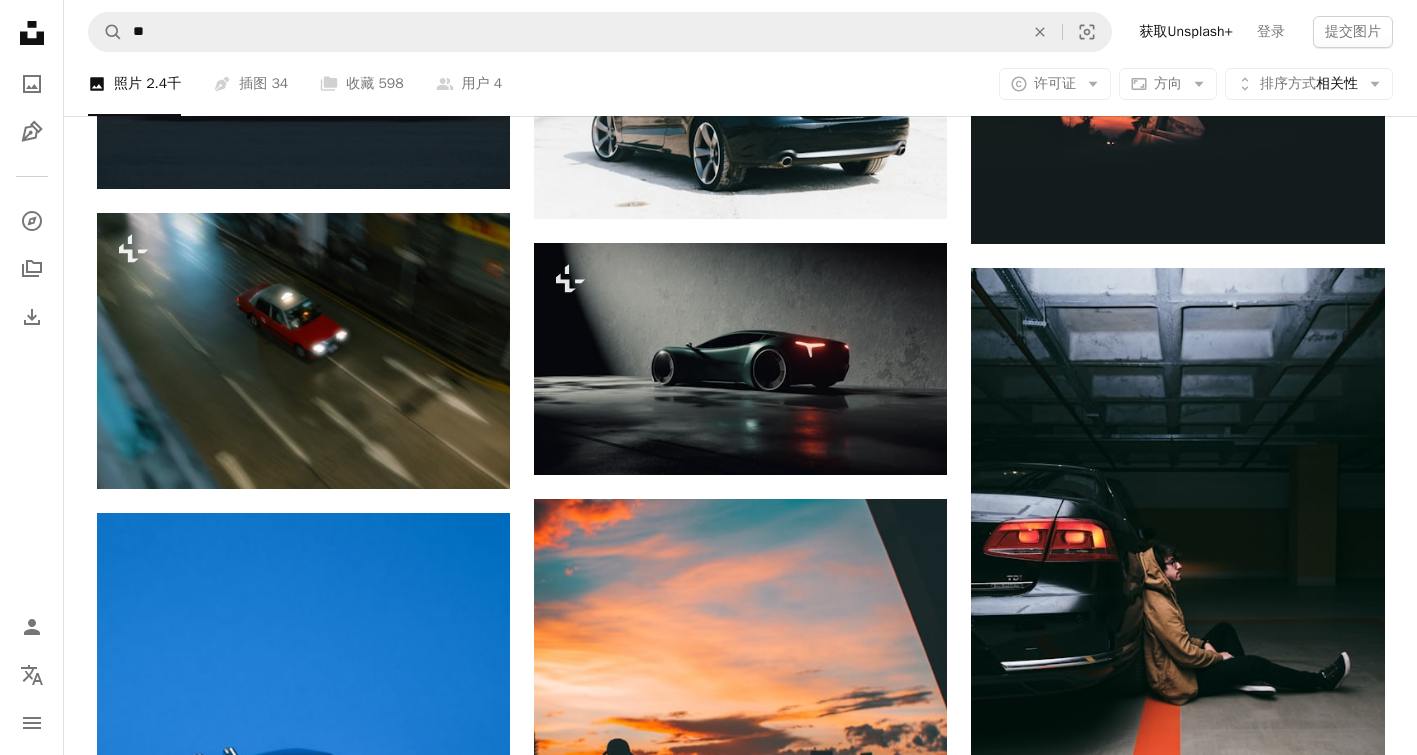 scroll, scrollTop: 20546, scrollLeft: 0, axis: vertical 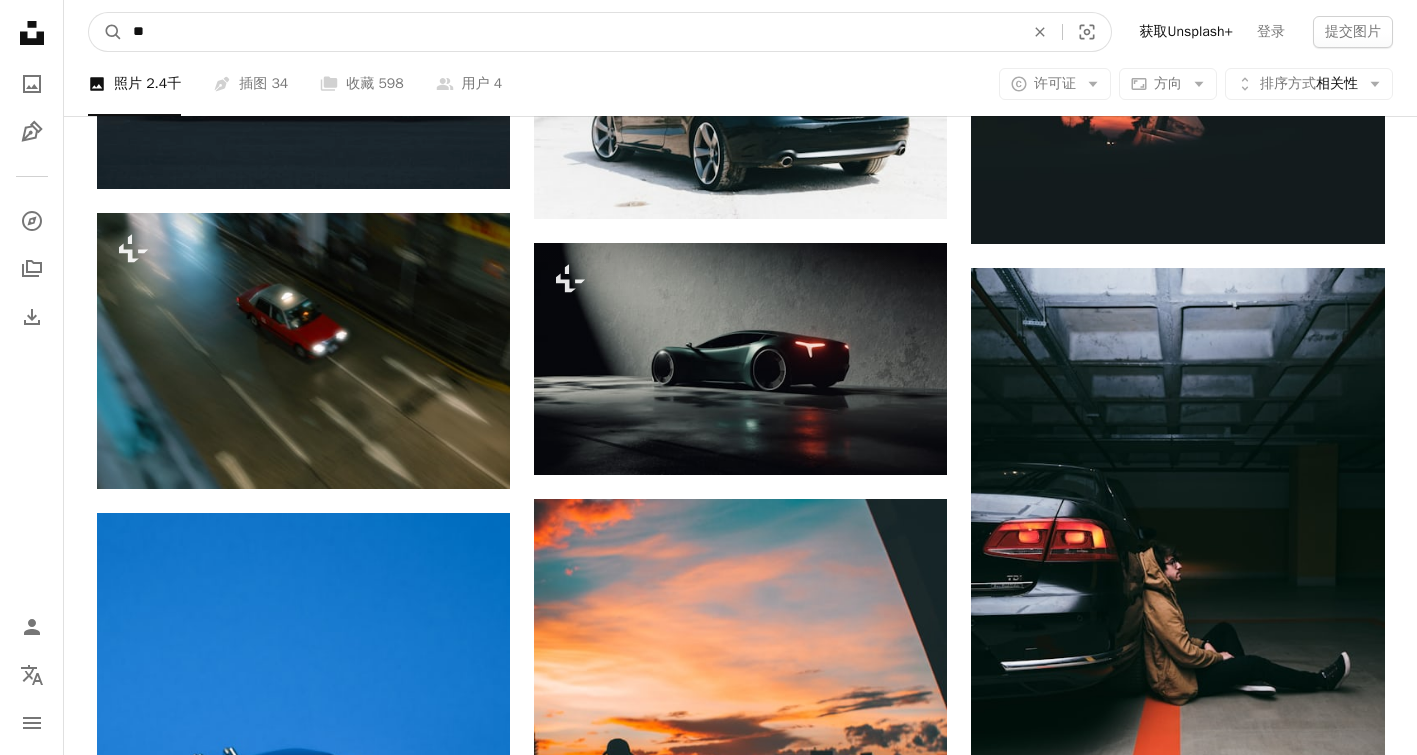 click on "**" at bounding box center (570, 32) 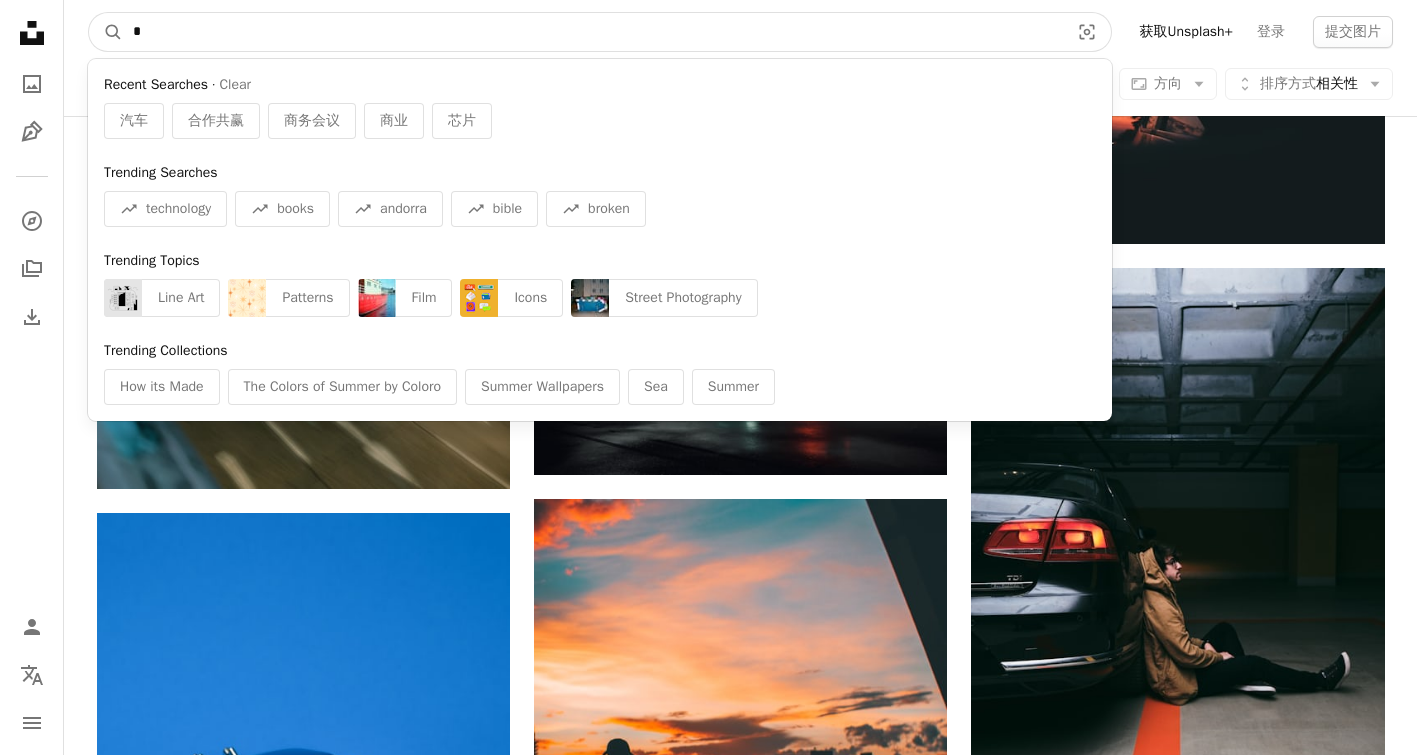 type on "**" 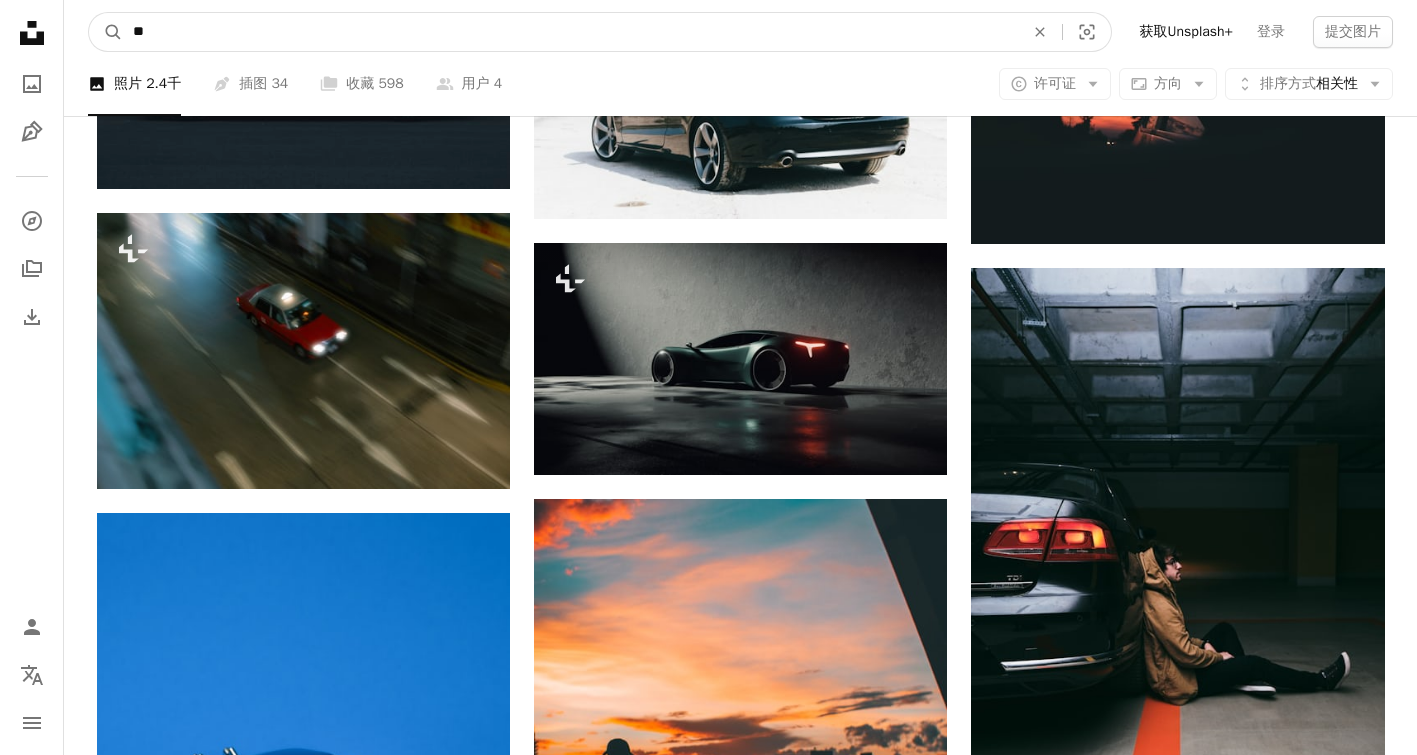 click on "A magnifying glass" at bounding box center (106, 32) 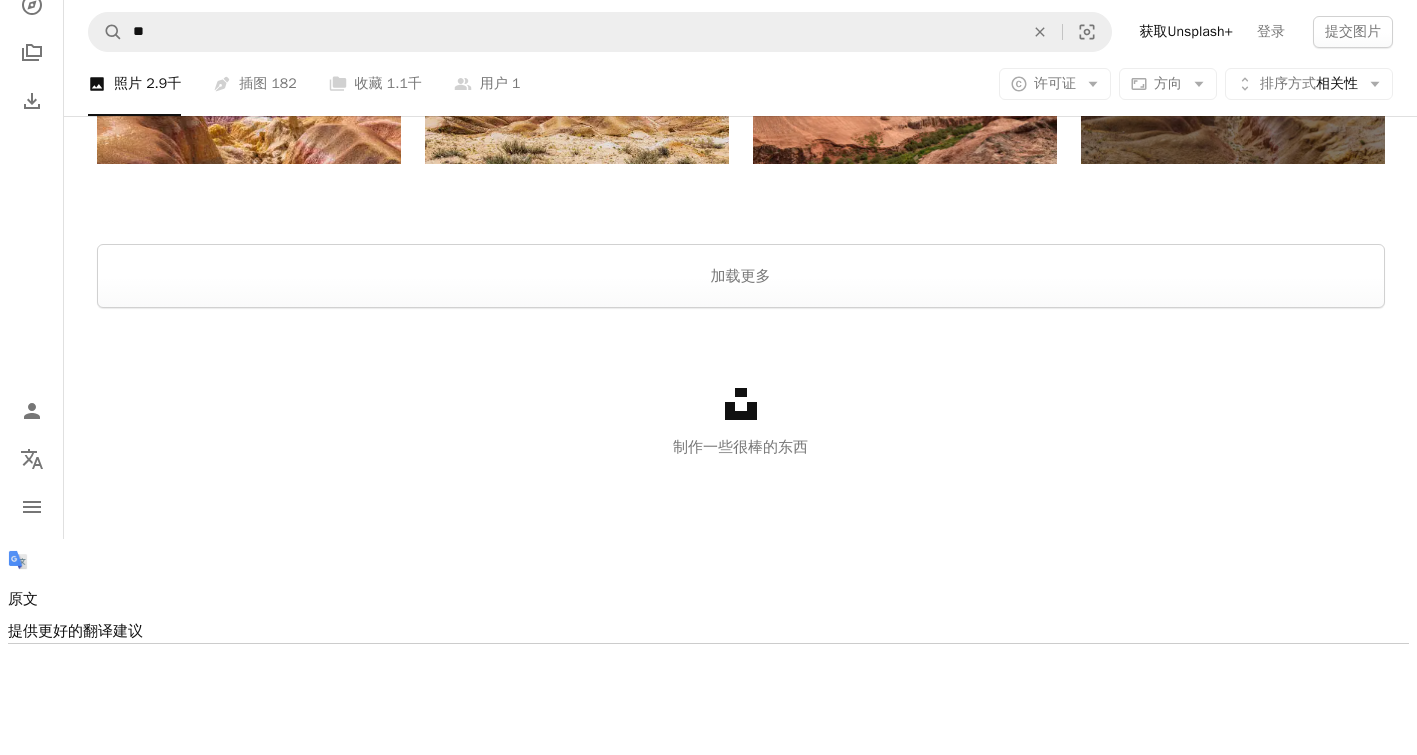 scroll, scrollTop: 4150, scrollLeft: 0, axis: vertical 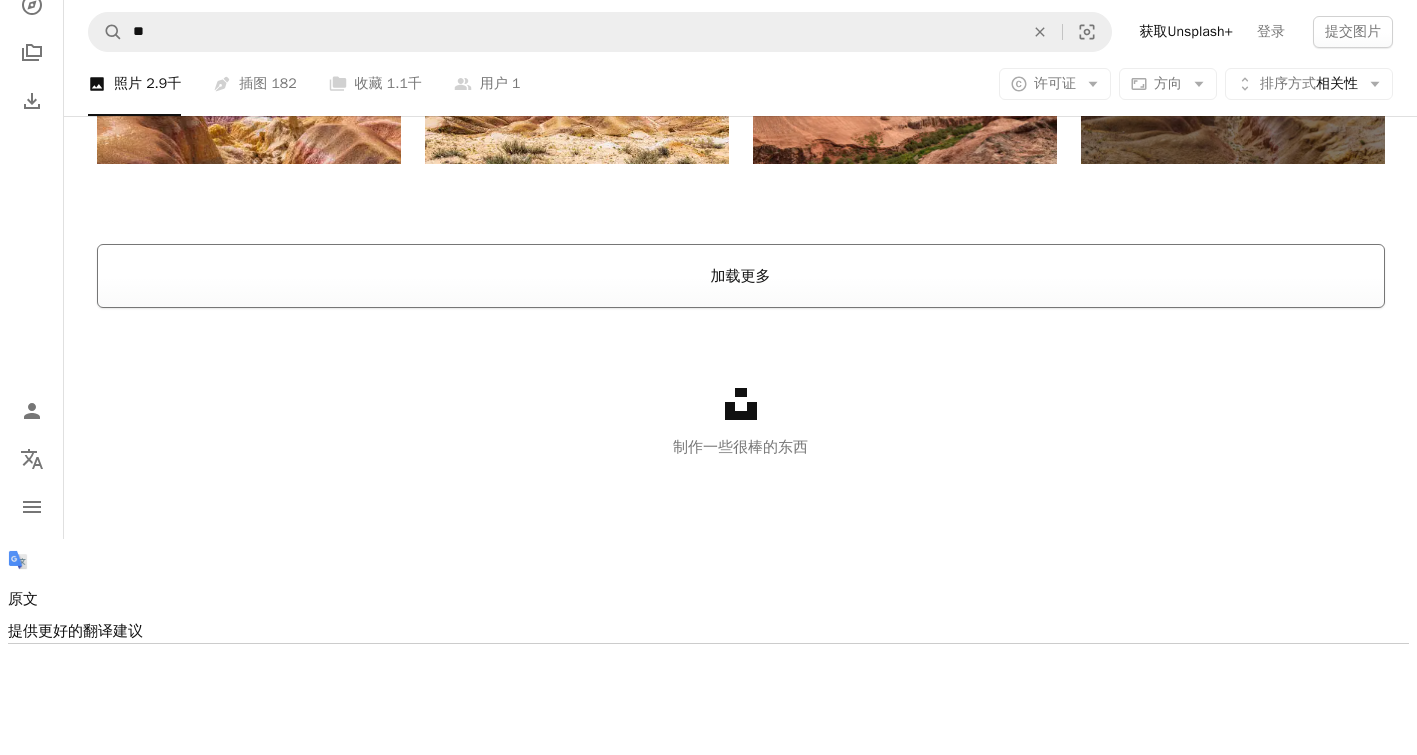 click on "加载更多" at bounding box center [741, 276] 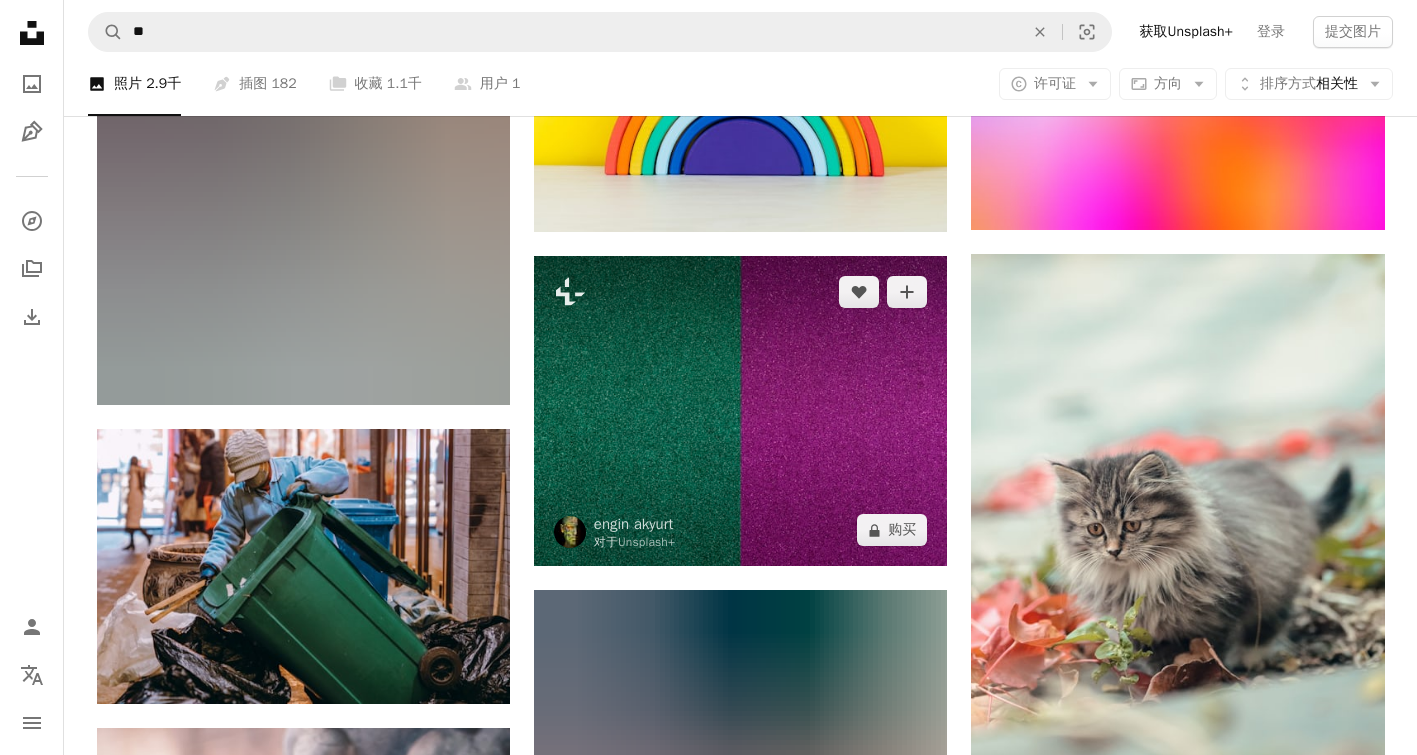 scroll, scrollTop: 17796, scrollLeft: 0, axis: vertical 